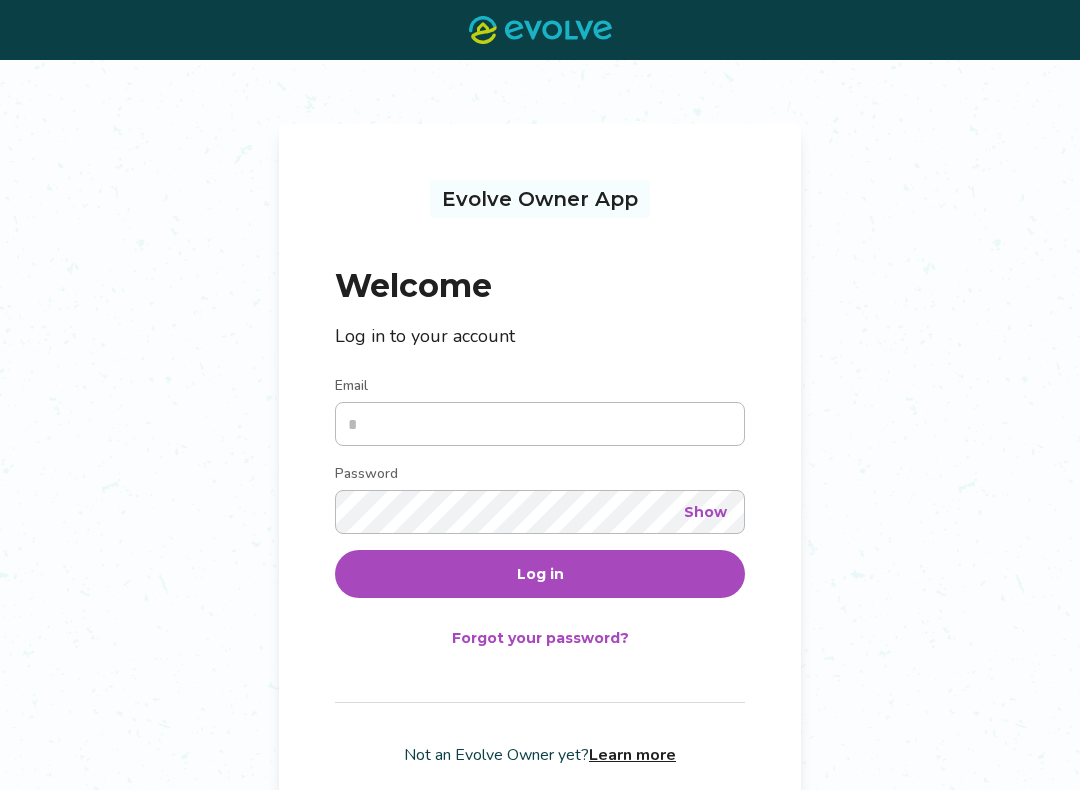 scroll, scrollTop: 0, scrollLeft: 0, axis: both 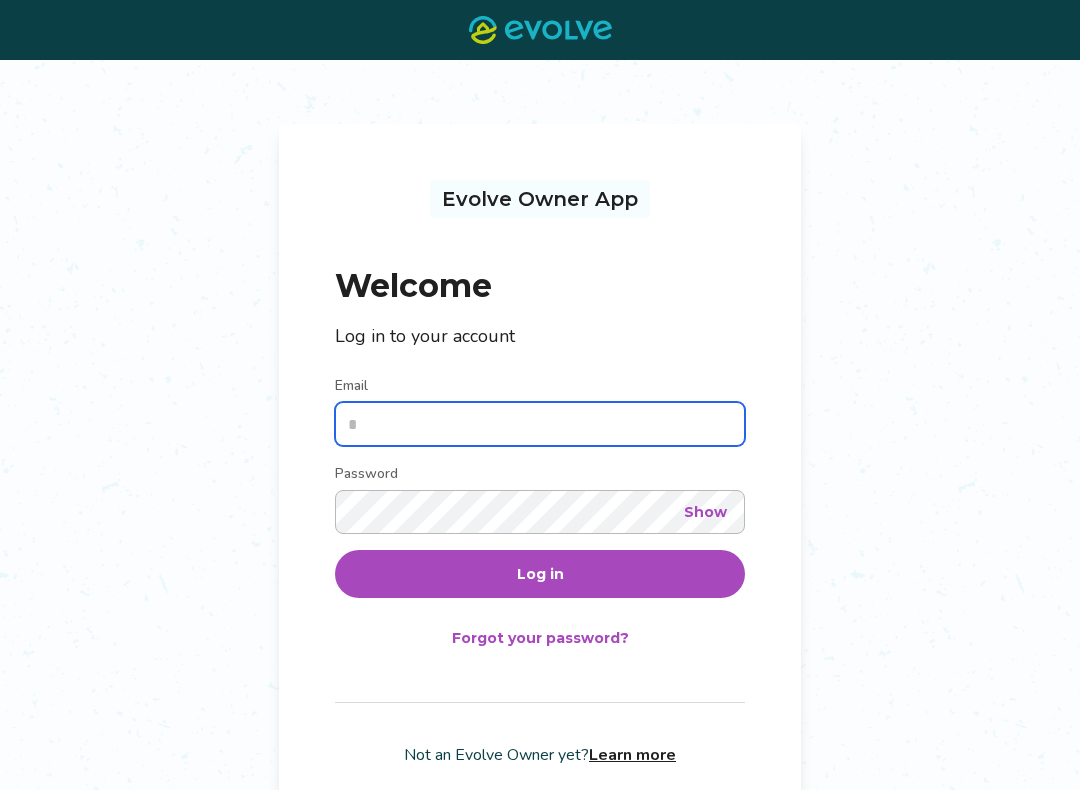 type on "**********" 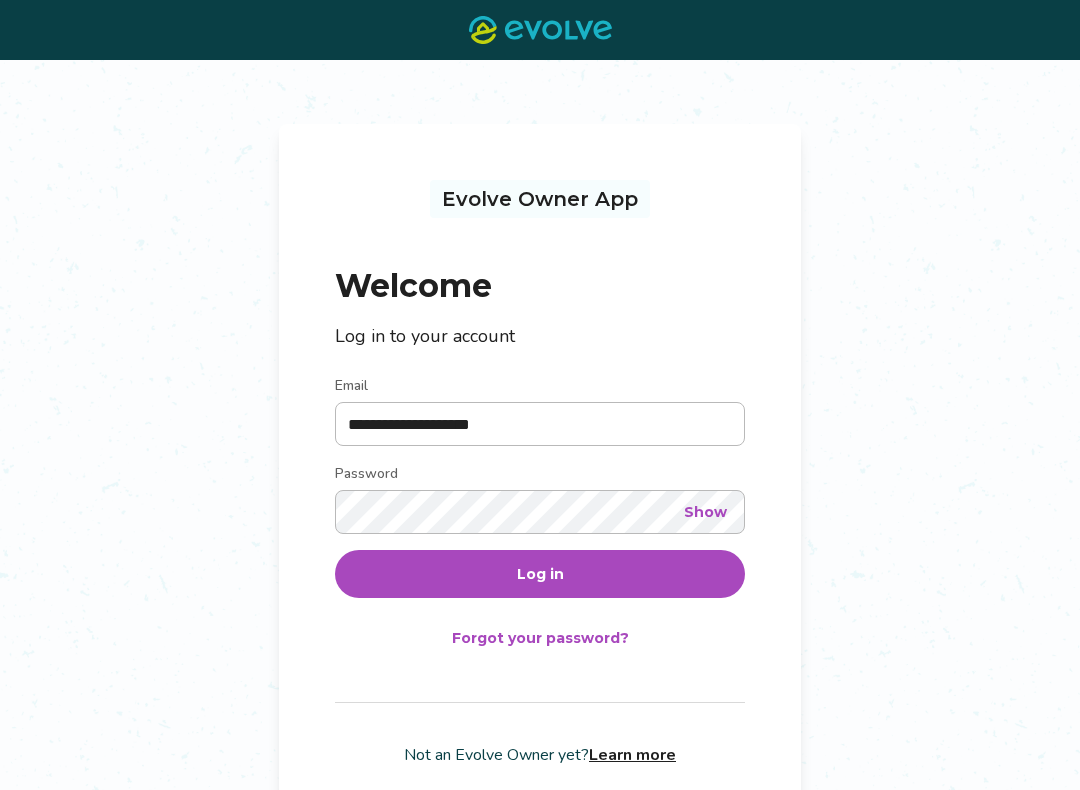 click on "Log in" at bounding box center (540, 574) 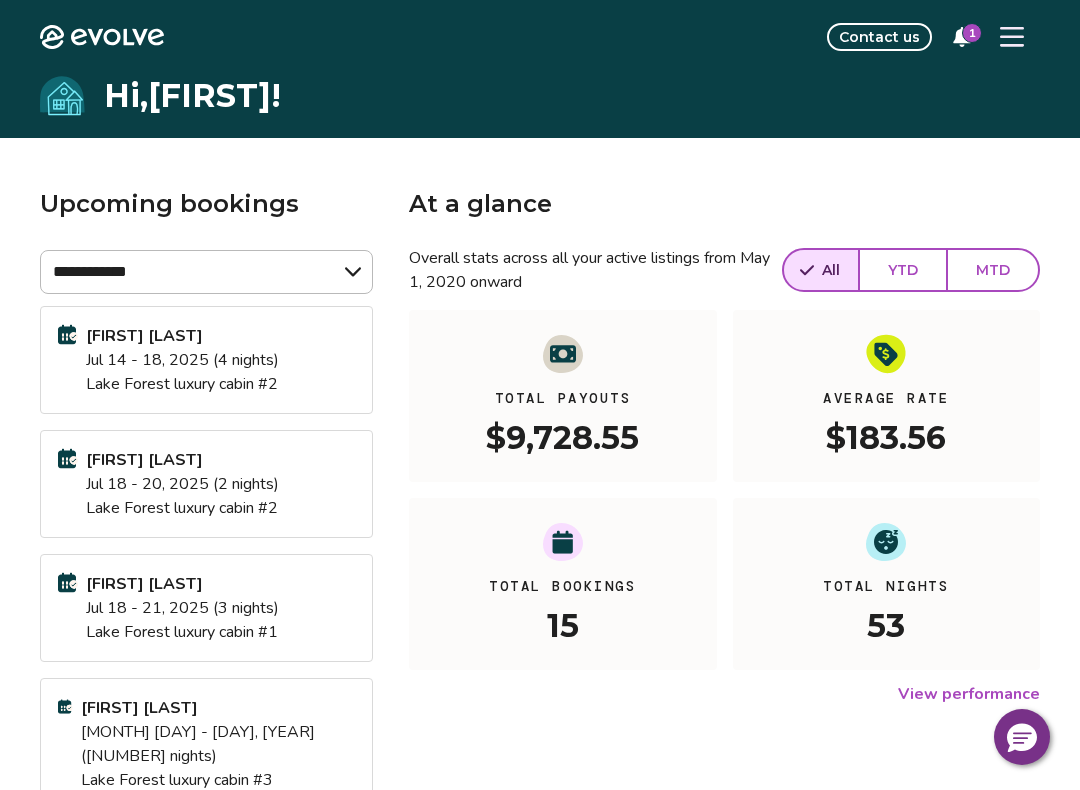click 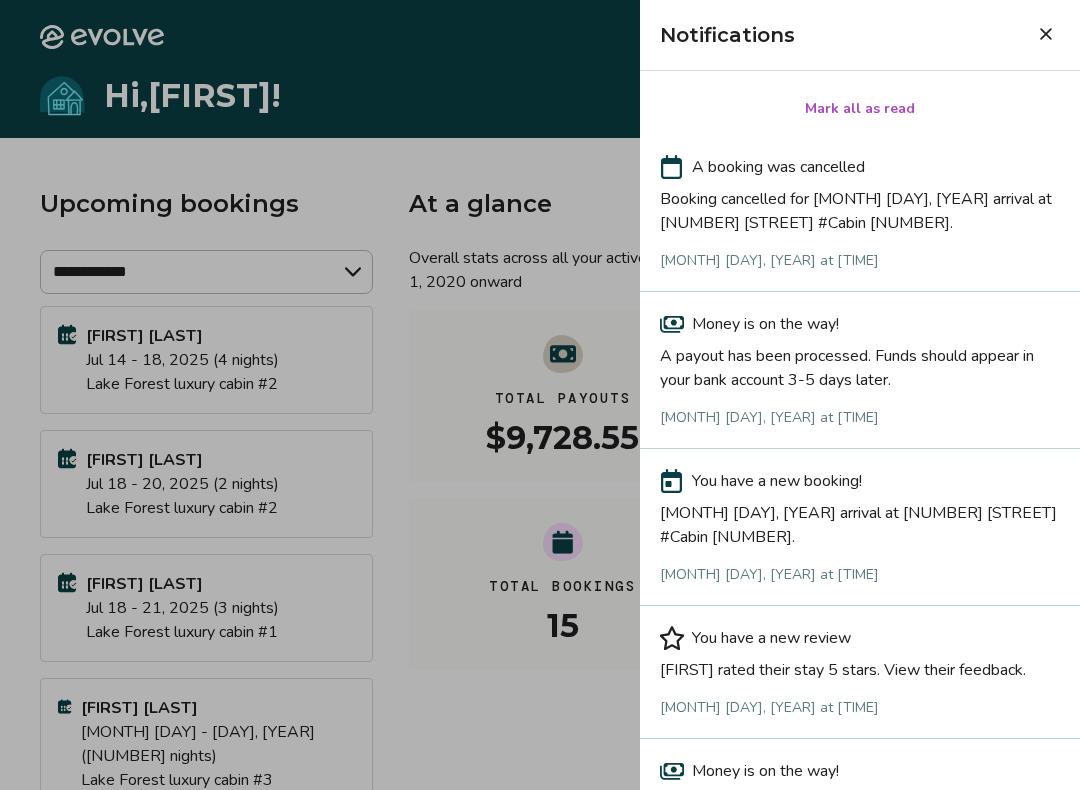 click on "Mark all as read" at bounding box center (860, 109) 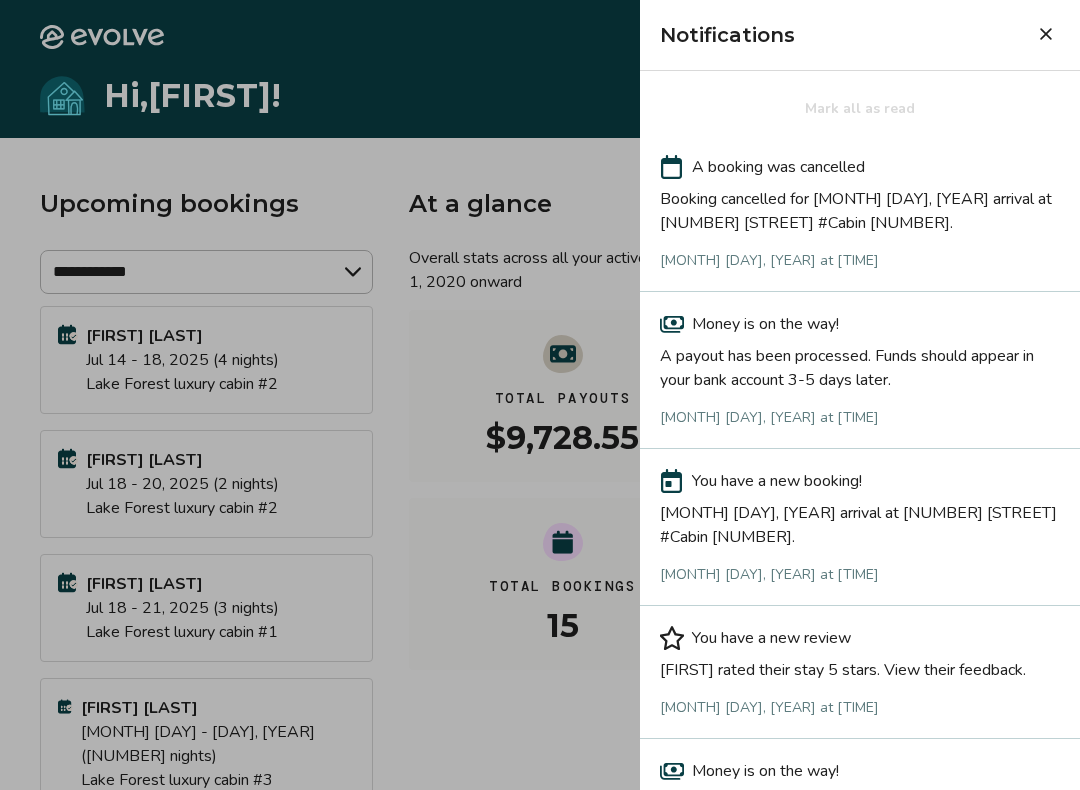 click at bounding box center [1046, 34] 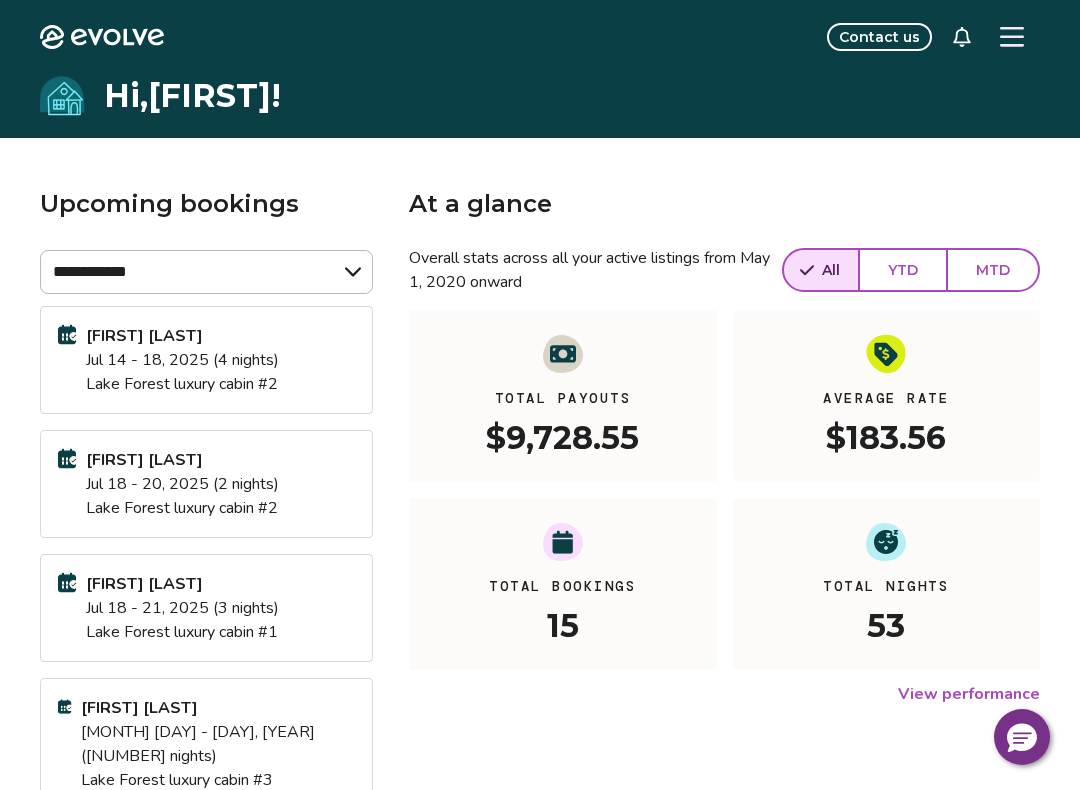 click 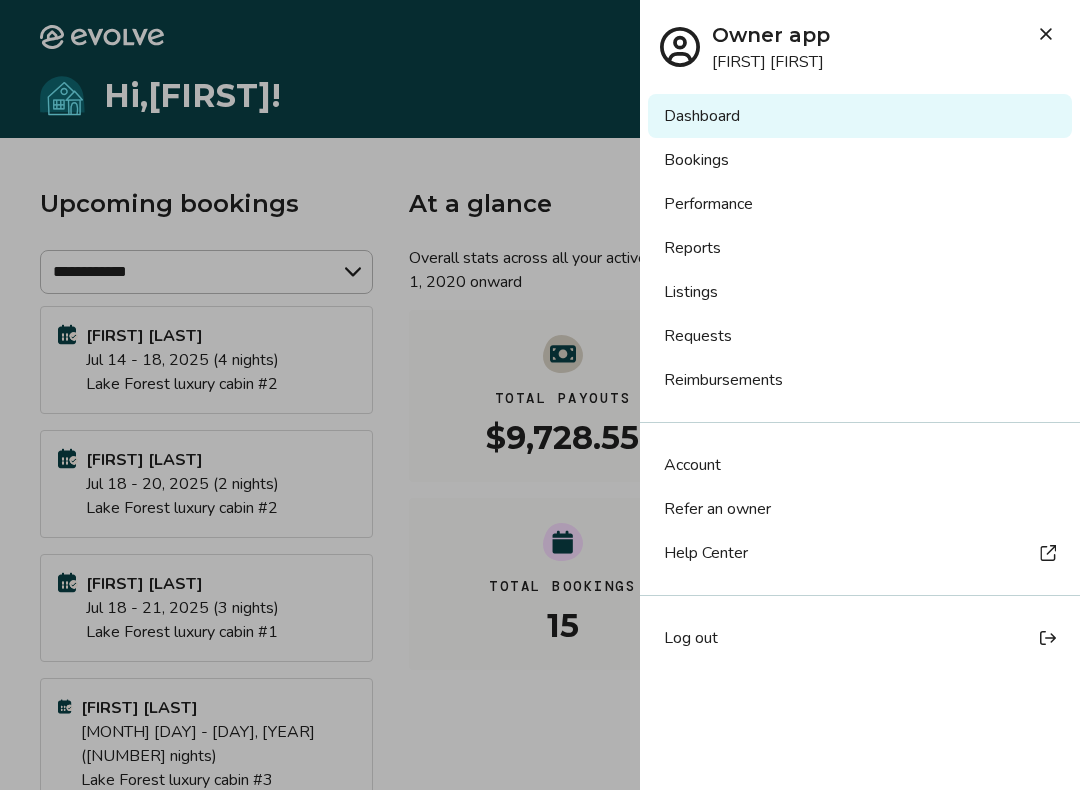 click on "Bookings" at bounding box center [860, 160] 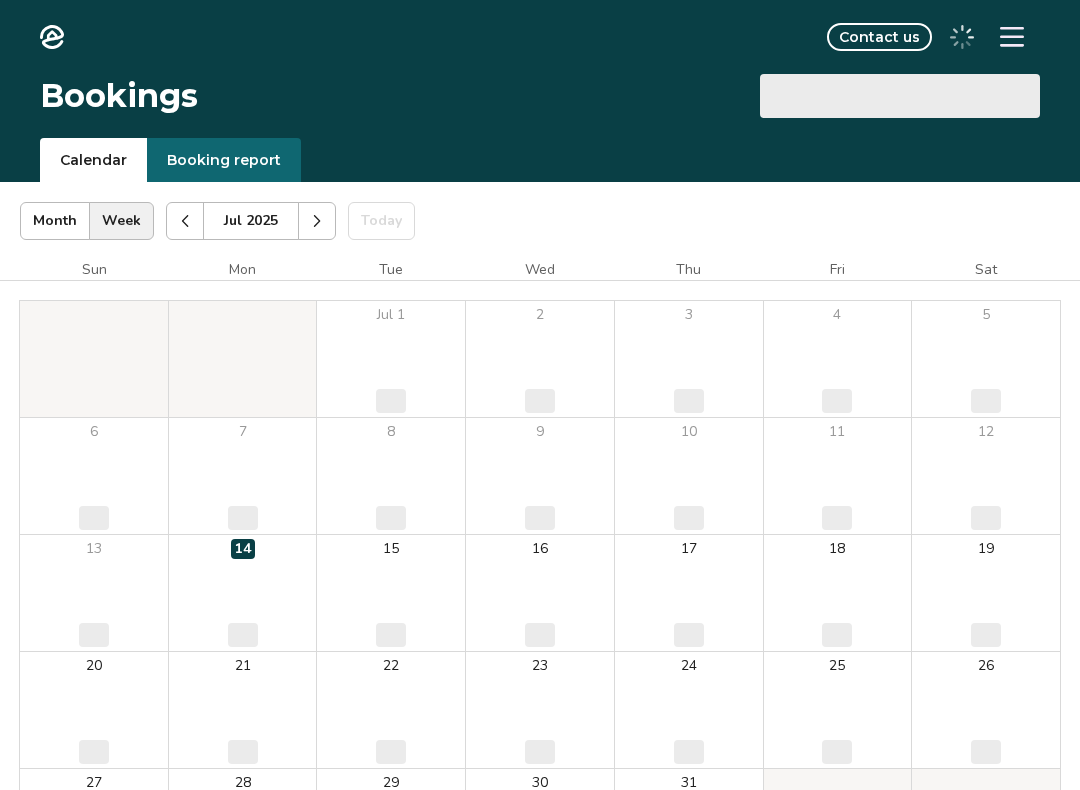 scroll, scrollTop: 0, scrollLeft: 0, axis: both 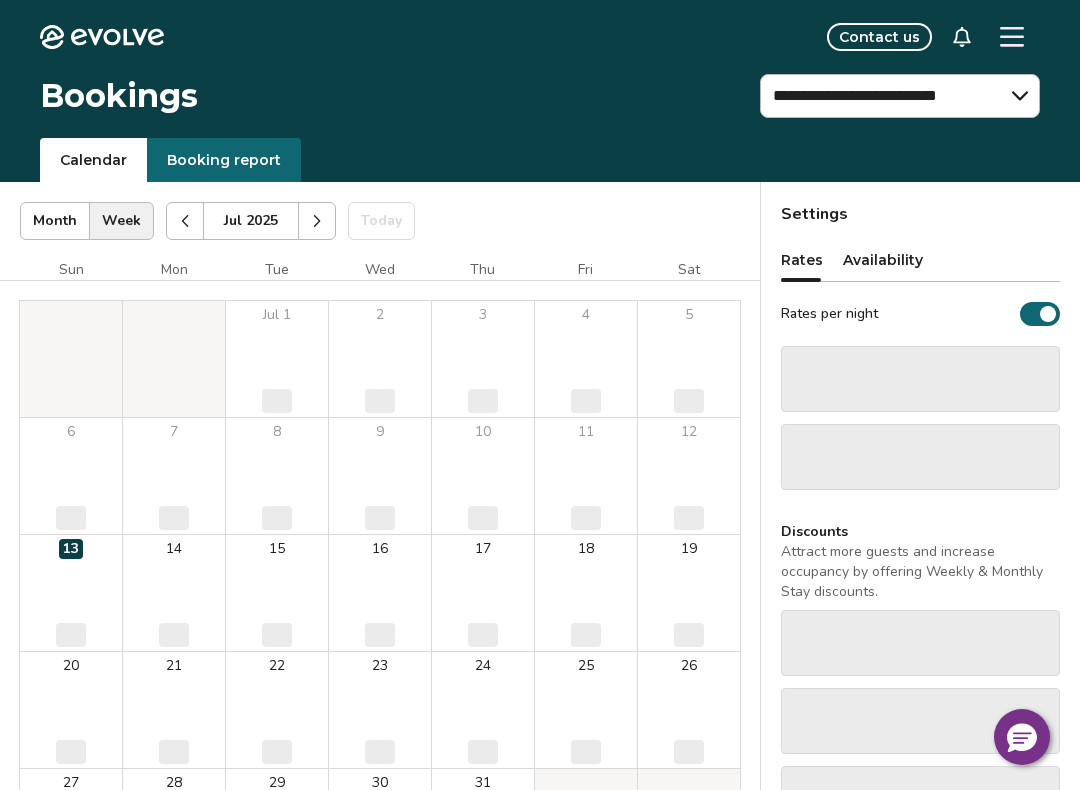 click on "Booking report" at bounding box center (224, 160) 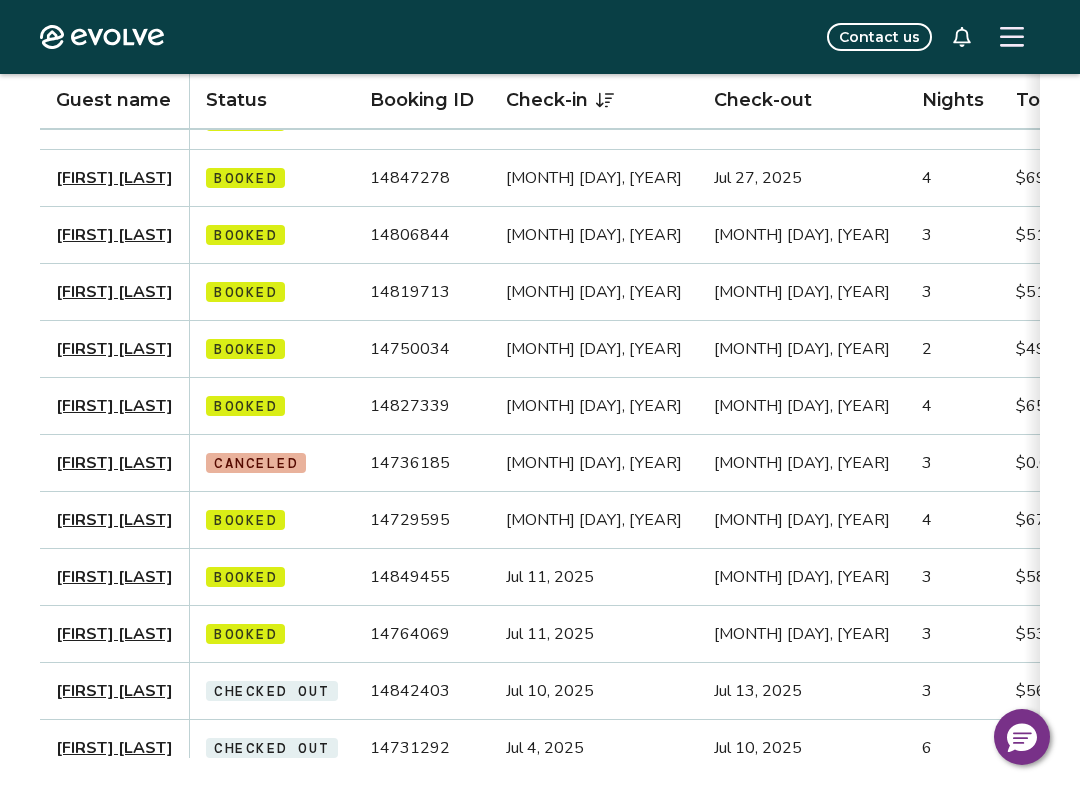 scroll, scrollTop: 558, scrollLeft: 0, axis: vertical 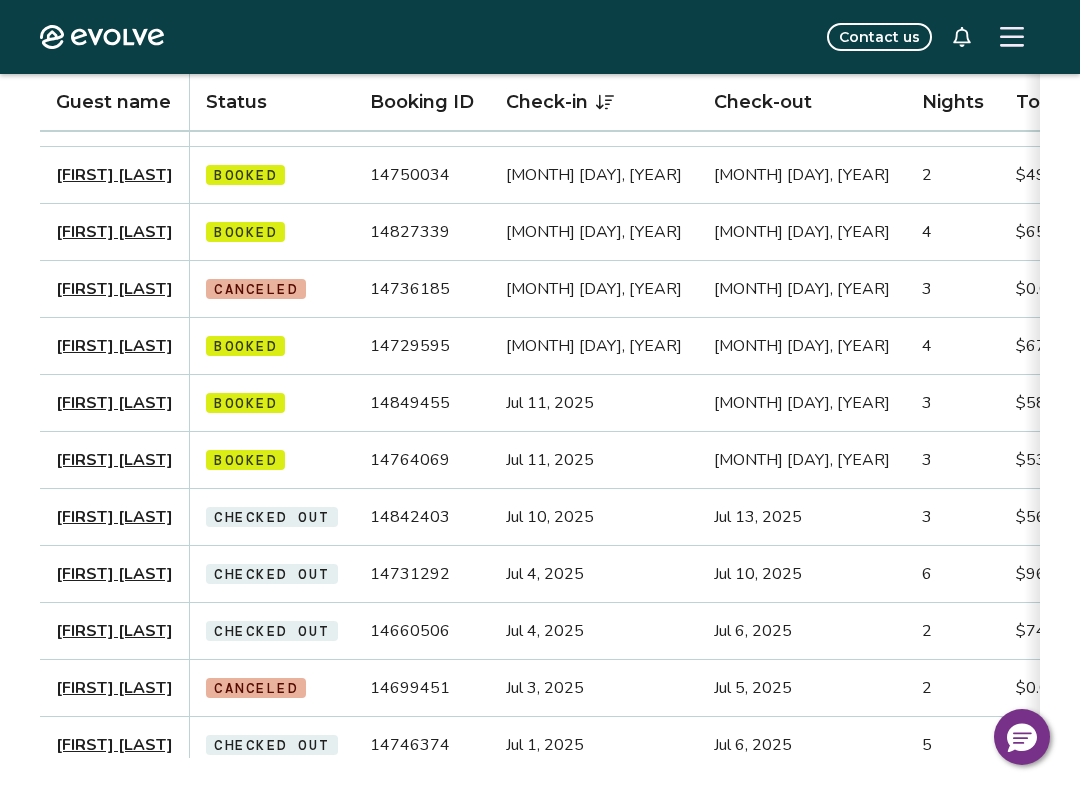 click on "Filter by Listing Booking status Check-in date Download   report Showing  29  bookings    from May 1st, 2020 onward Guest name Status Booking ID Check-in Check-out Nights Total payout Adults Children Infants Pets Listing Guest email Guest phone Date booked Booking site Teresa Stamps Booked 14830726 Oct 16, 2025 Oct 21, 2025 5 $907.73 6 0 No Lake Forest luxury cabin #2 tstamp.836932@guest.booking.com (256) 349-9820 Jul 4, 2025 Booking.com Jeremy Hitschmann Booked 14828922 Oct 1, 2025 Oct 5, 2025 4 $771.81 3 0 No Lake Forest luxury cabin #3 jeremyhitschmann@gmail.com (316) 288-9034 Jul 4, 2025 VRBO Kevin Frautschi Booked 14856161 Aug 1, 2025 Aug 3, 2025 2 $451.34 3 1 0 No Lake Forest luxury cabin #1 (916) 519-6427 Jul 10, 2025 Airbnb Sean Moody Booked 14859769 Aug 1, 2025 Aug 3, 2025 2 $432.07 6 0 No Lake Forest luxury cabin #2 smoody.229298@guest.booking.com (573) 889-7250 Jul 11, 2025 Booking.com Cruz Larumbe Booked 14844613 Jul 25, 2025 Jul 27, 2025 2 $405.94 4 6 3 No Lake Forest luxury cabin #1 Jul 8, 2025" at bounding box center (540, 205) 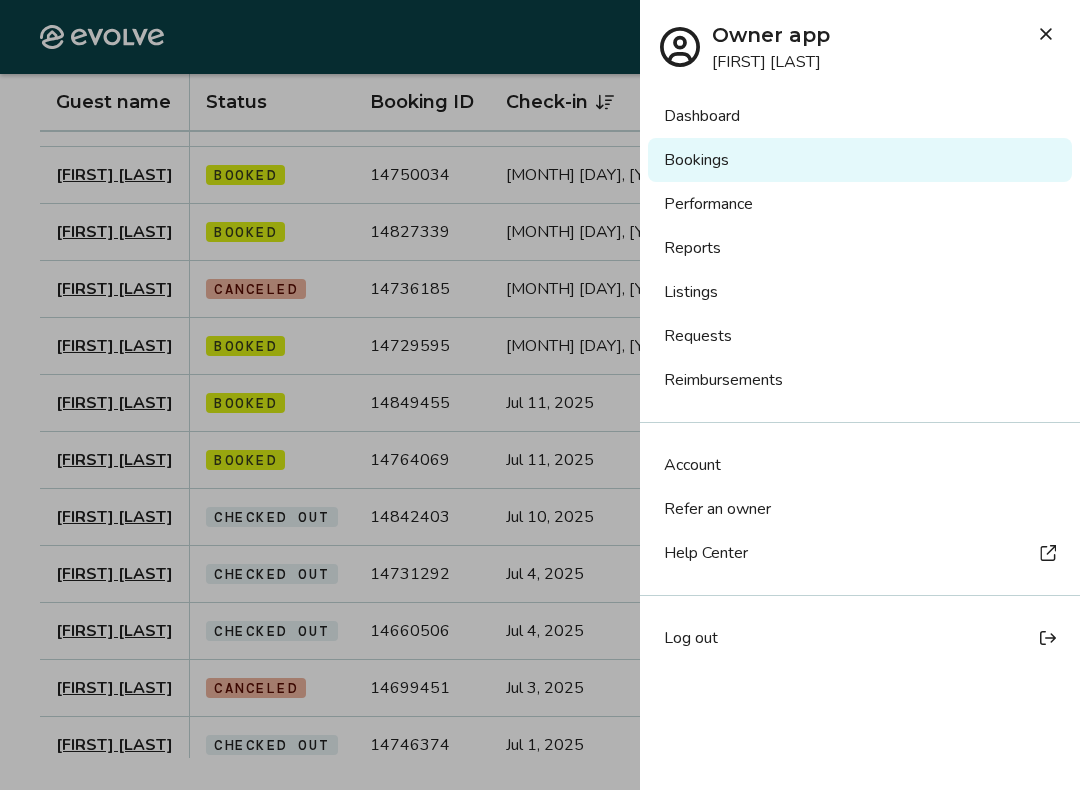 click on "Listings" at bounding box center [860, 292] 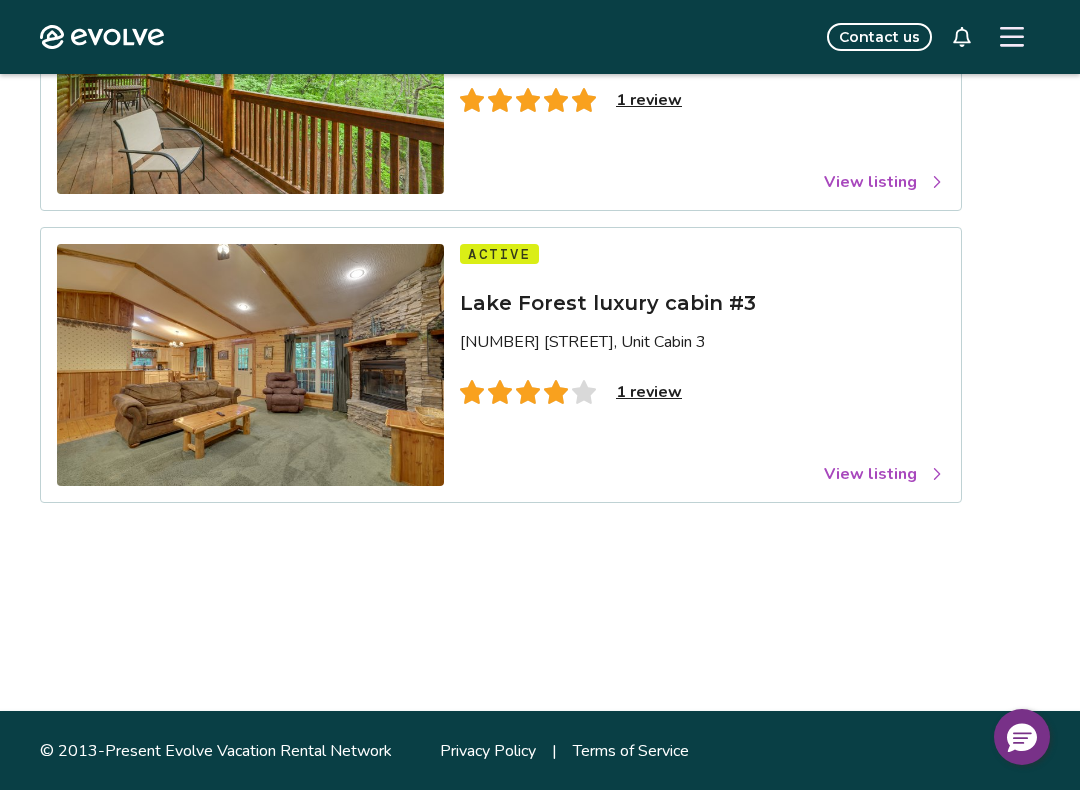 scroll, scrollTop: 605, scrollLeft: 0, axis: vertical 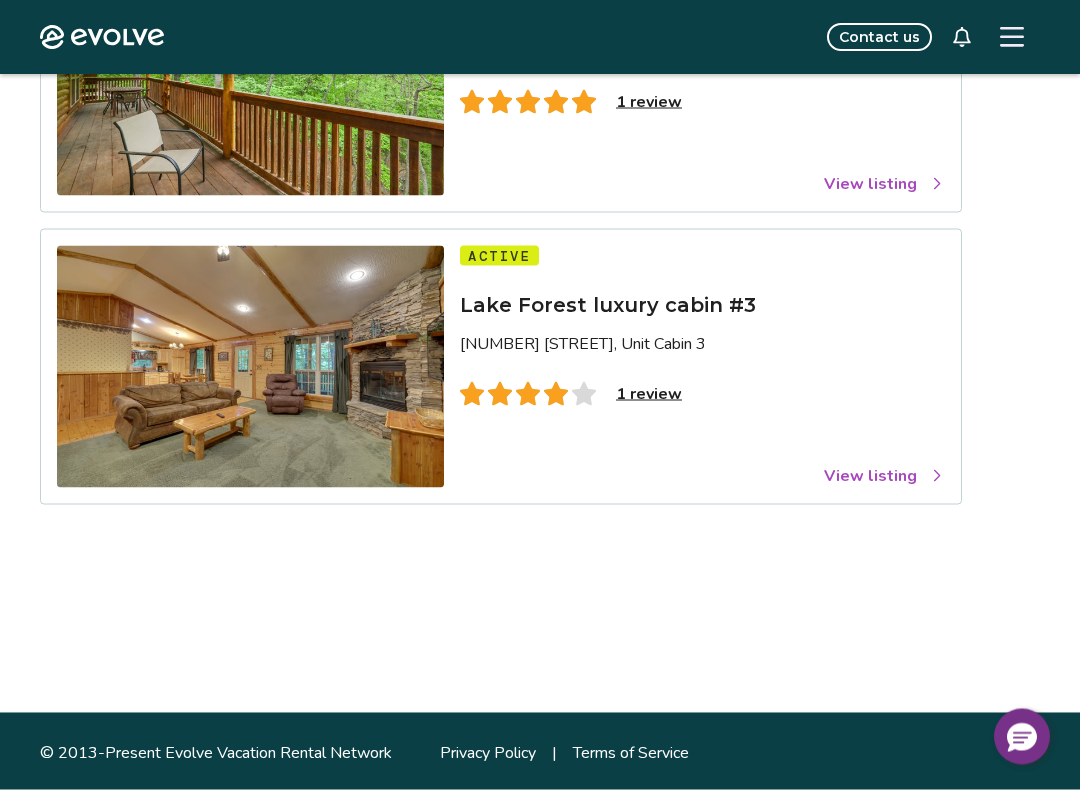 click on "View listing" at bounding box center (884, 476) 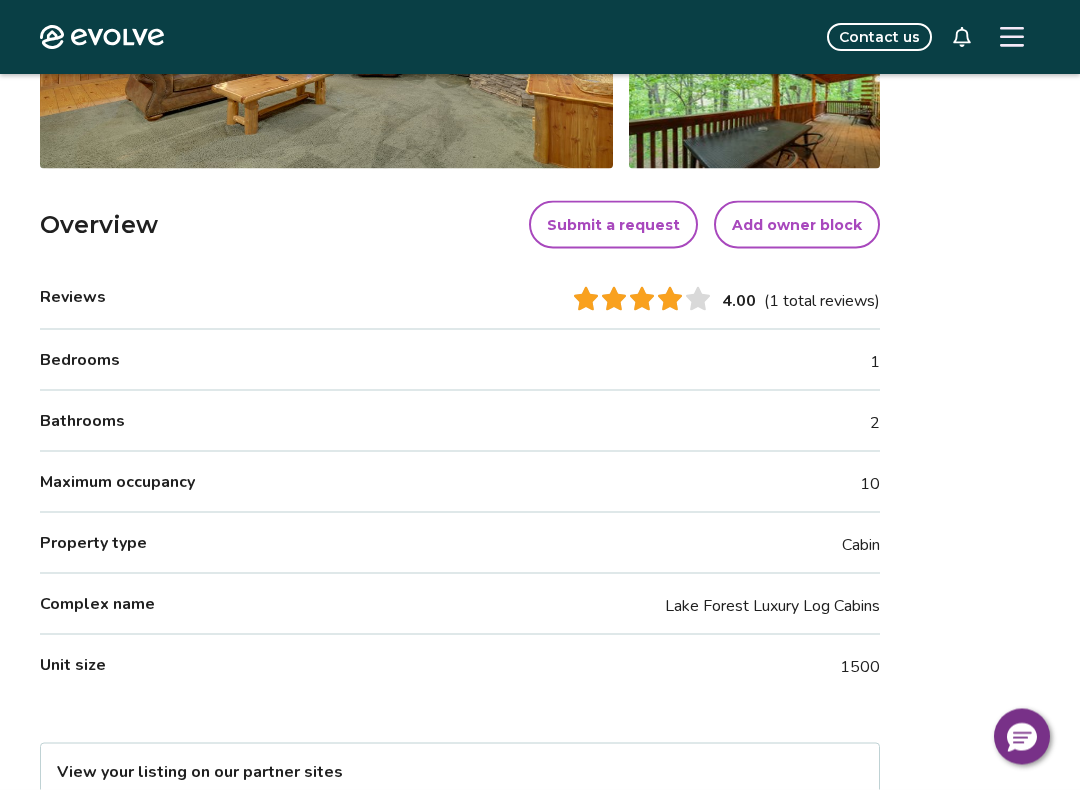 scroll, scrollTop: 529, scrollLeft: 0, axis: vertical 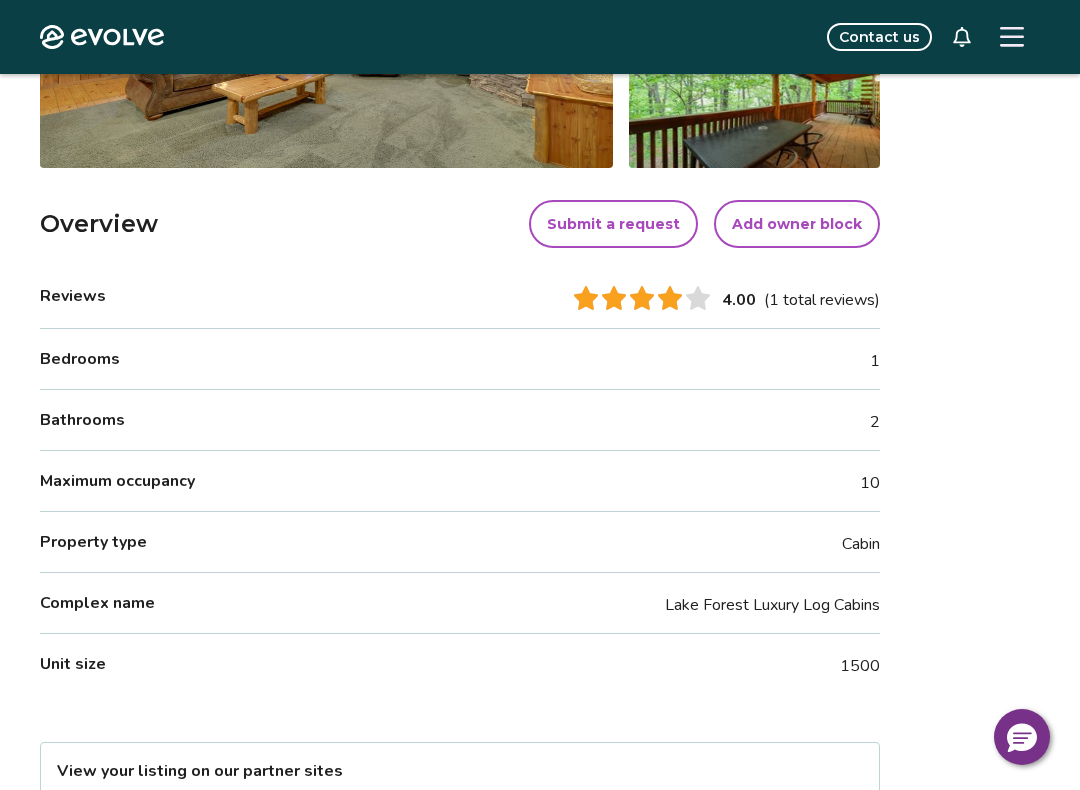 click on "(1 total reviews)" at bounding box center (822, 300) 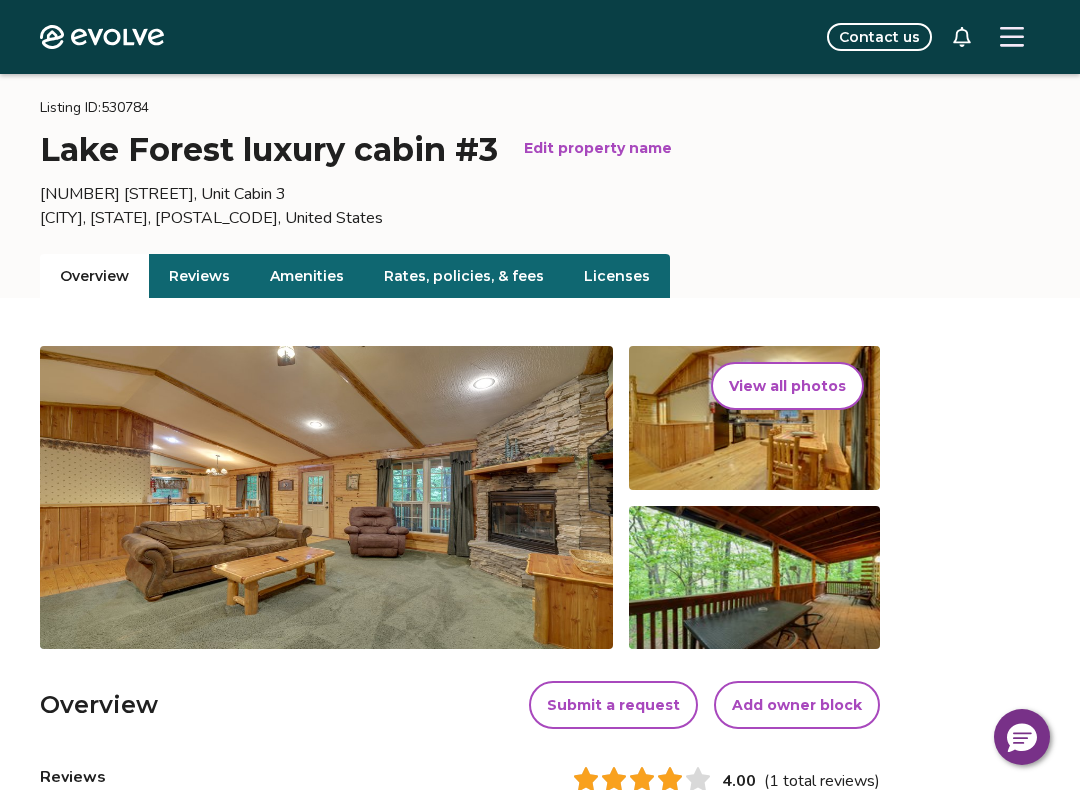 scroll, scrollTop: 0, scrollLeft: 0, axis: both 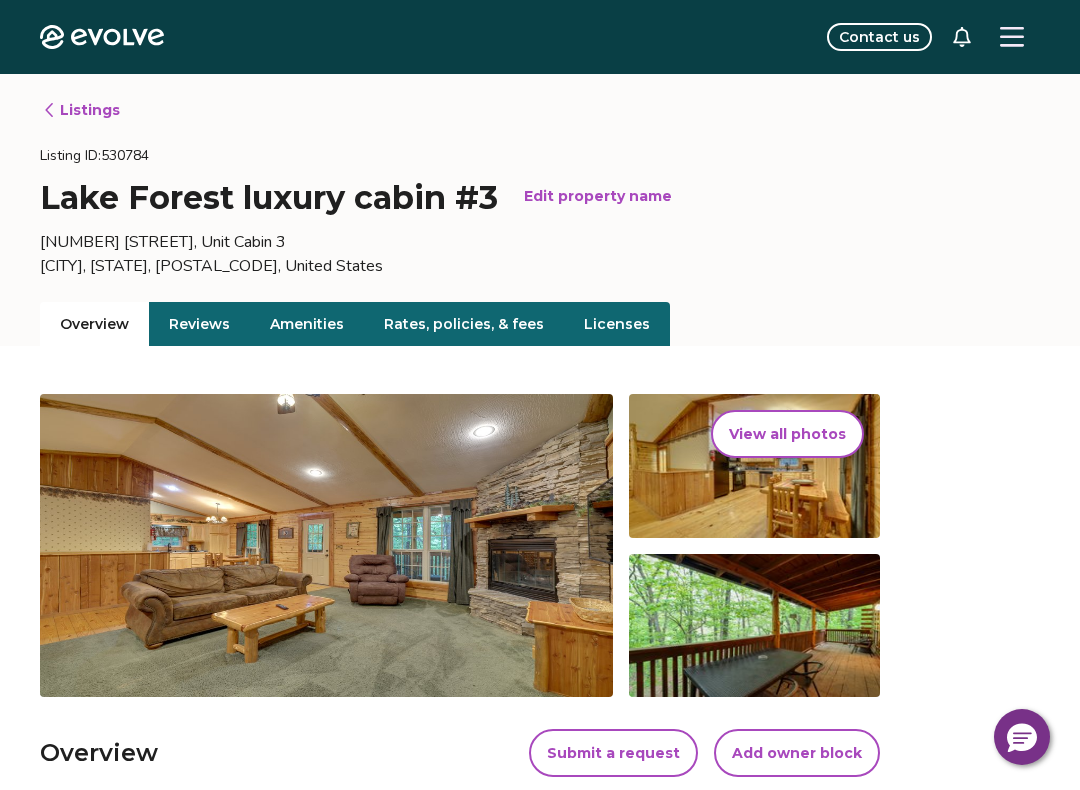 click on "Reviews" at bounding box center [199, 324] 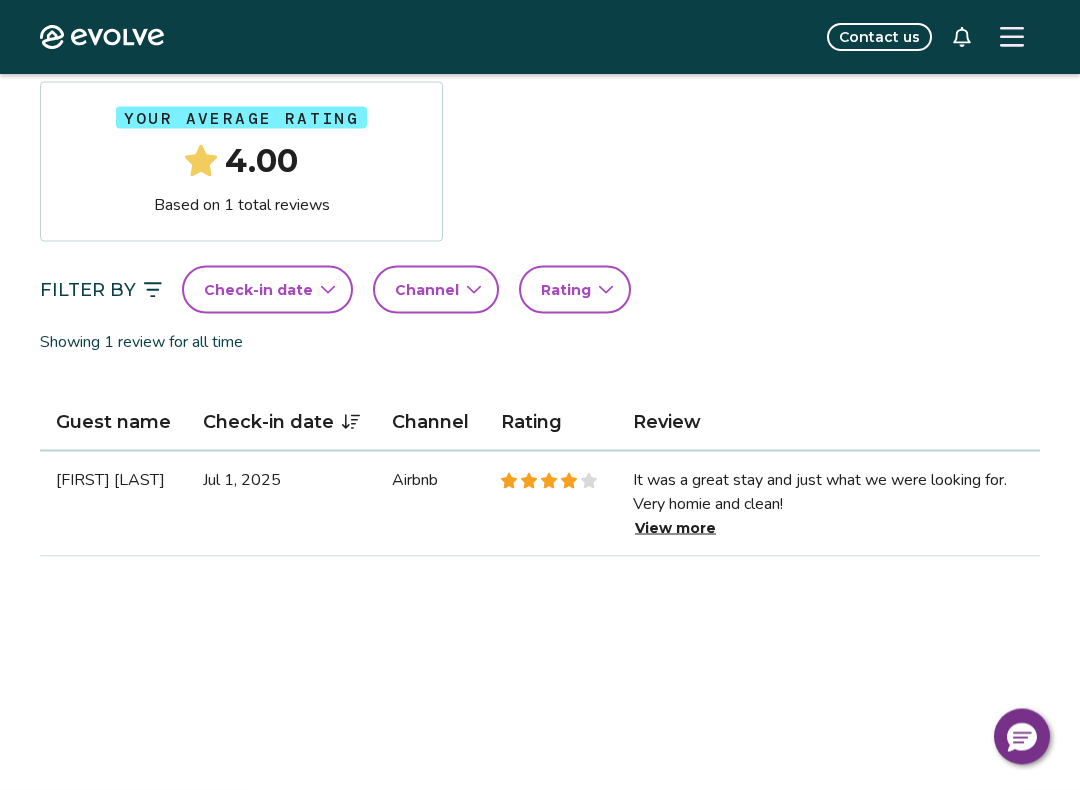 scroll, scrollTop: 313, scrollLeft: 0, axis: vertical 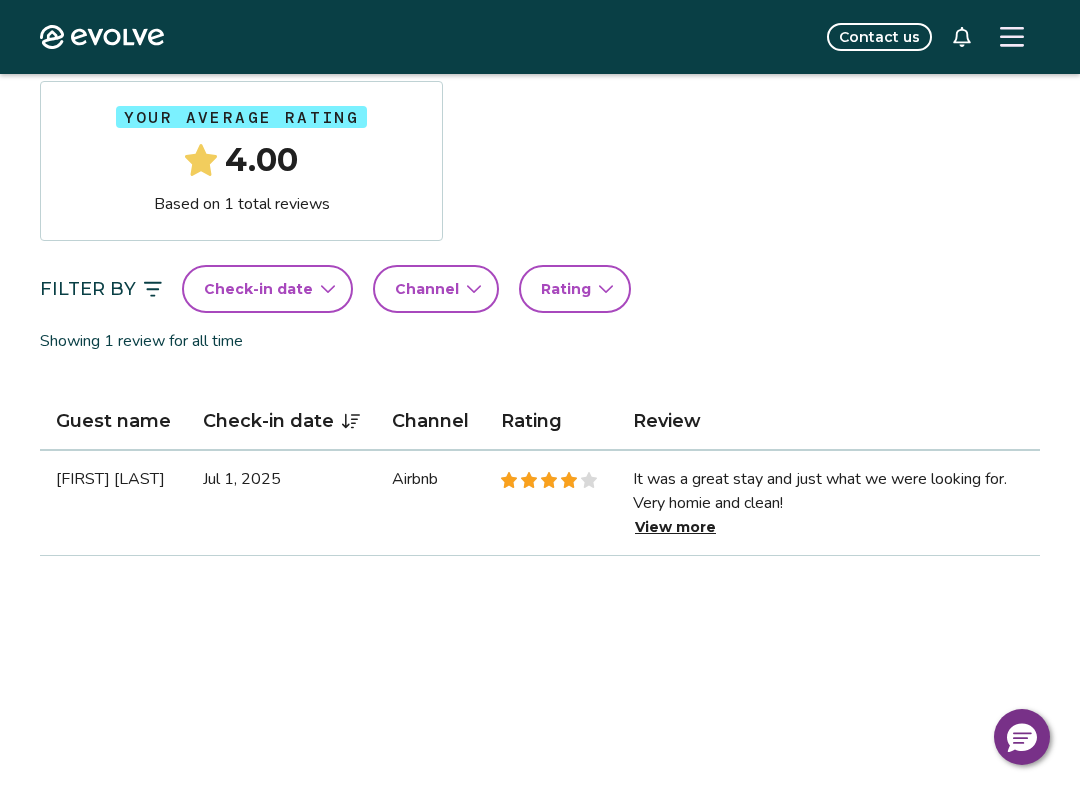 click on "View more" at bounding box center [675, 527] 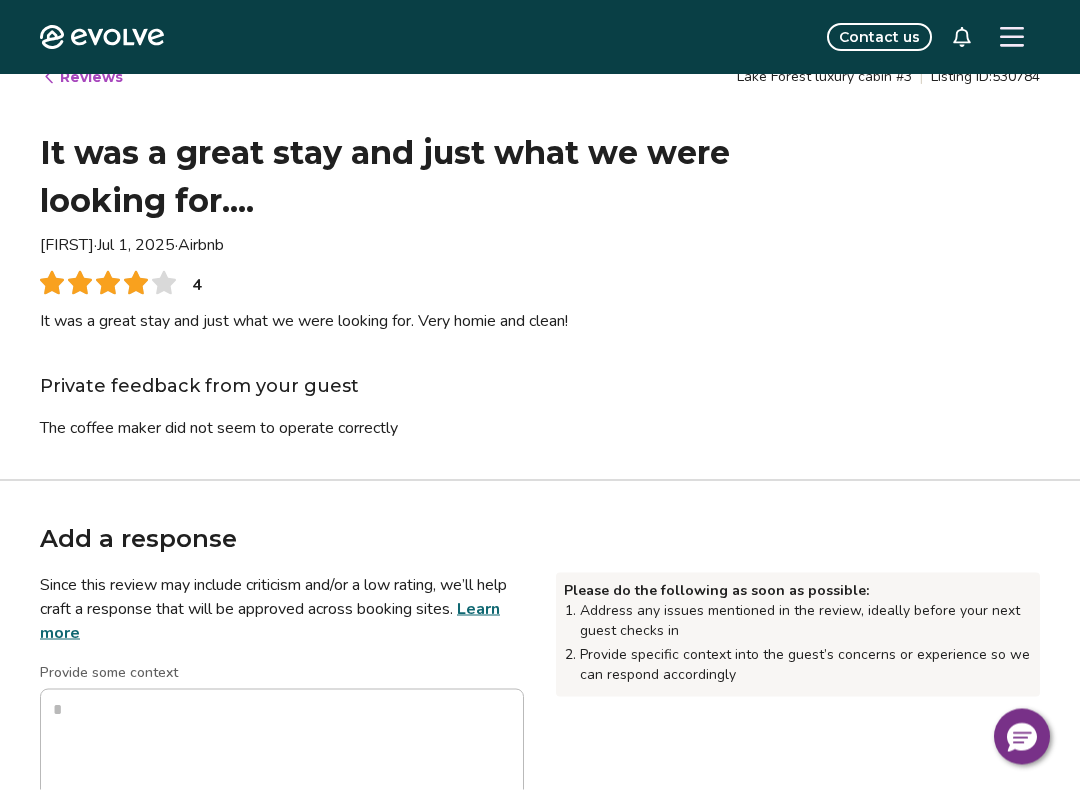 scroll, scrollTop: 0, scrollLeft: 0, axis: both 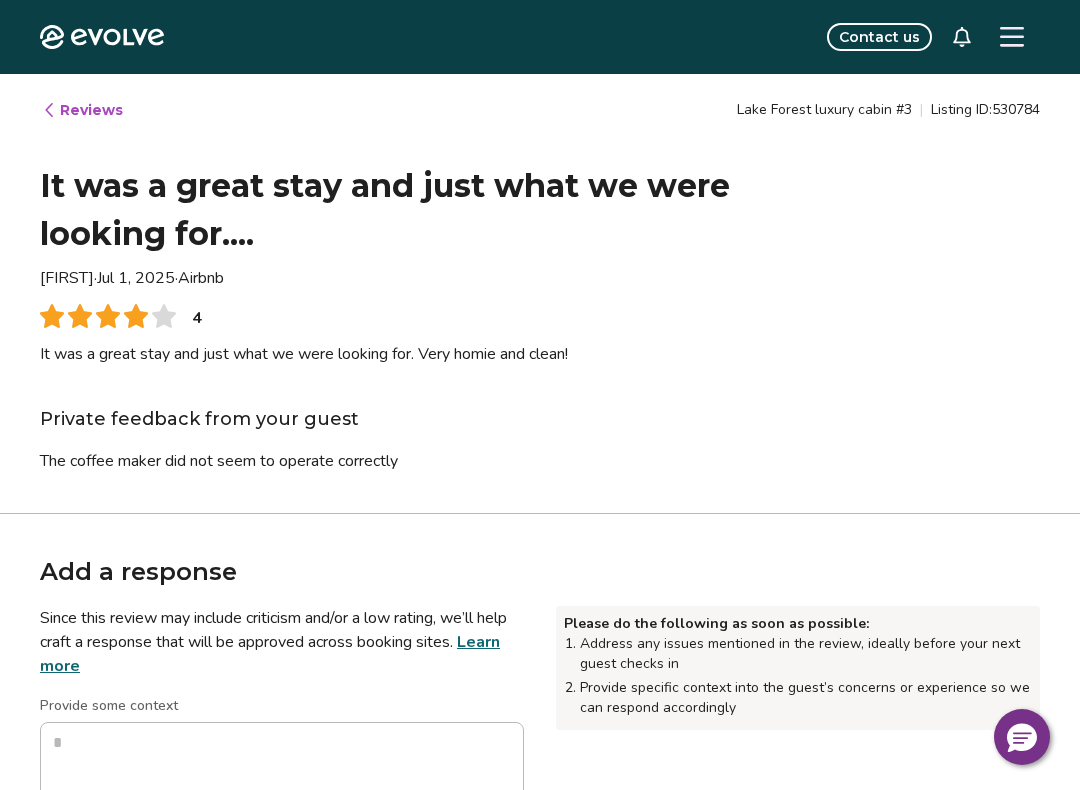 click on "Reviews Lake Forest luxury cabin #3 | Listing ID:  530784 It was a great stay and just what we were looking for.... Brittany  ·  Jul 1, 2025  ·  Airbnb 4 It was a great stay and just what we were looking for. Very homie and clean! Private feedback from your guest The coffee maker did not seem to operate correctly" at bounding box center (540, 293) 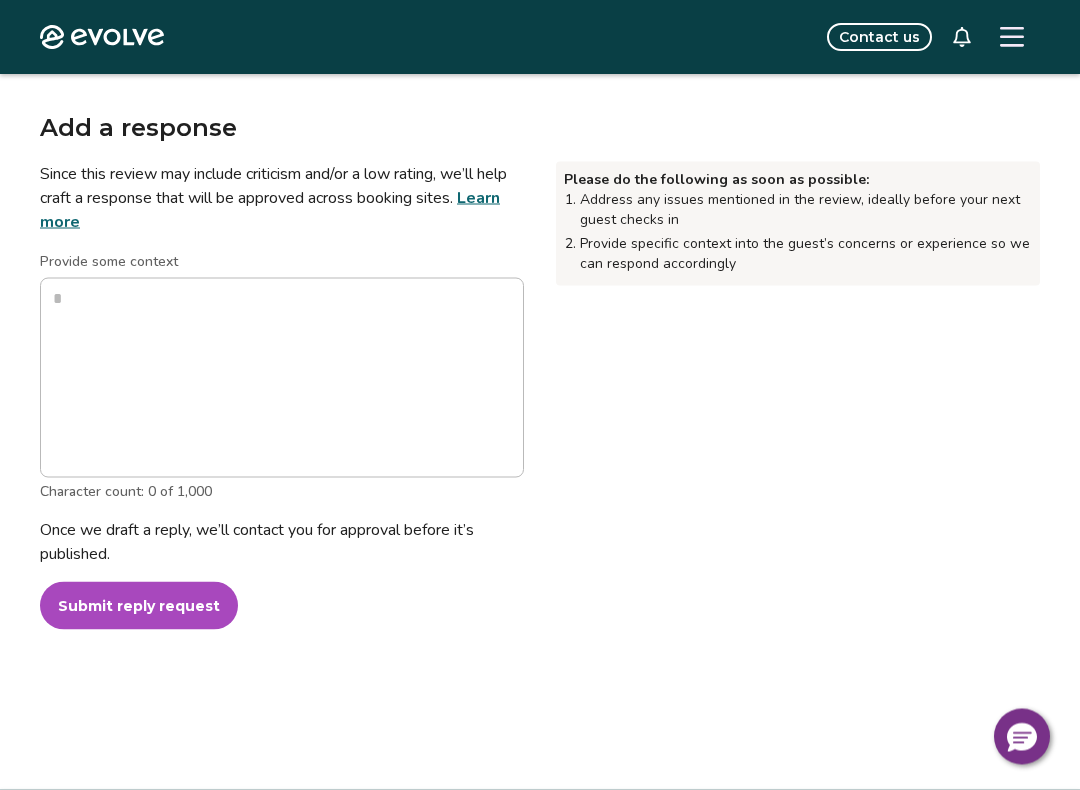 scroll, scrollTop: 434, scrollLeft: 0, axis: vertical 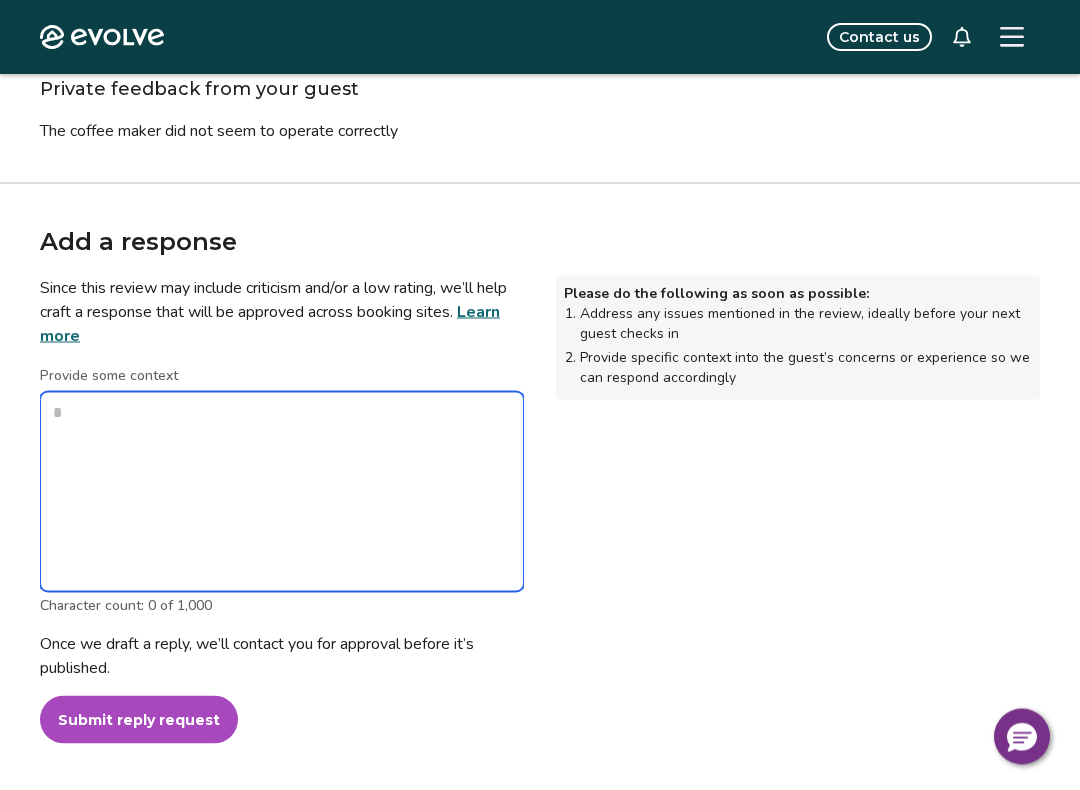 click on "Provide some context" at bounding box center [282, 492] 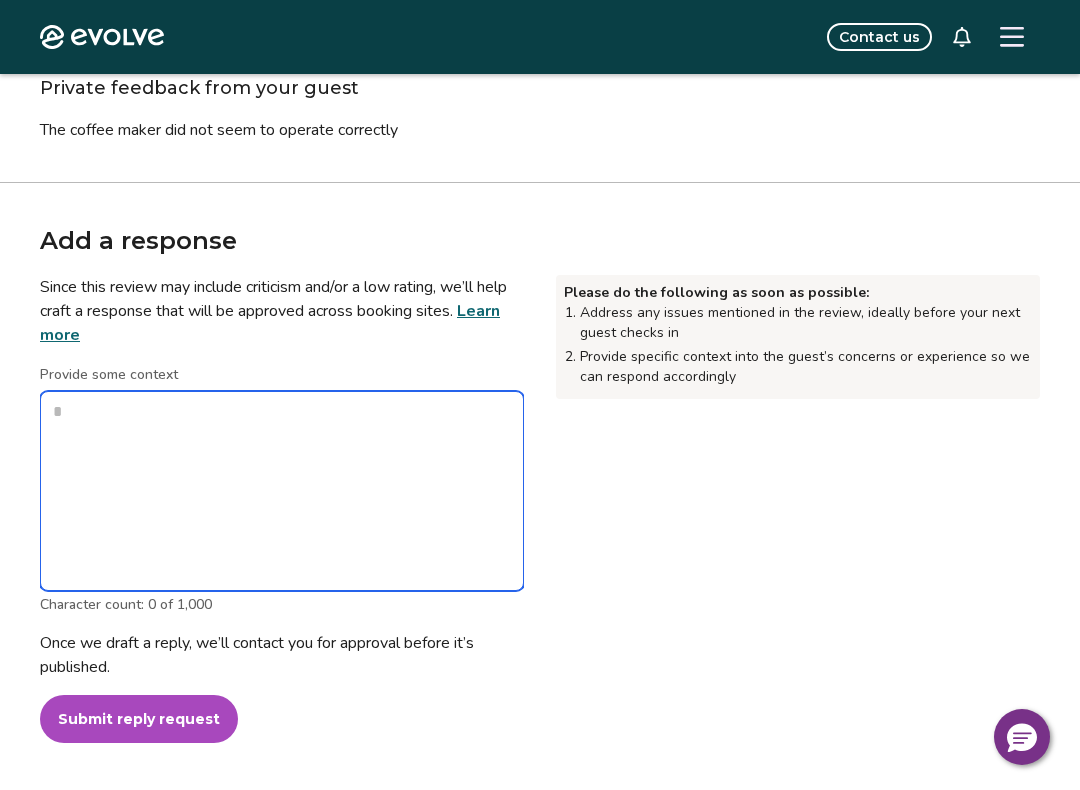 scroll, scrollTop: 330, scrollLeft: 0, axis: vertical 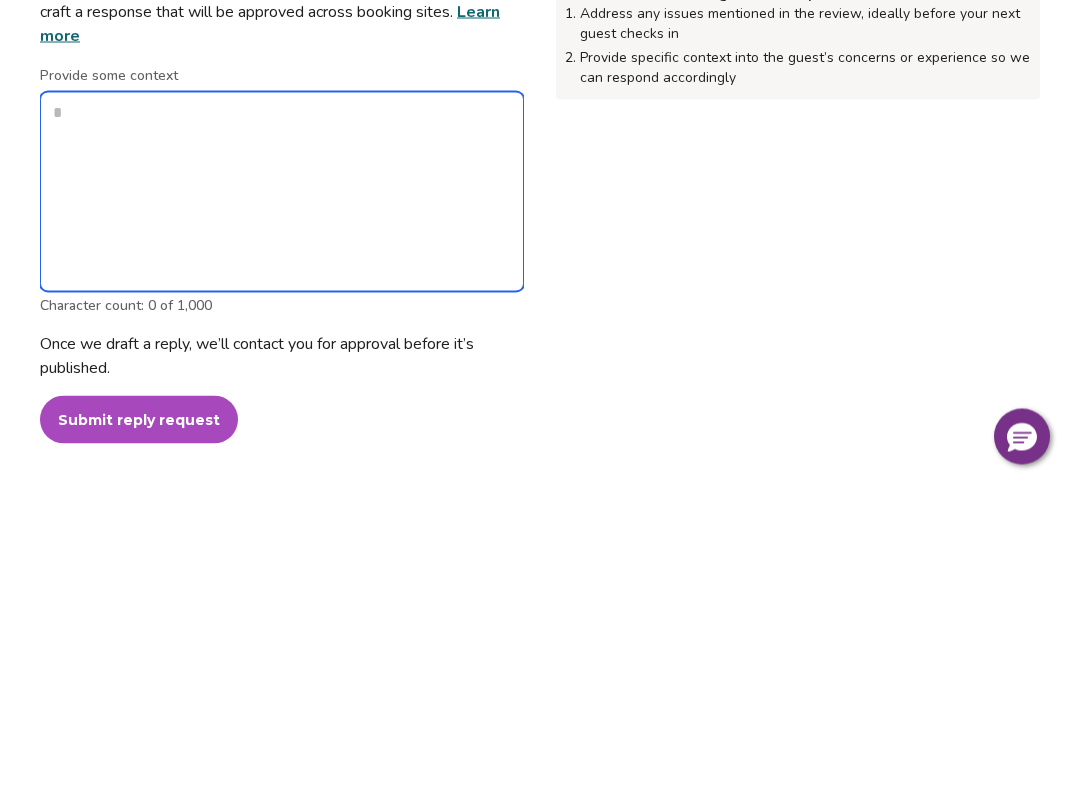 type on "*" 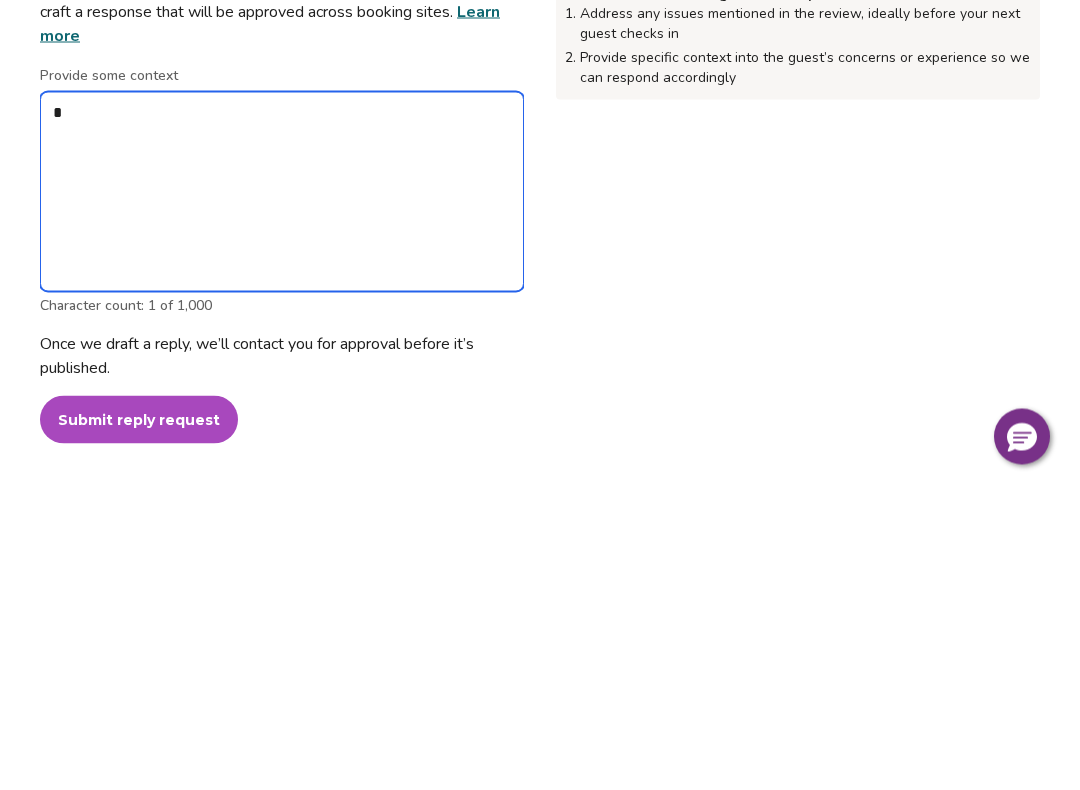 type on "*" 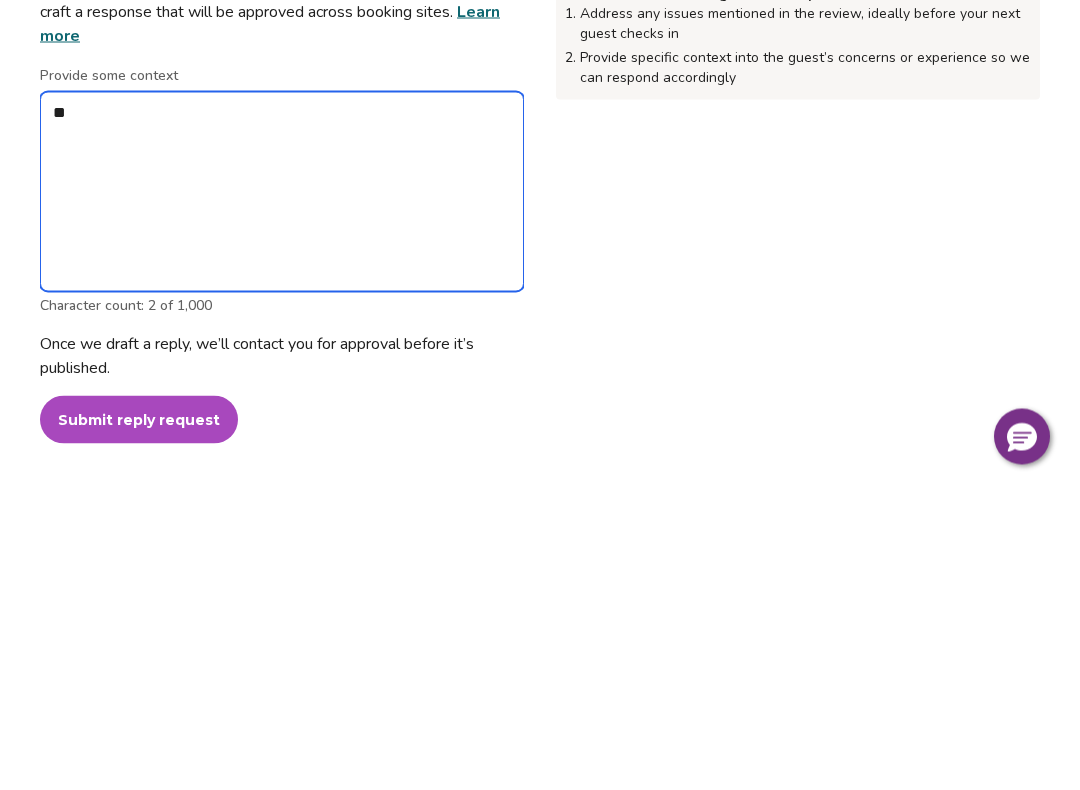 type on "*" 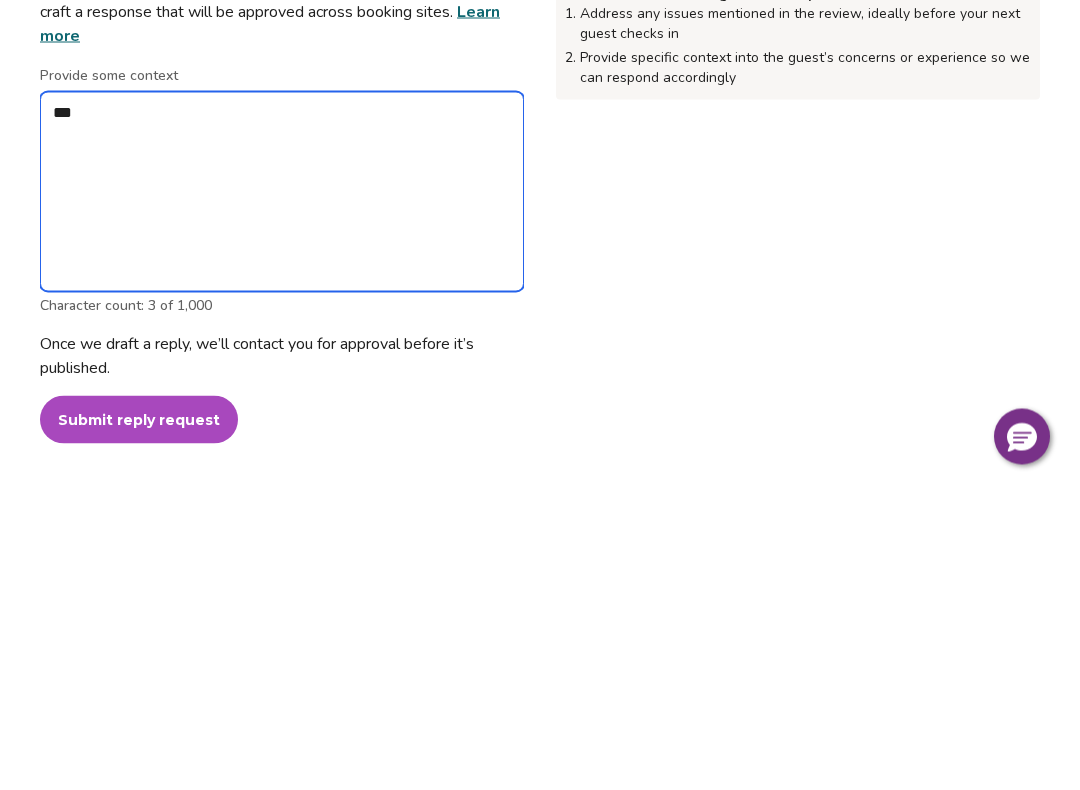 type on "*" 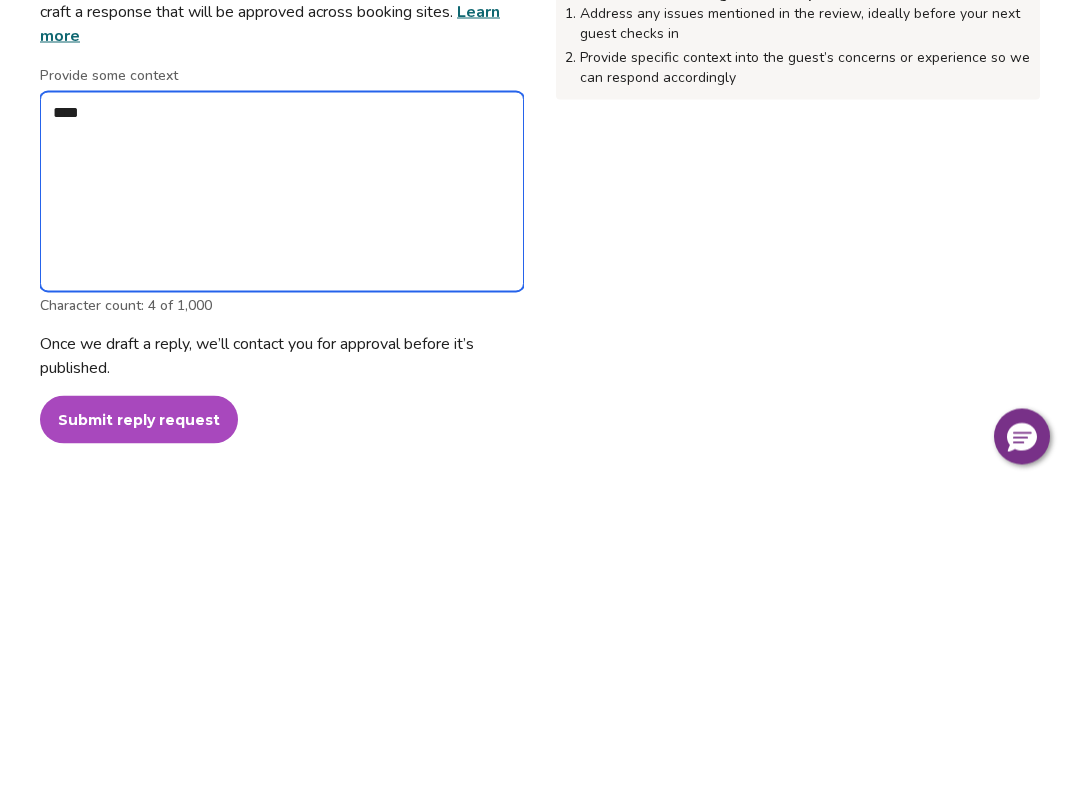 type on "*" 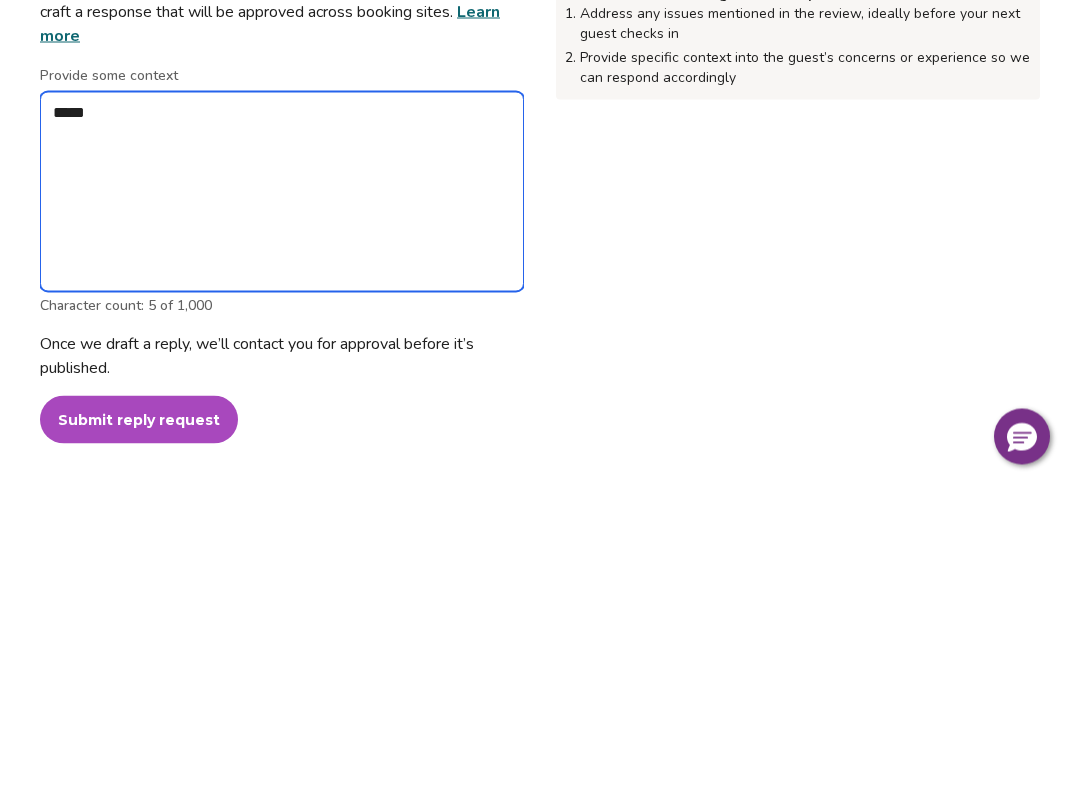 type on "*****" 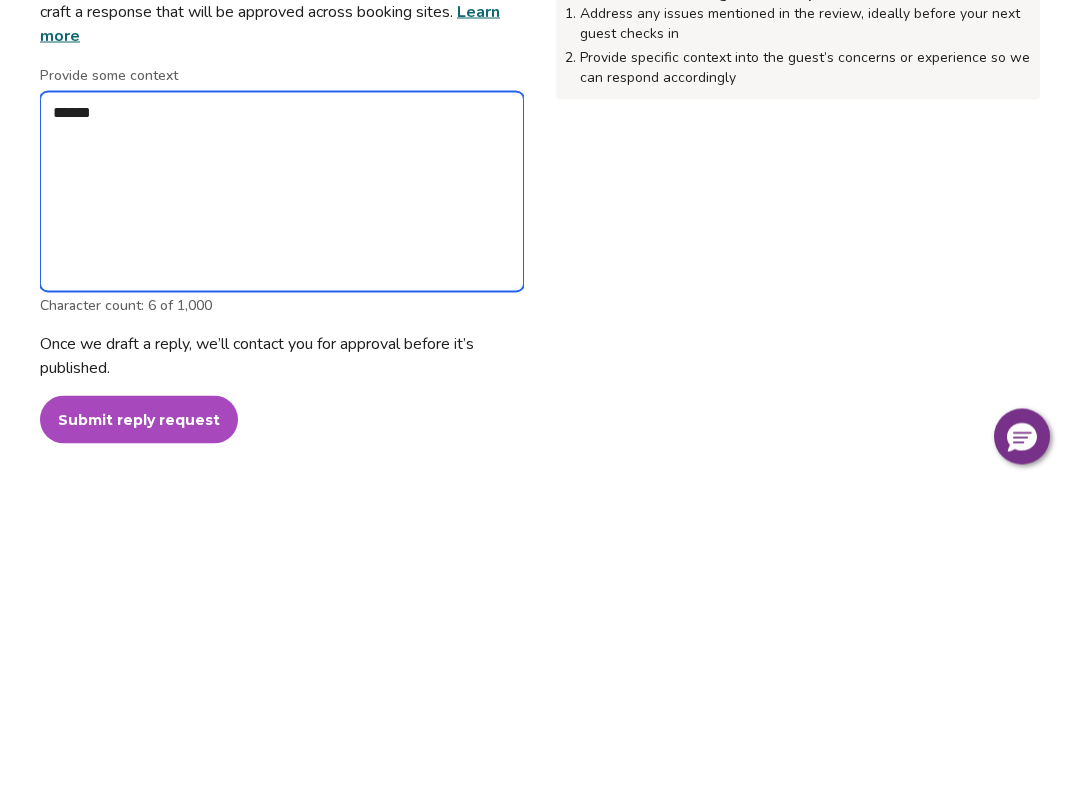 type on "*" 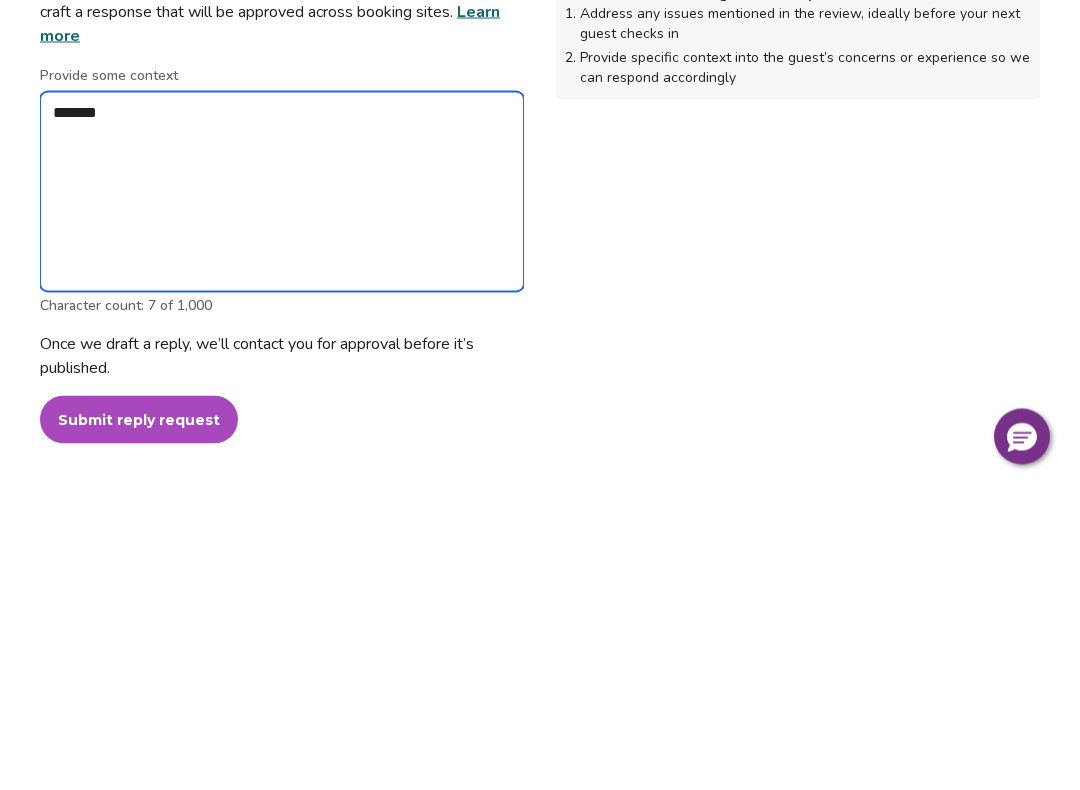 type on "*" 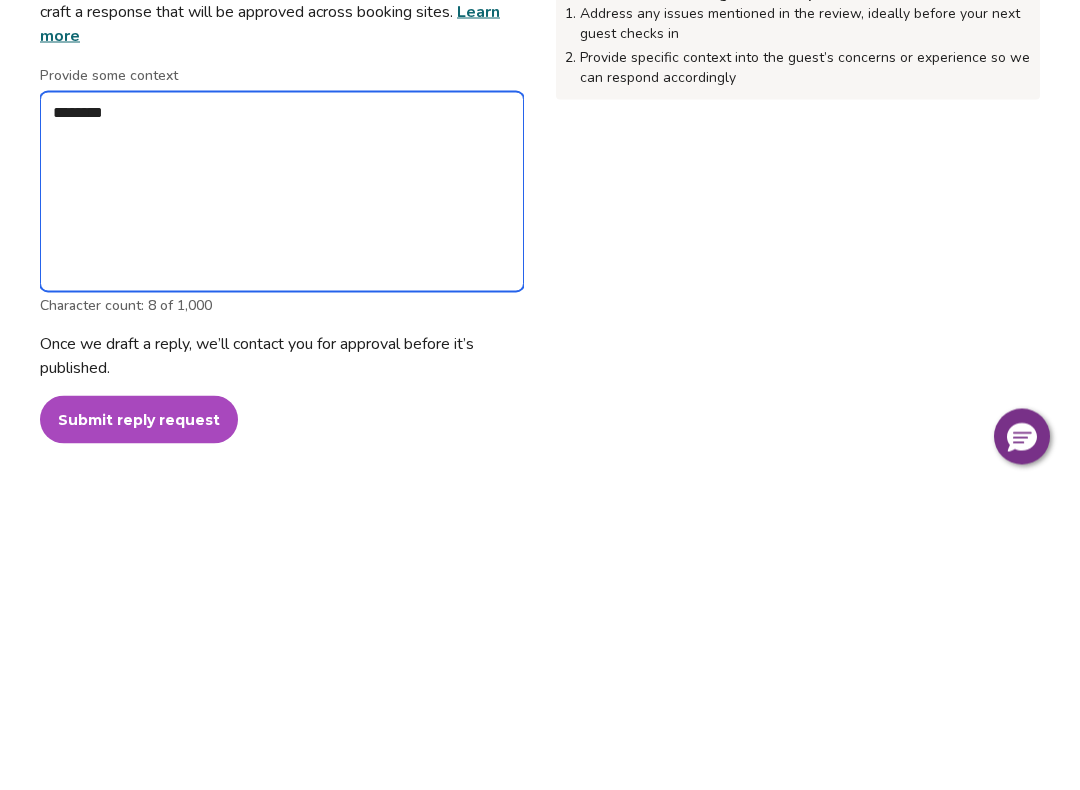 type on "*" 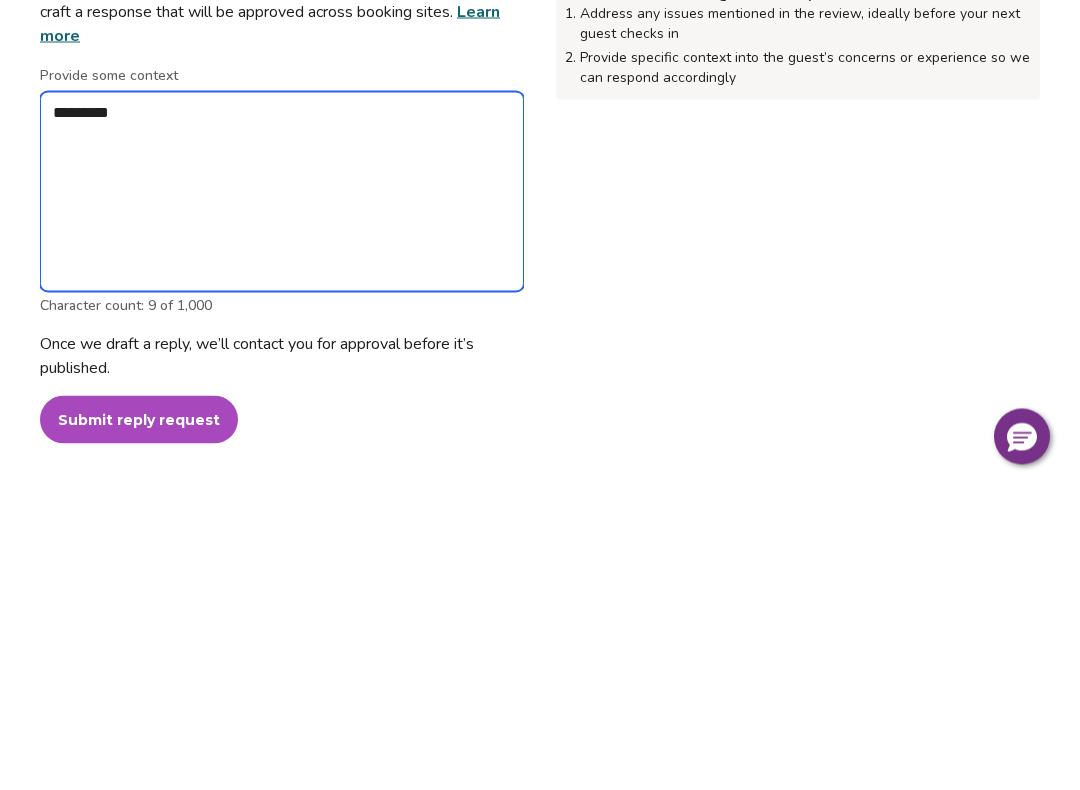 type on "*" 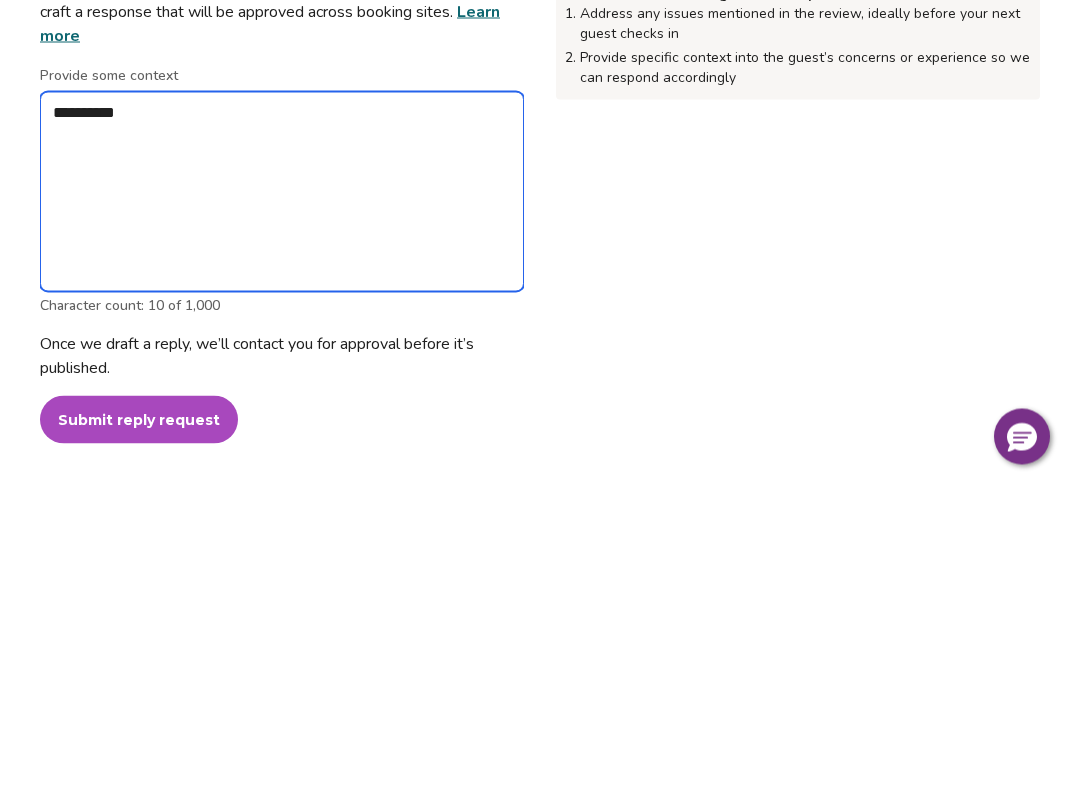 type on "*" 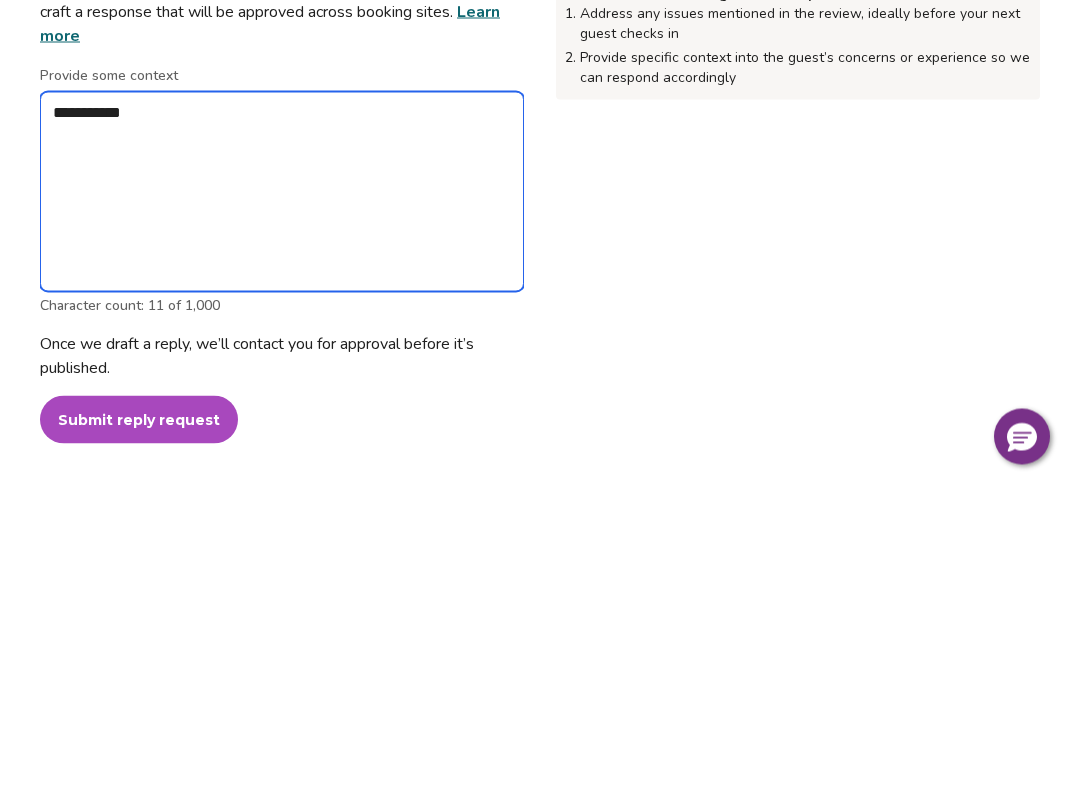type on "*" 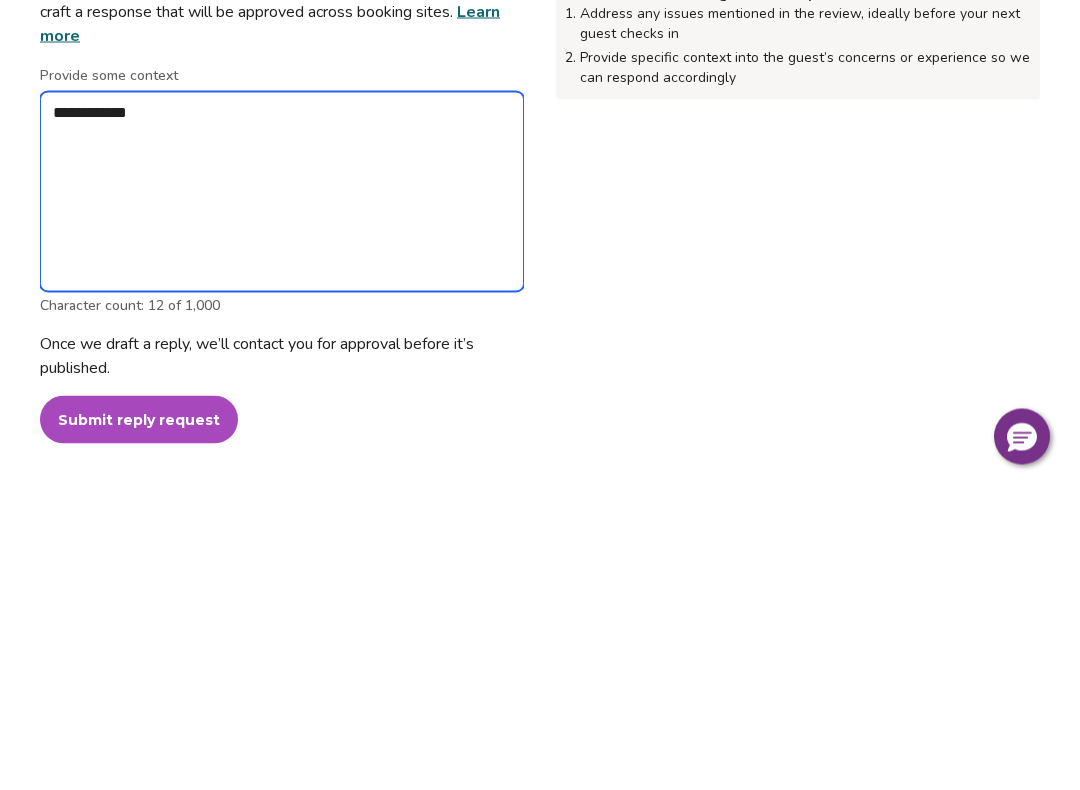 type on "*" 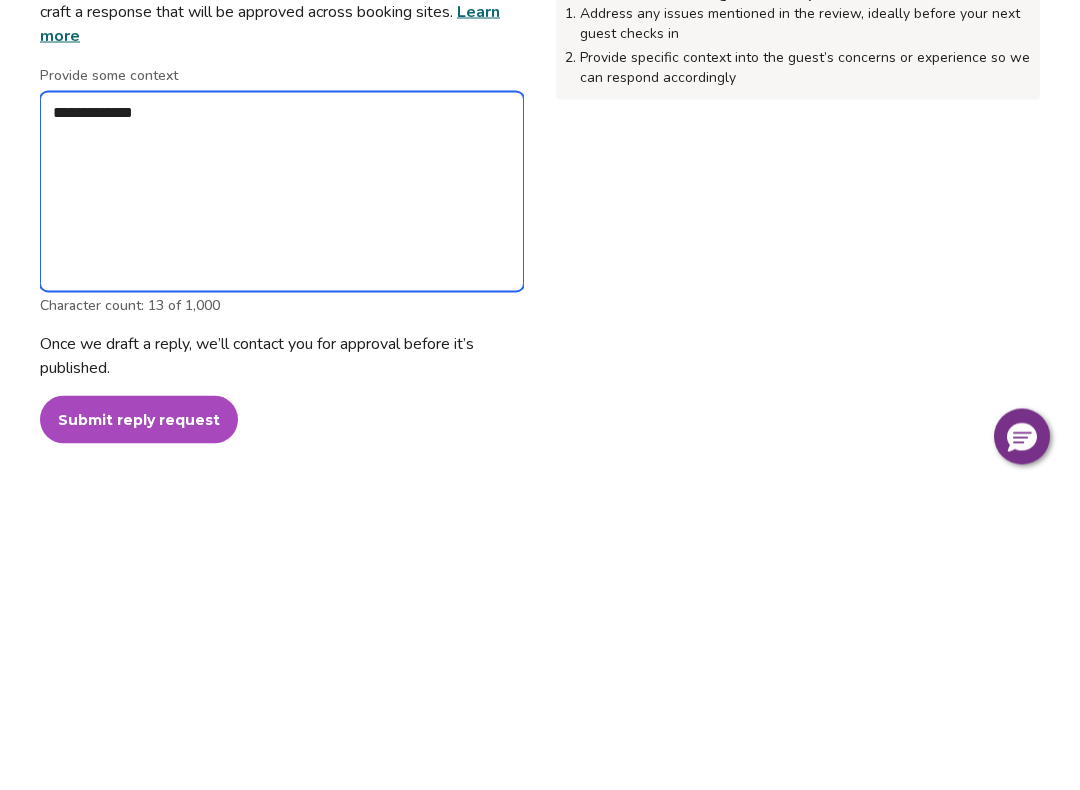 type on "*" 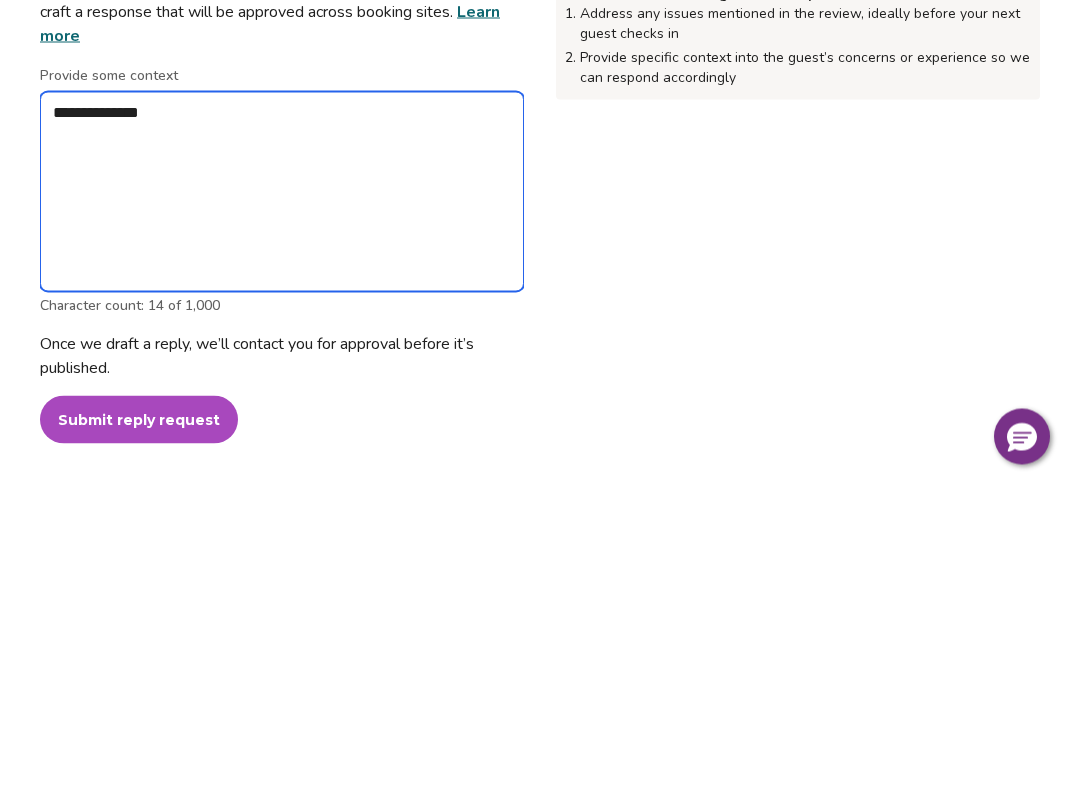 type on "*" 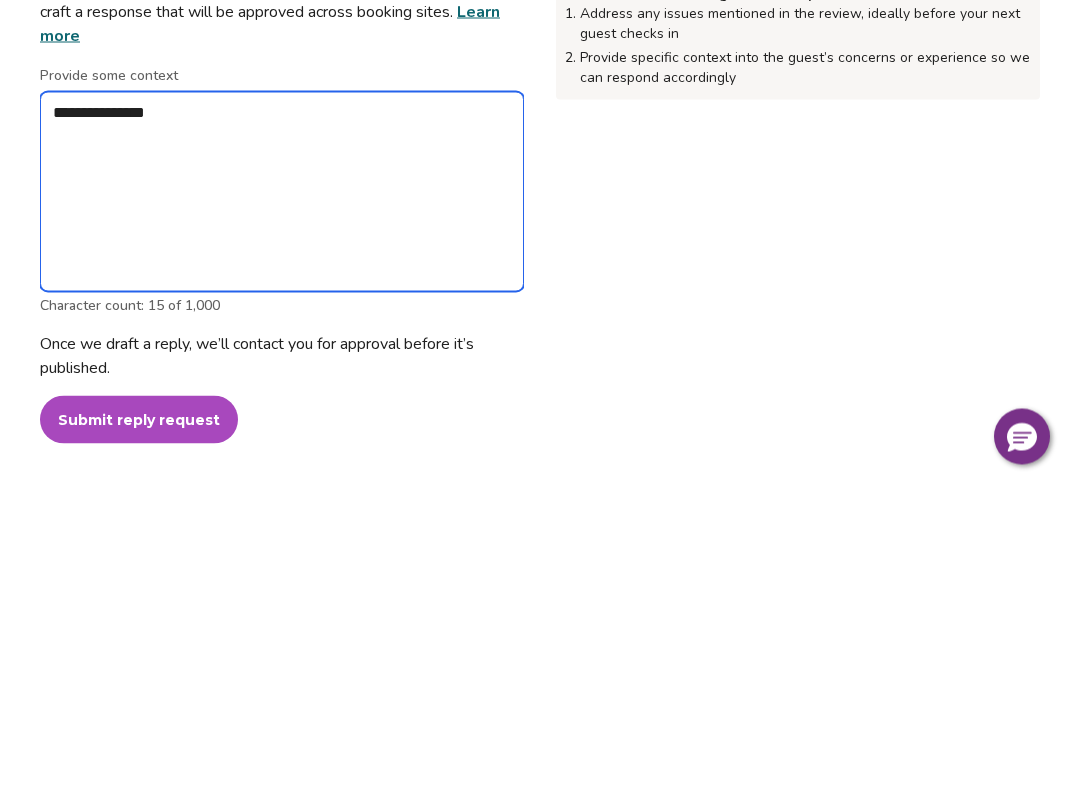 type on "*" 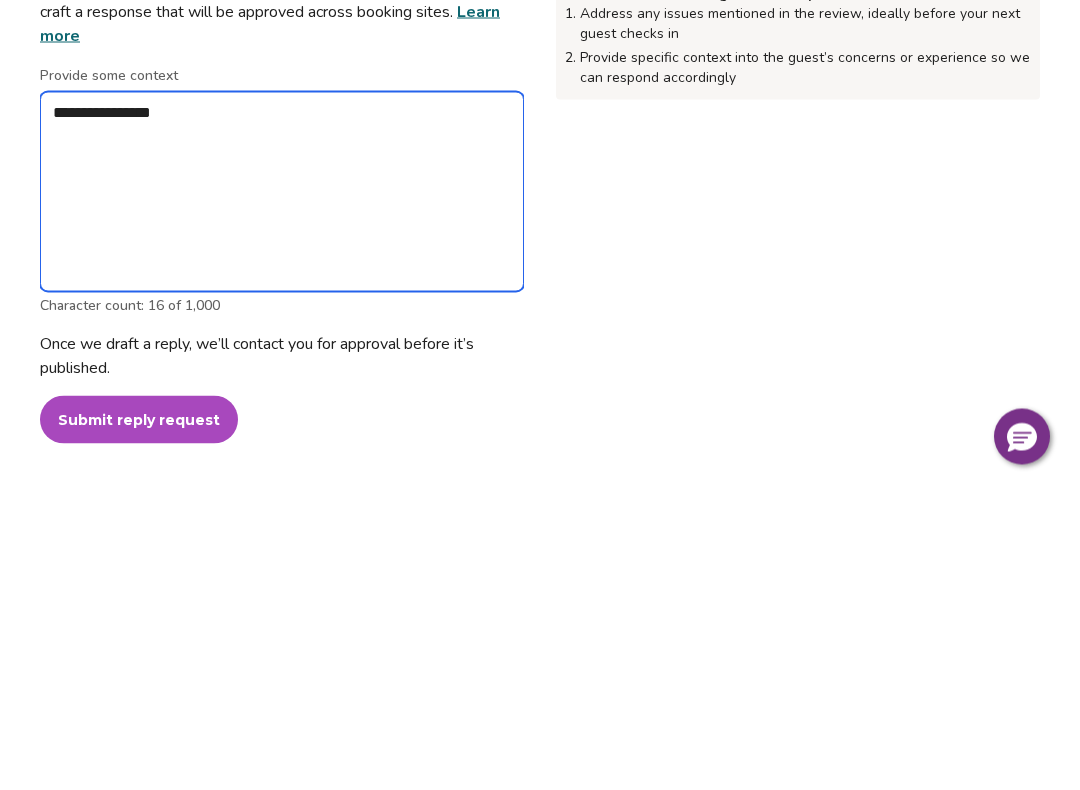 type on "*" 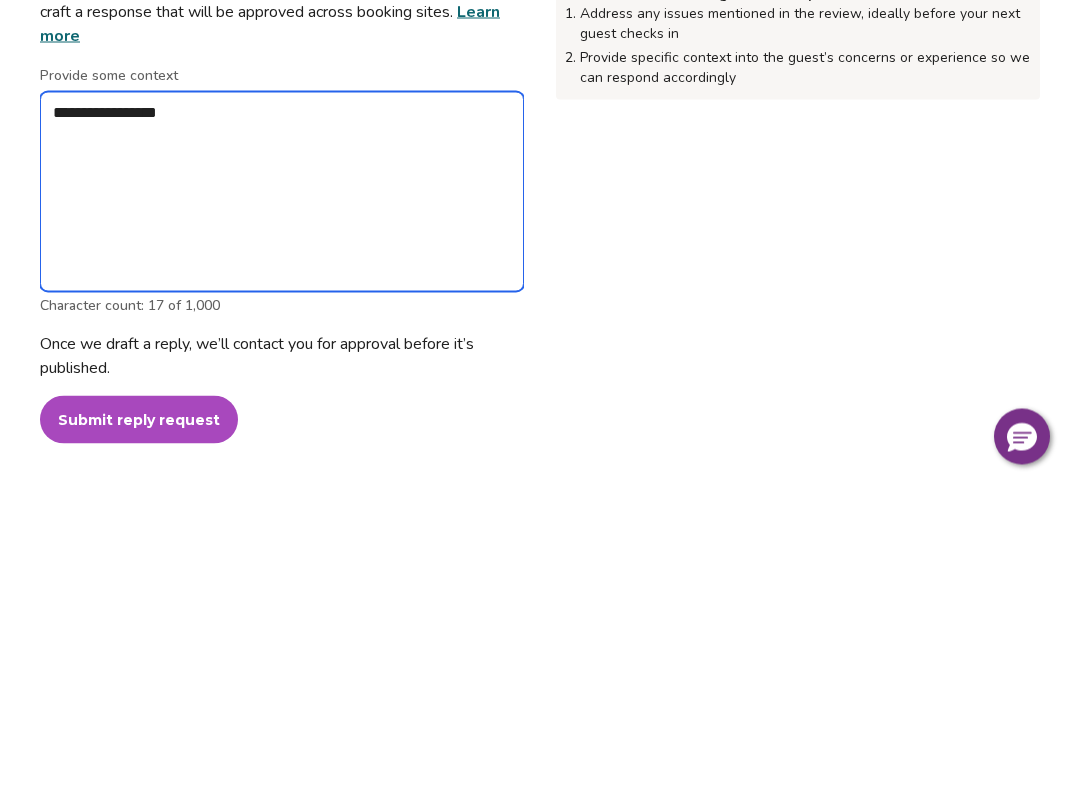 type on "*" 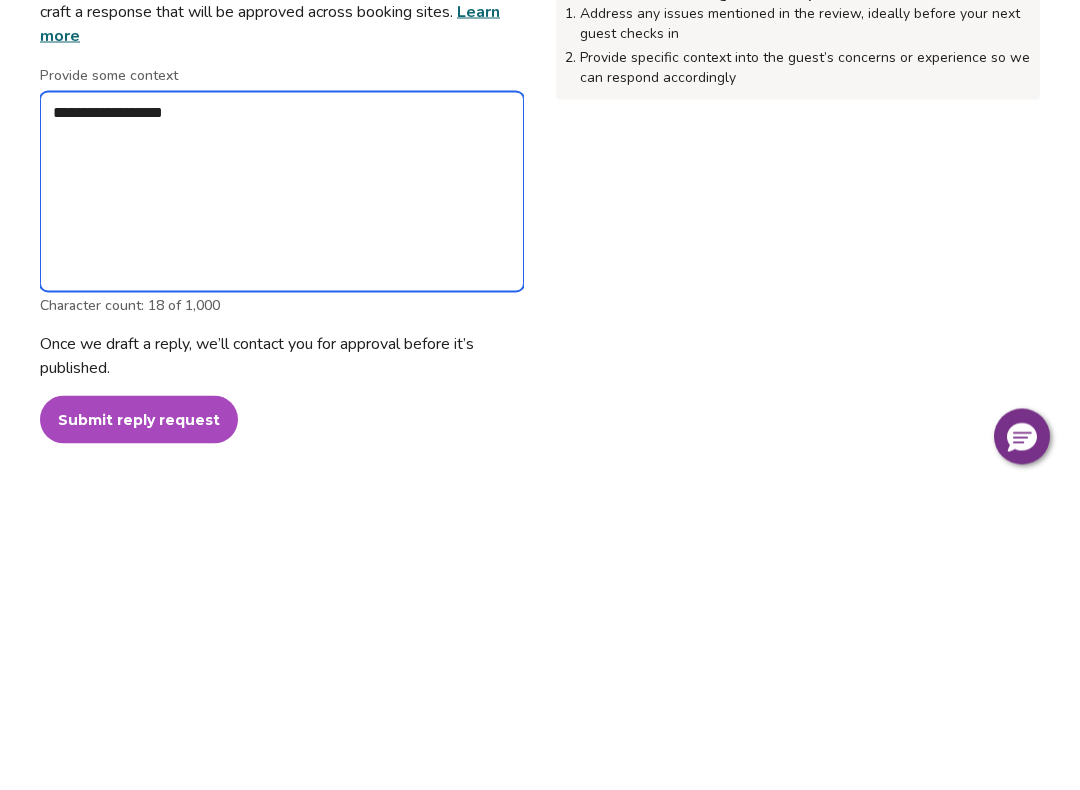 type on "*" 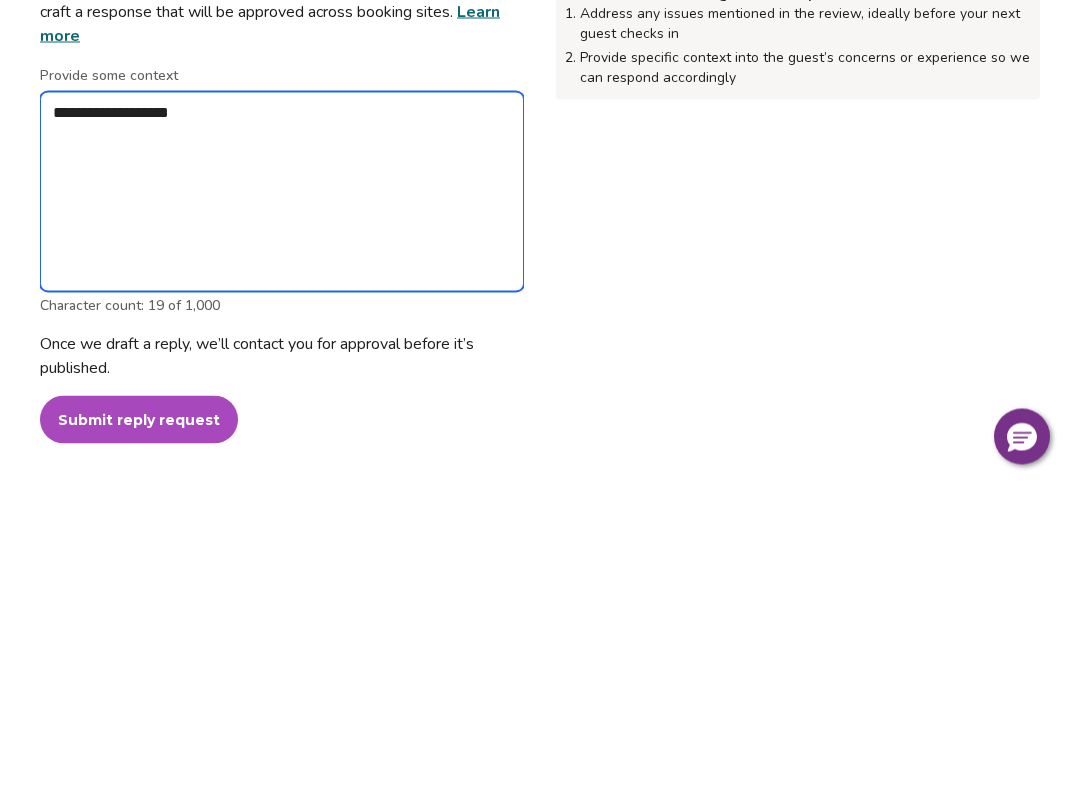 type on "*" 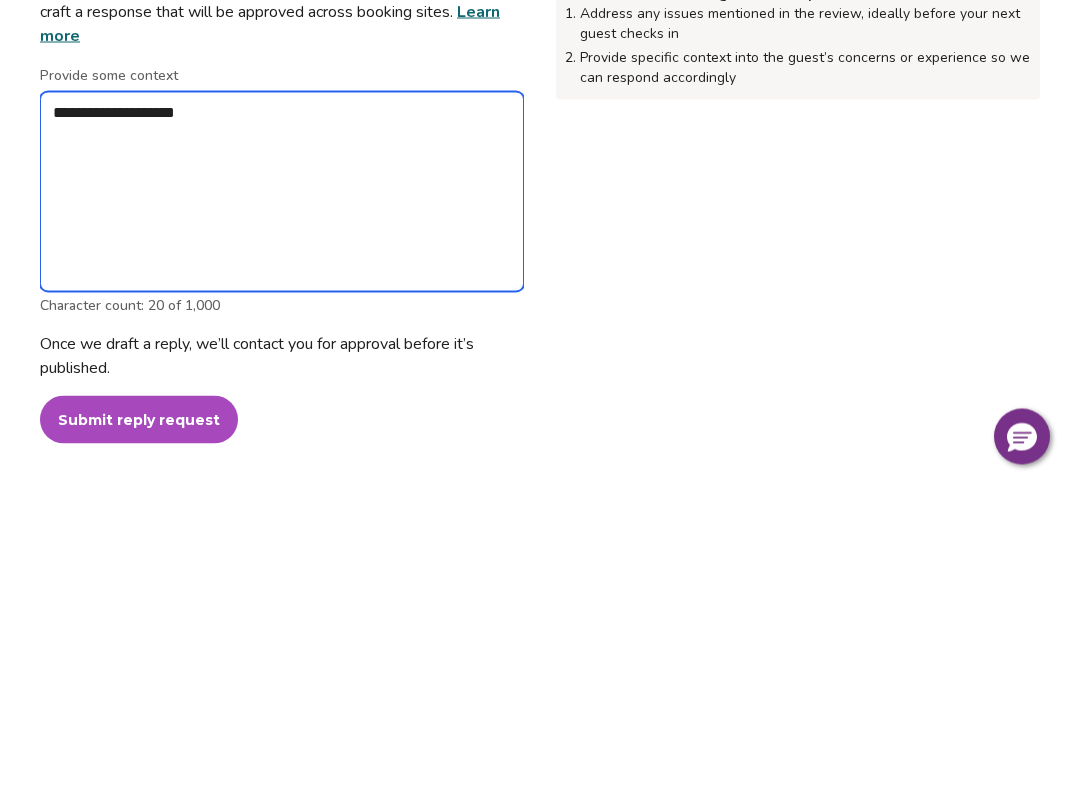 type on "*" 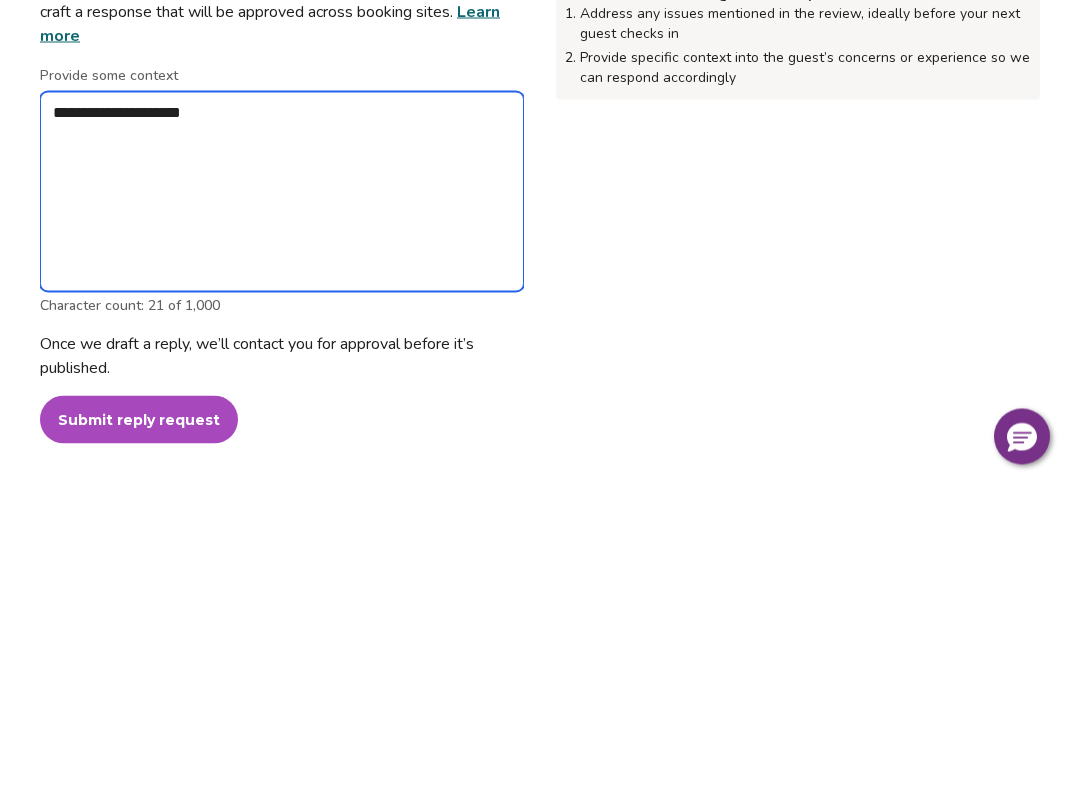 type on "*" 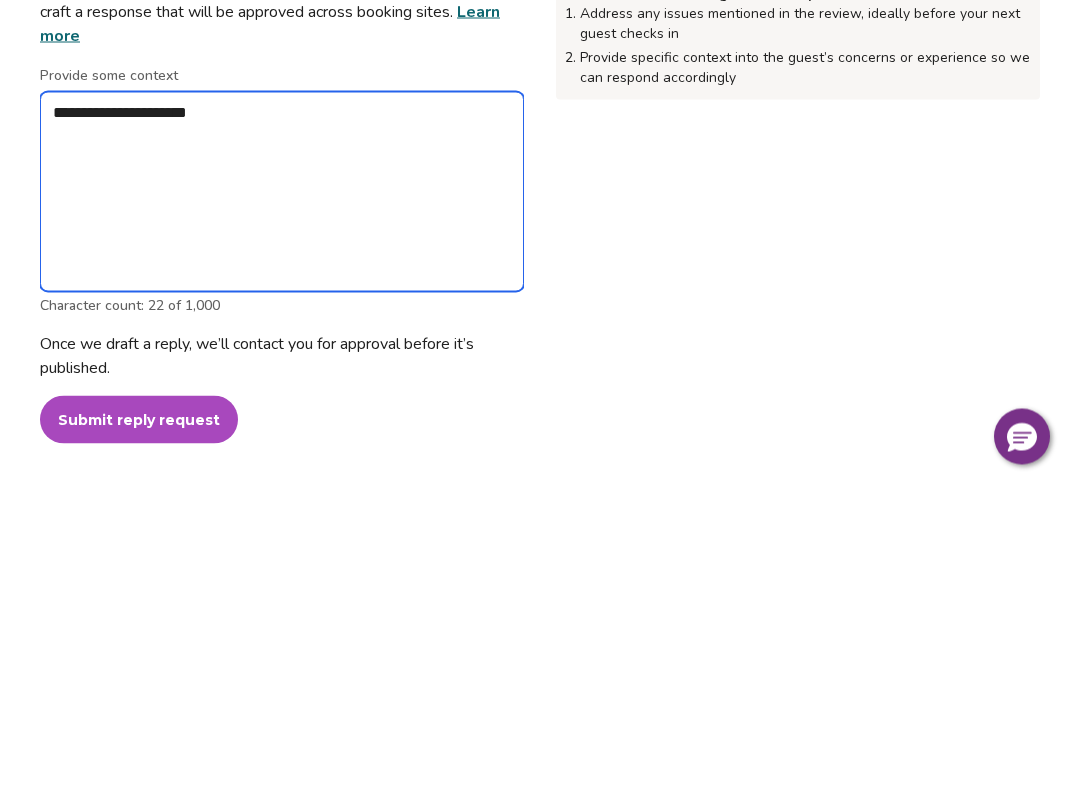 type on "*" 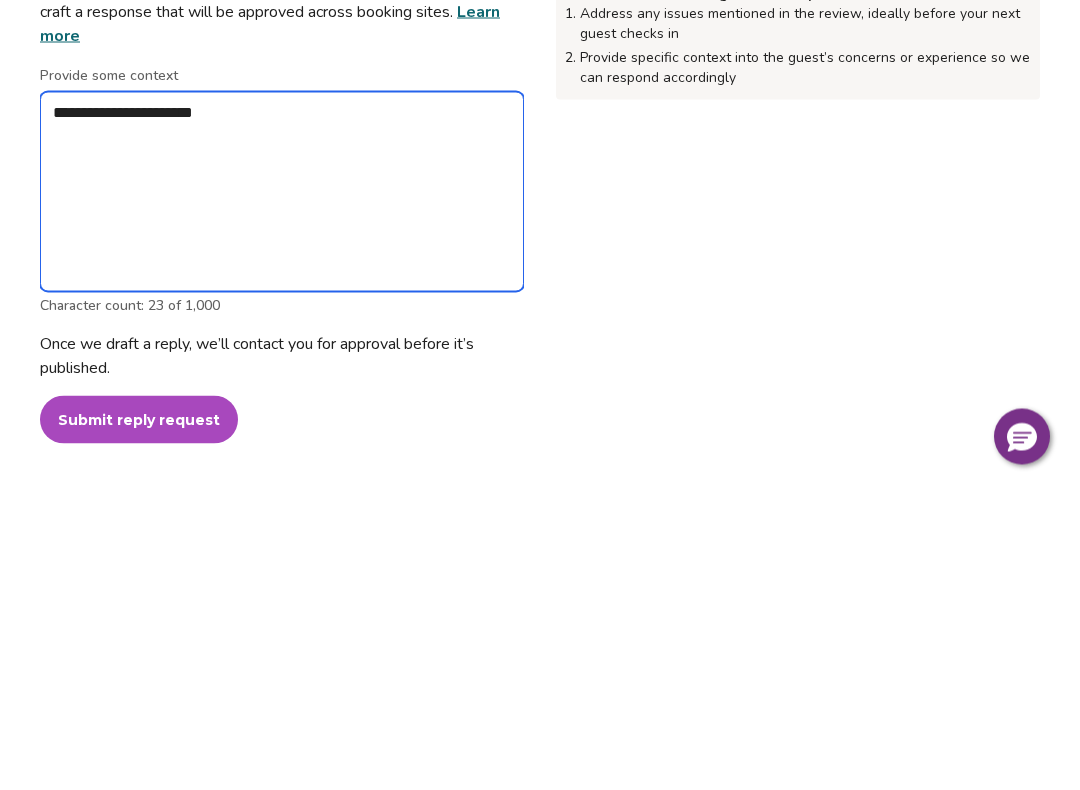 type on "*" 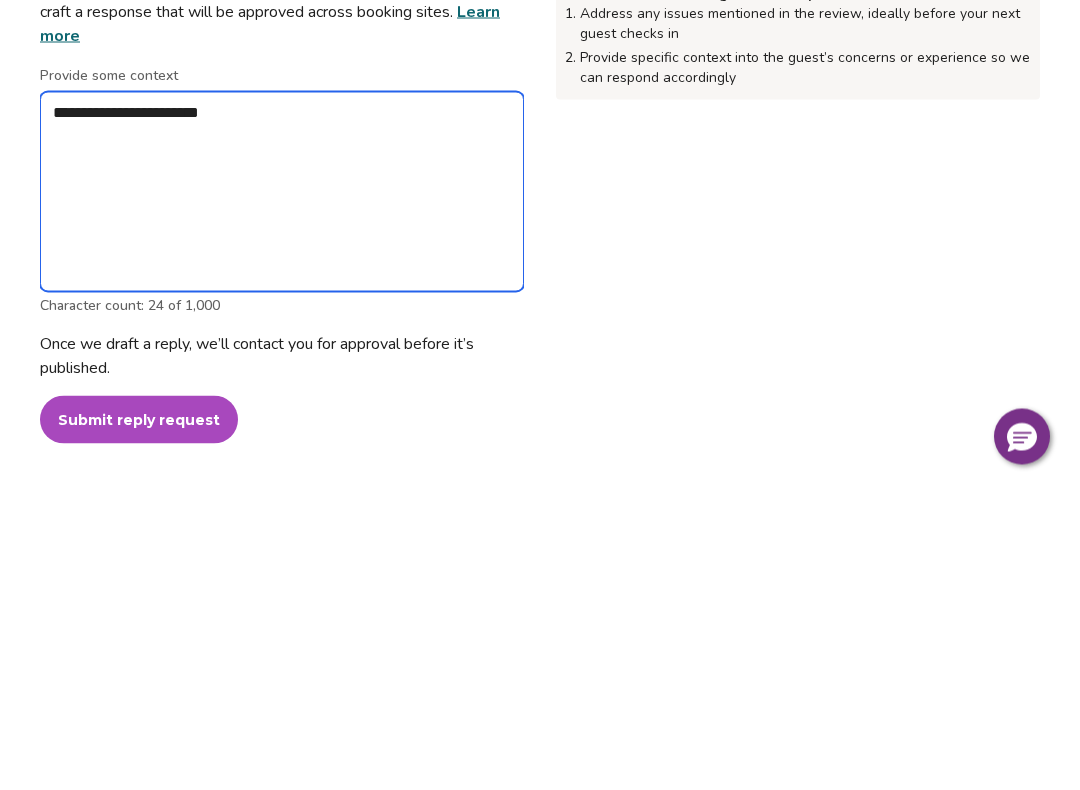 type on "*" 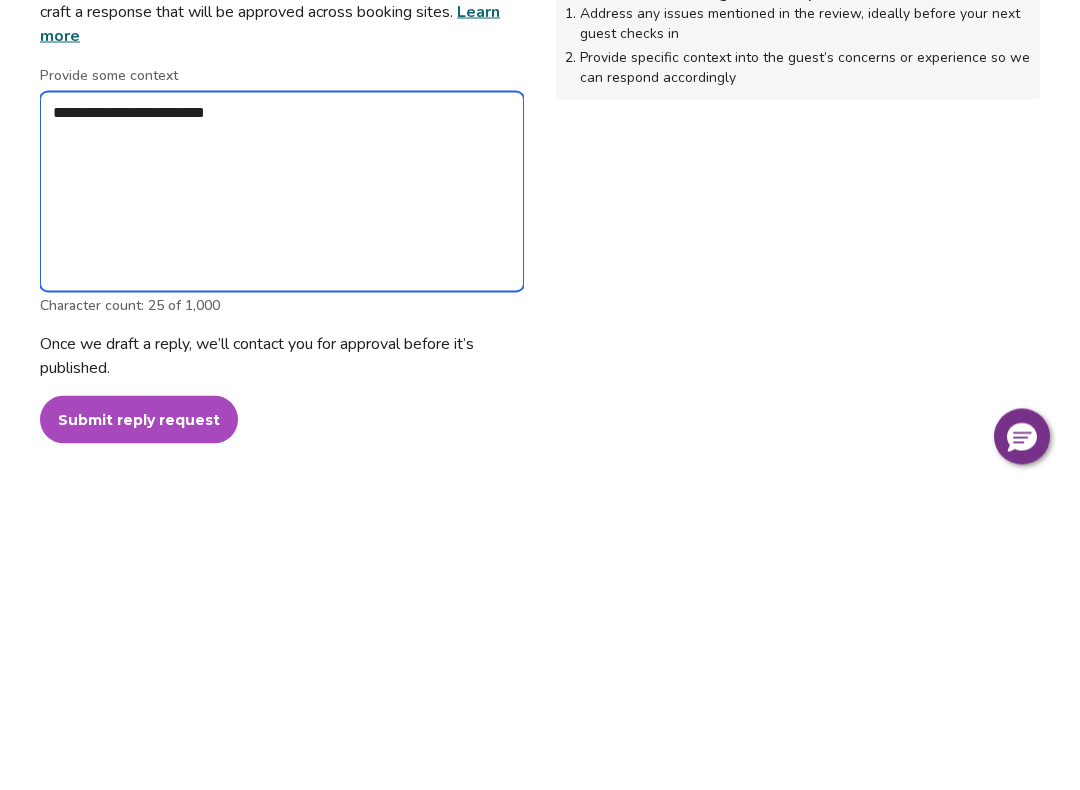 type on "*" 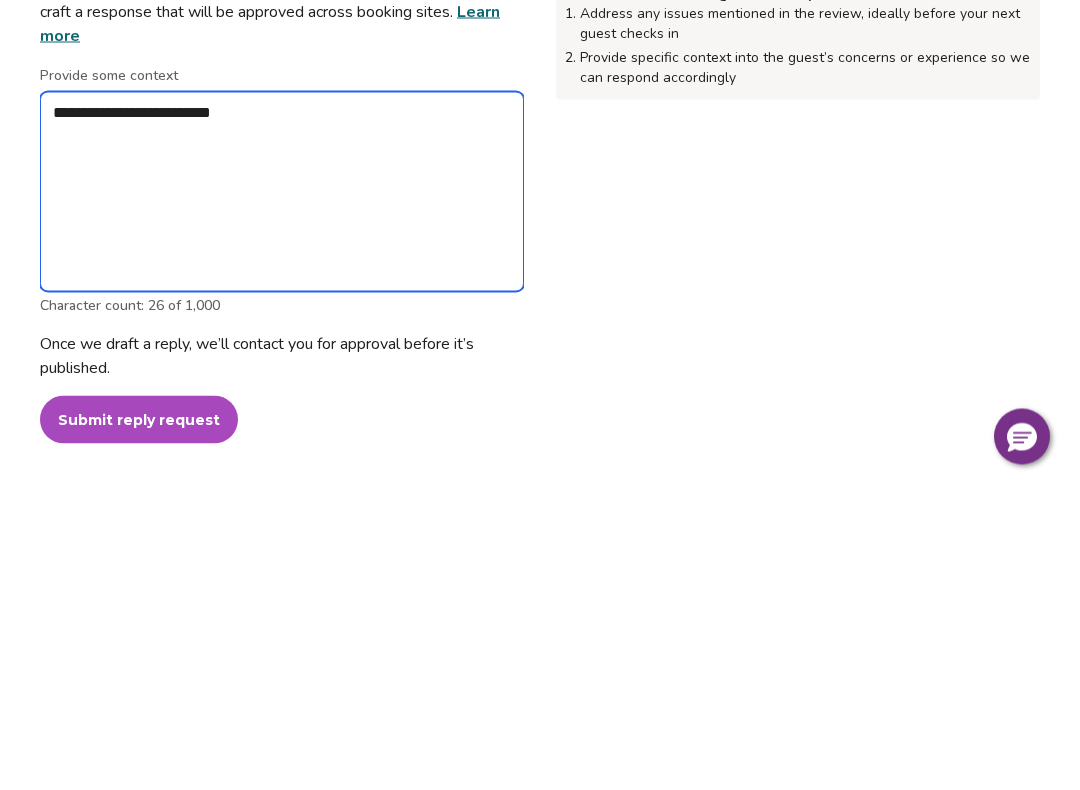 type on "*" 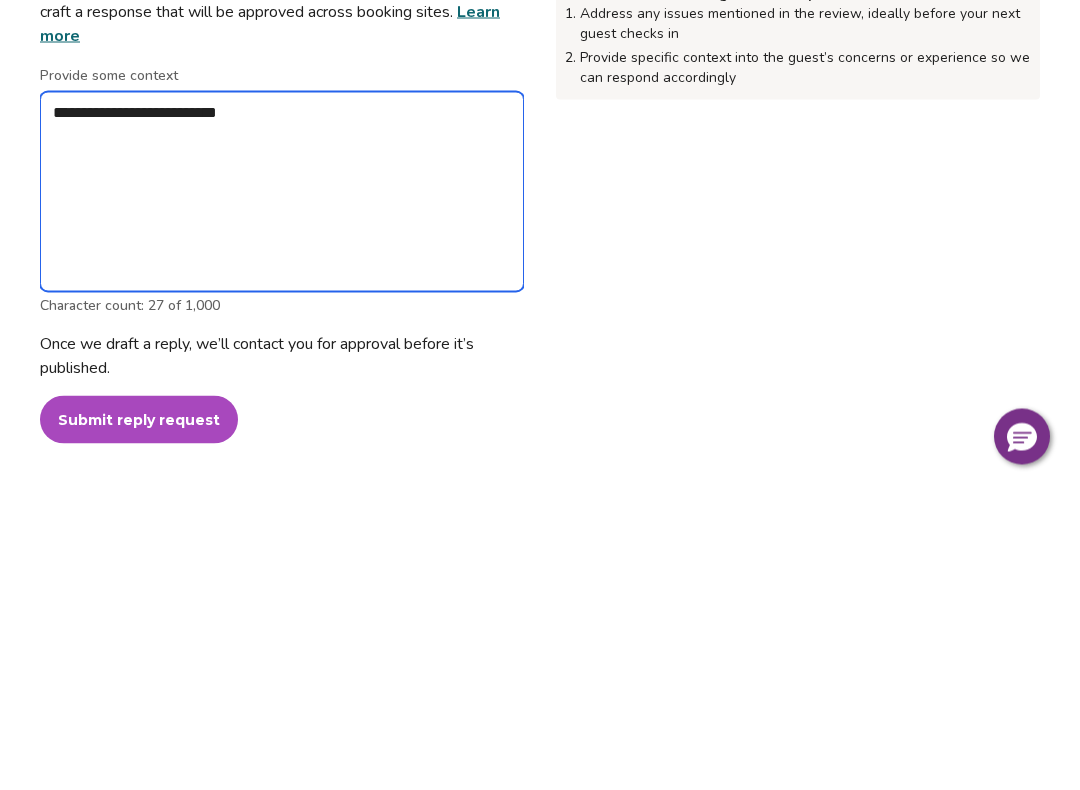 type on "**********" 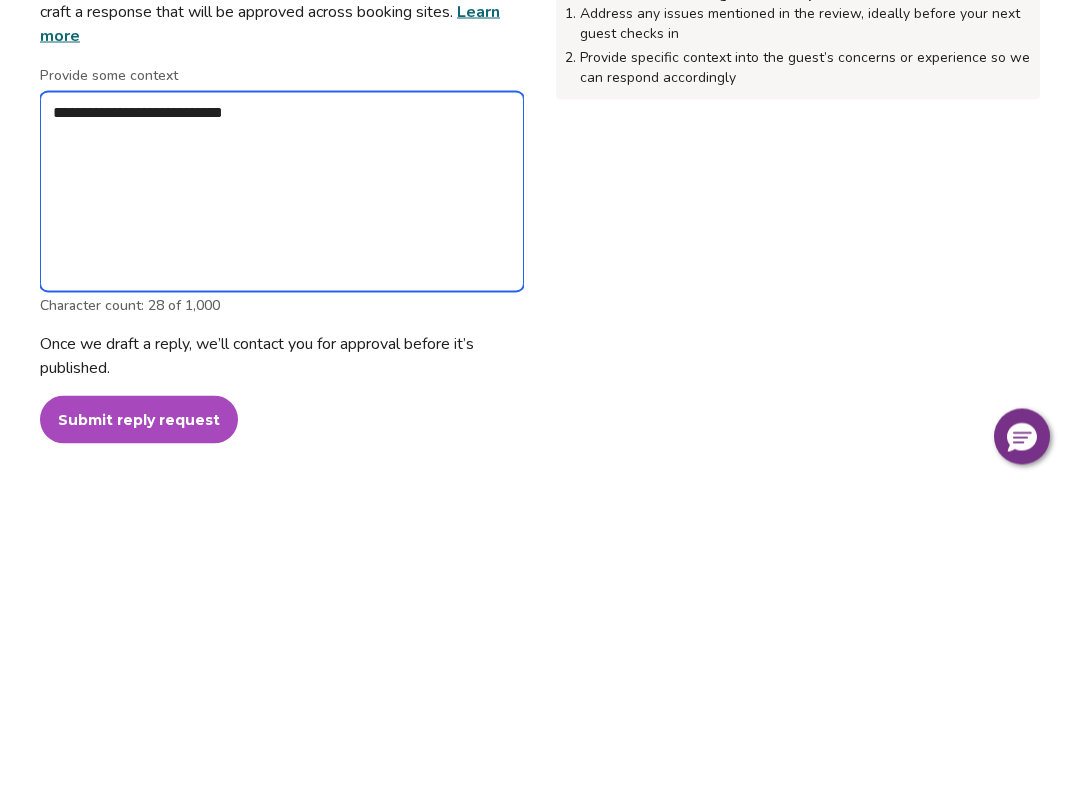 type on "*" 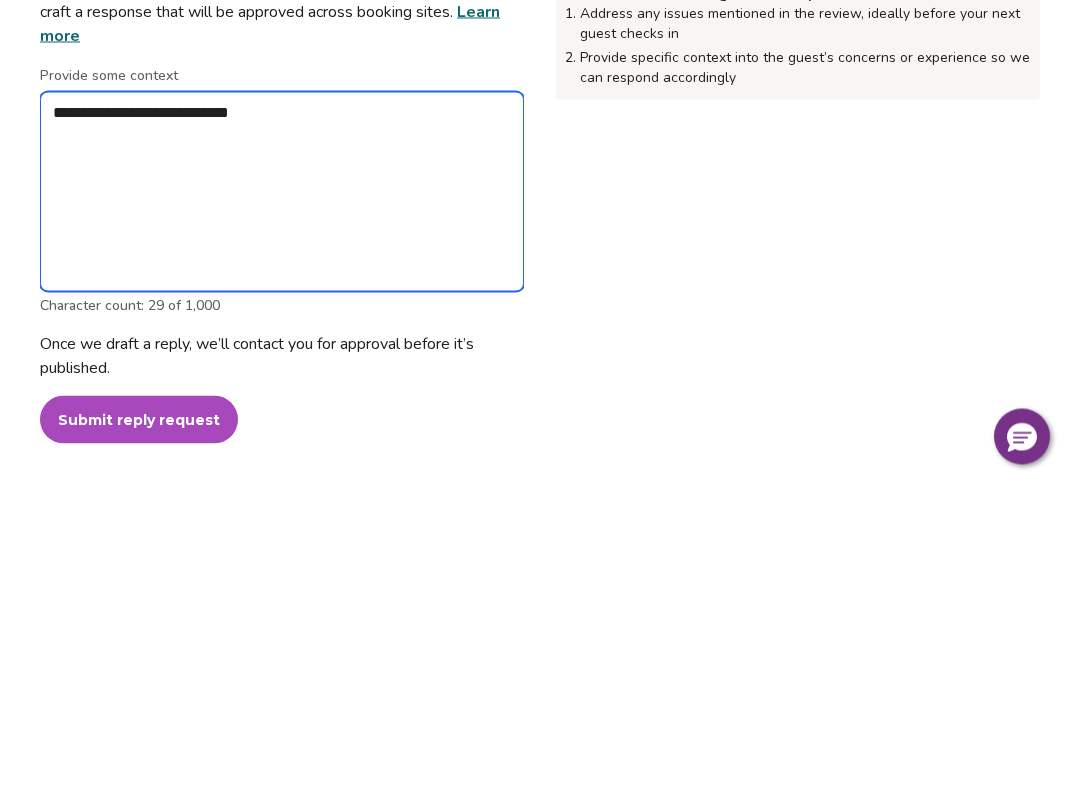 type on "*" 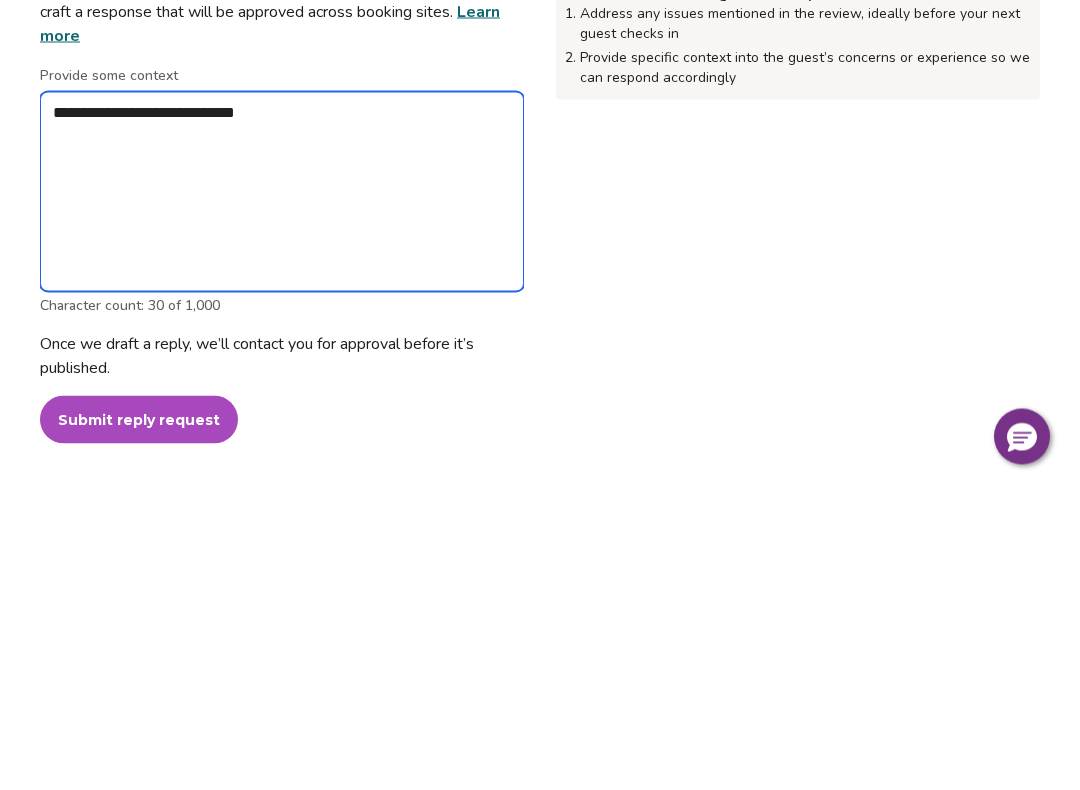 type on "*" 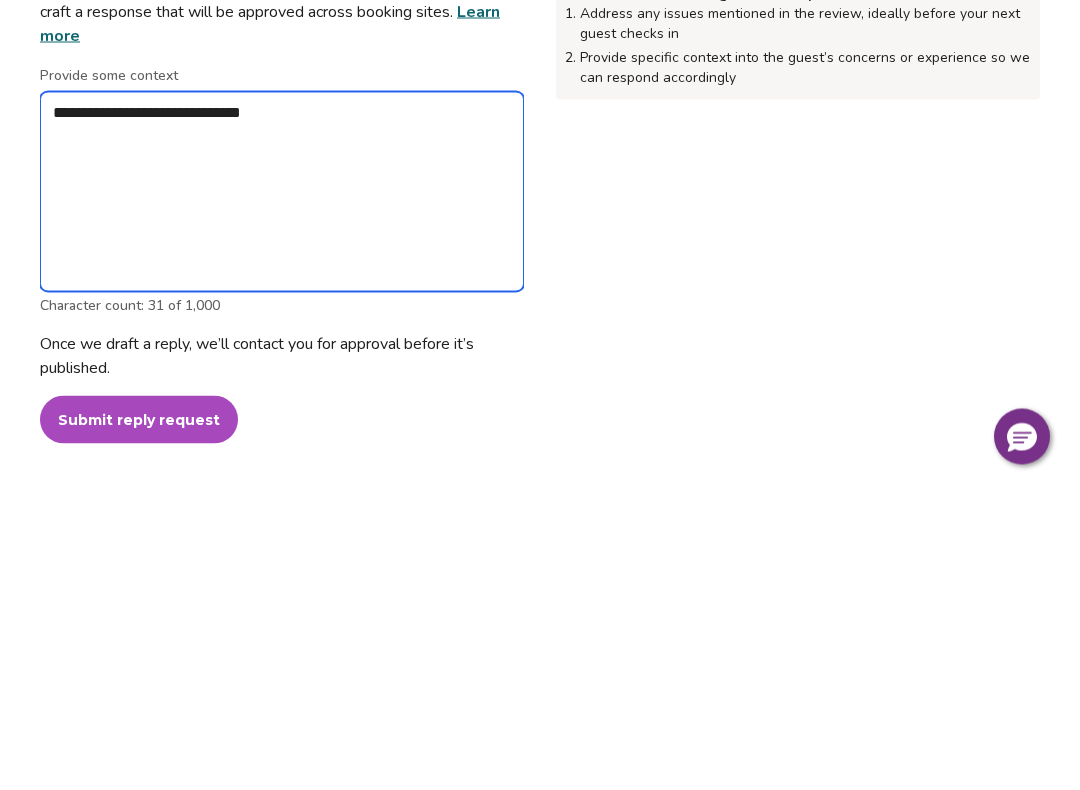 type on "*" 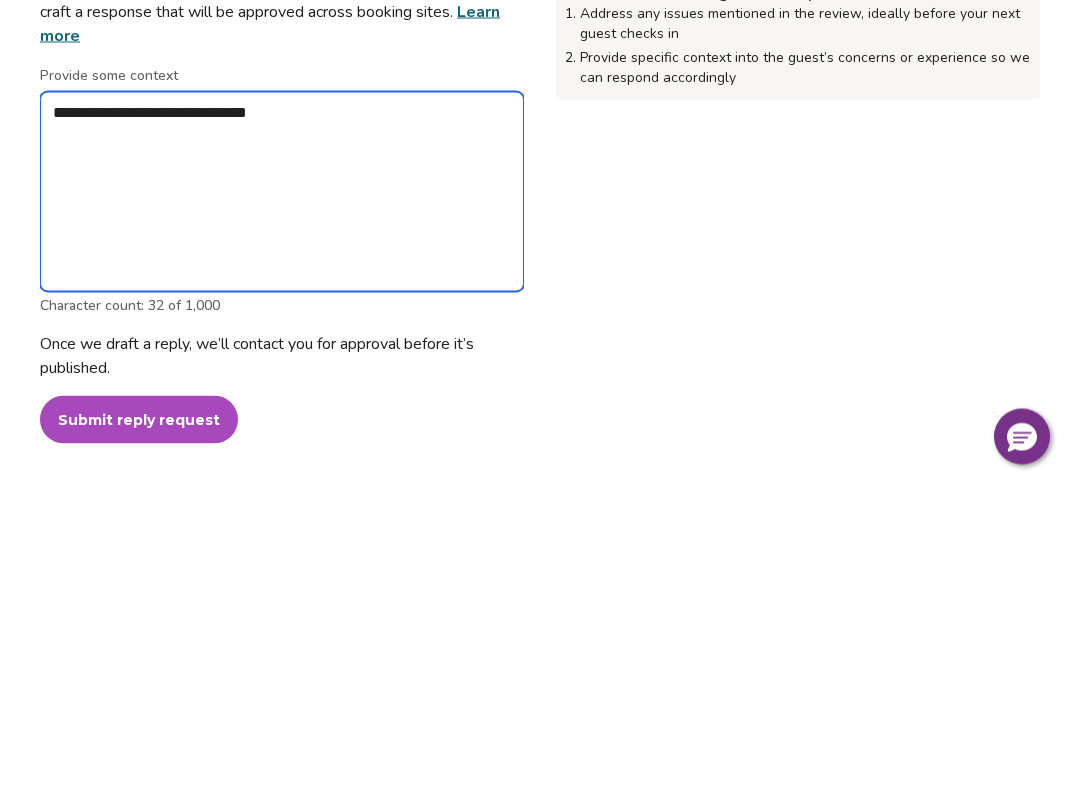 type on "*" 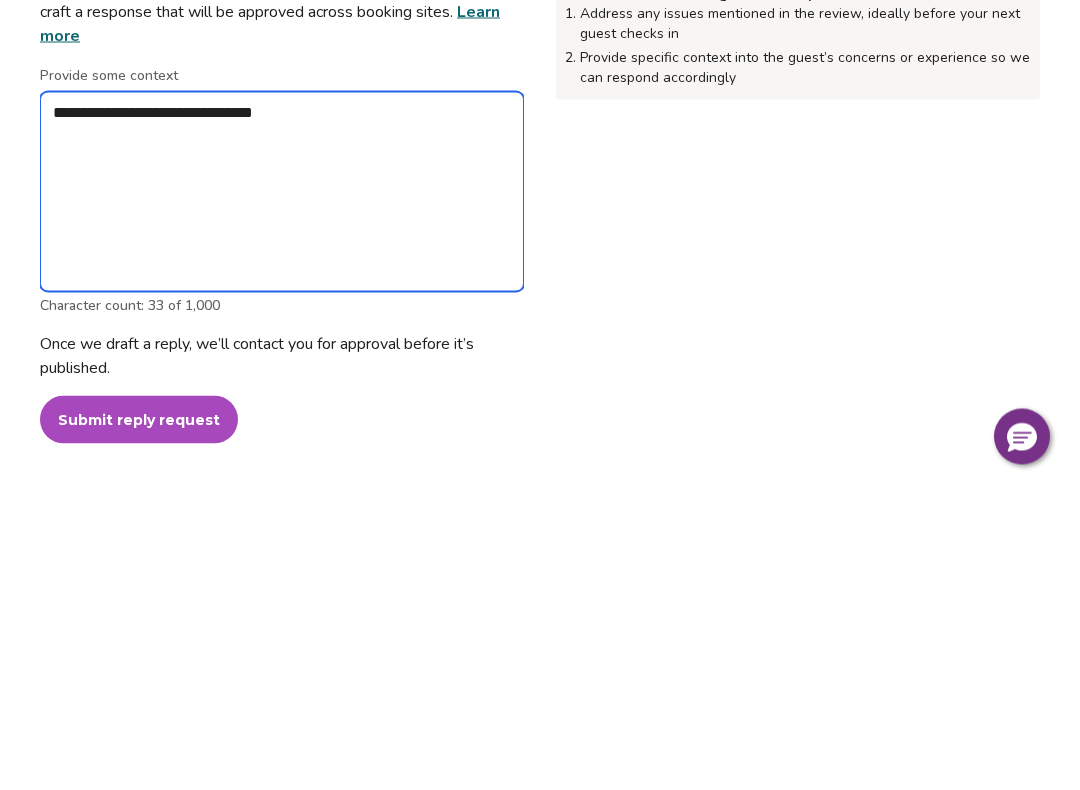 type on "*" 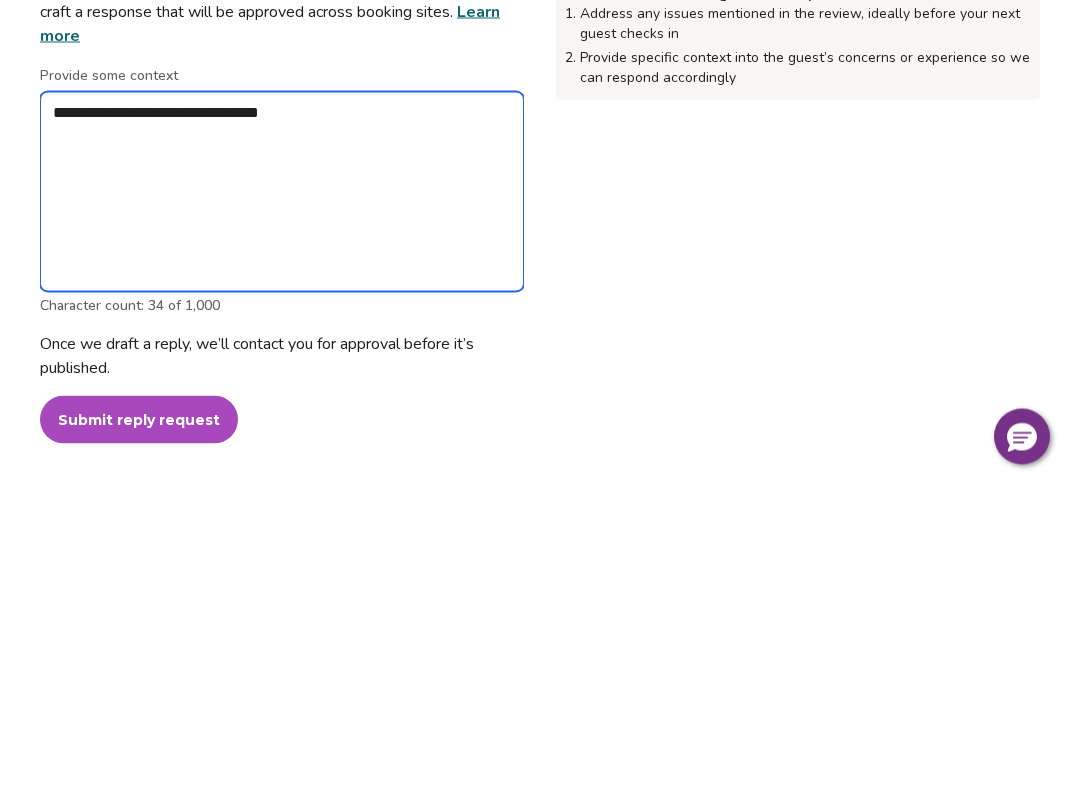 type on "*" 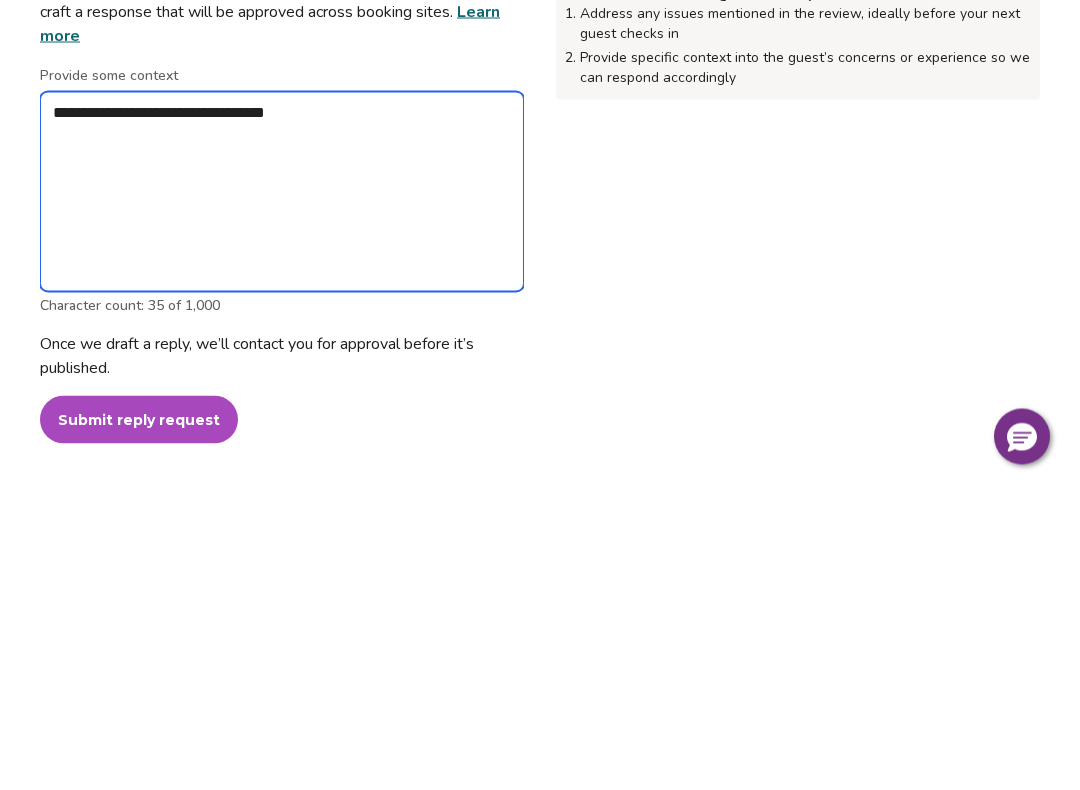 type on "*" 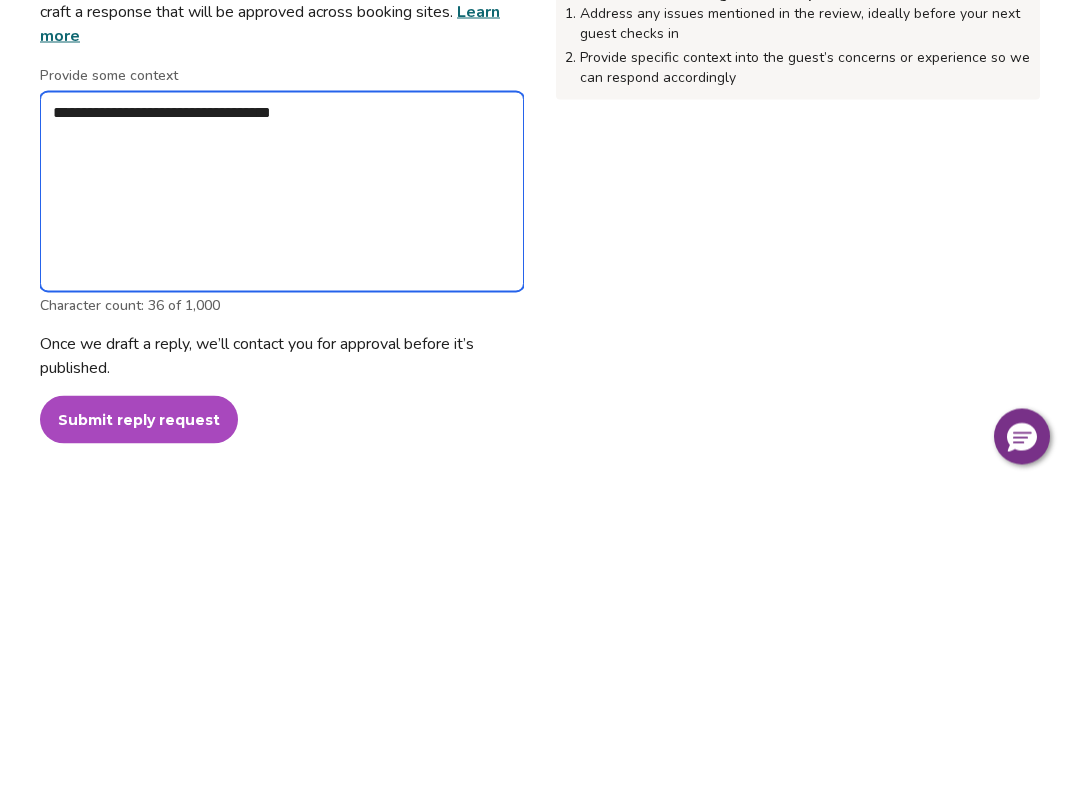 type on "*" 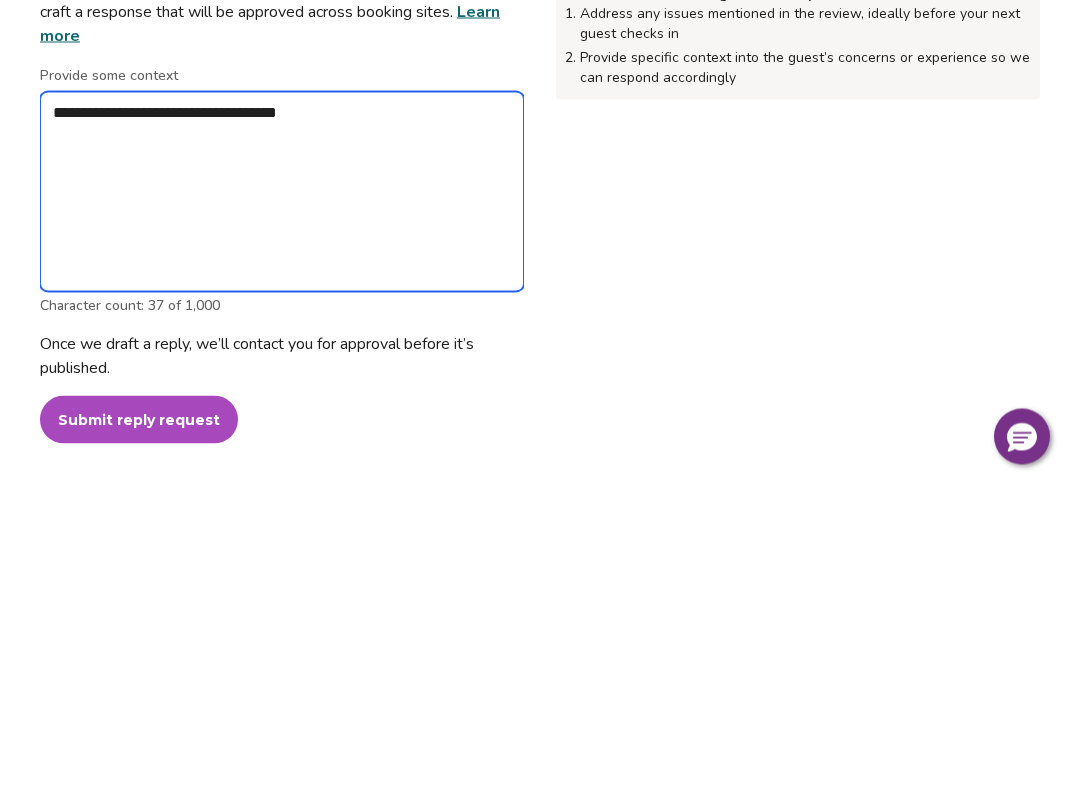 type on "*" 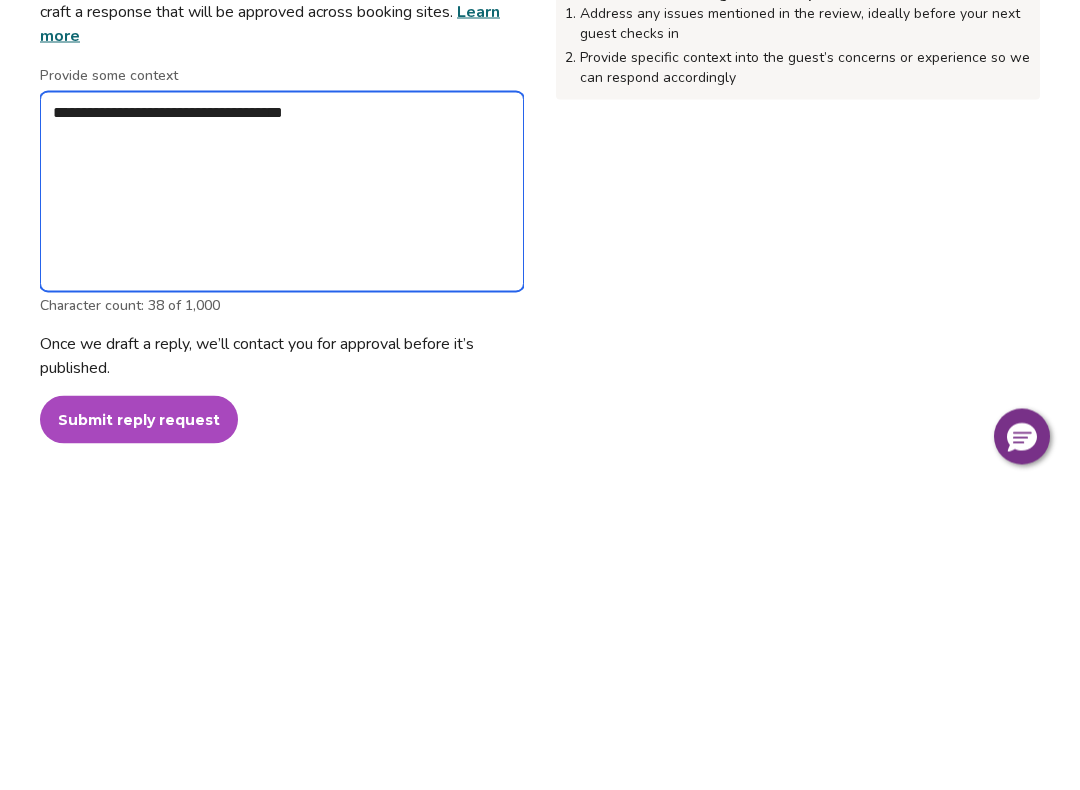 type on "*" 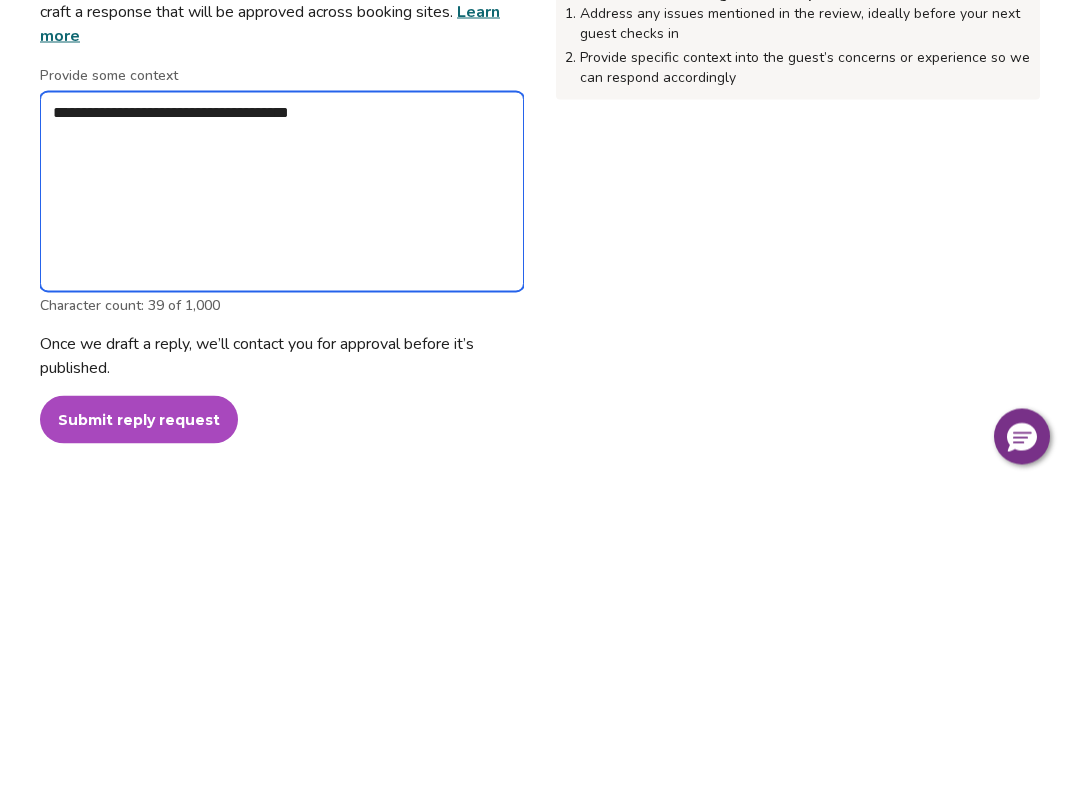 type on "*" 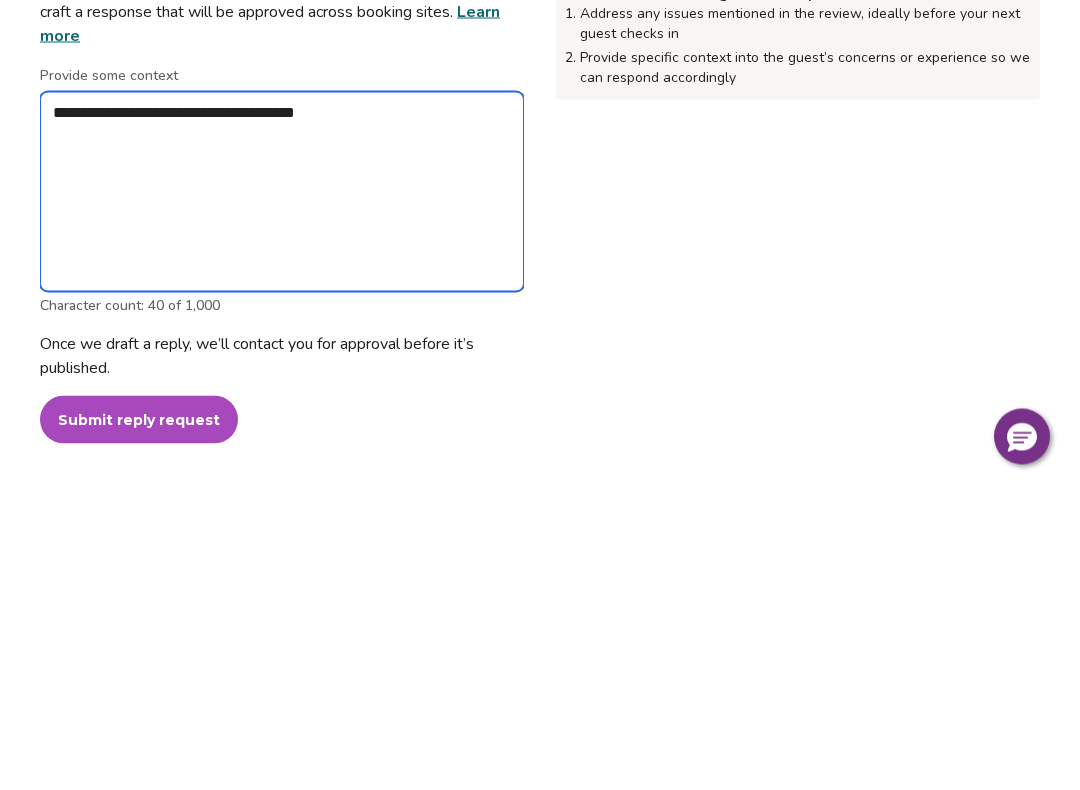type on "*" 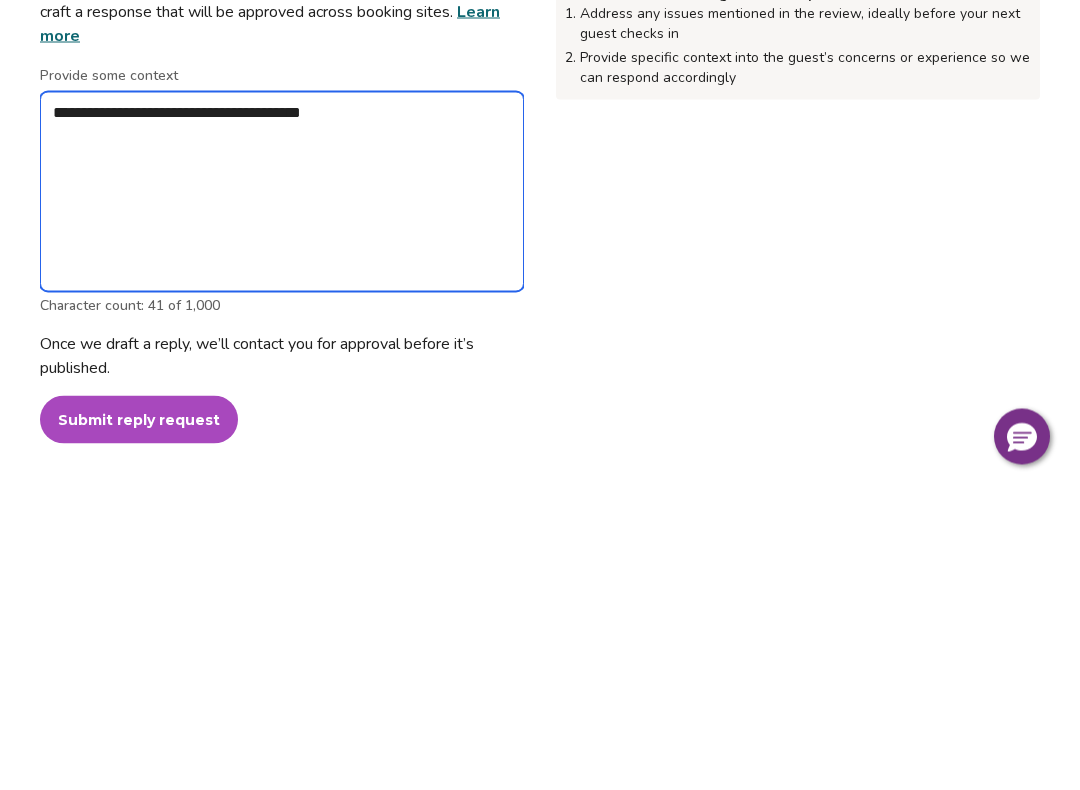 type on "*" 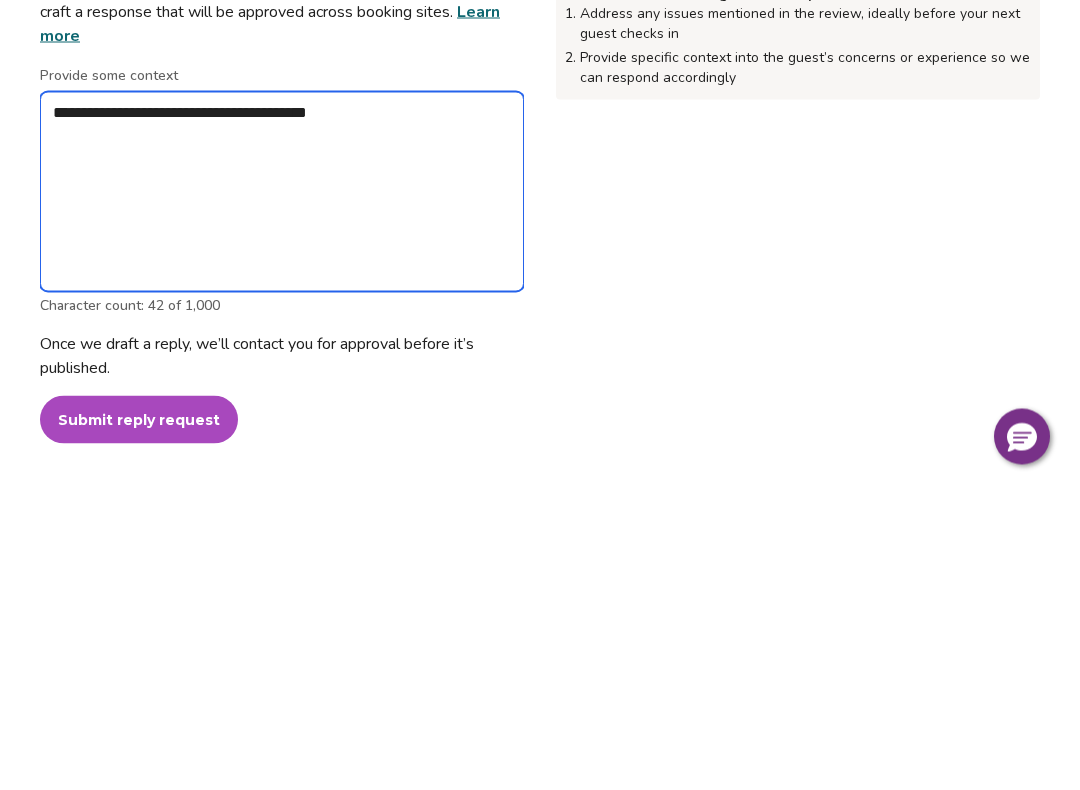 type on "*" 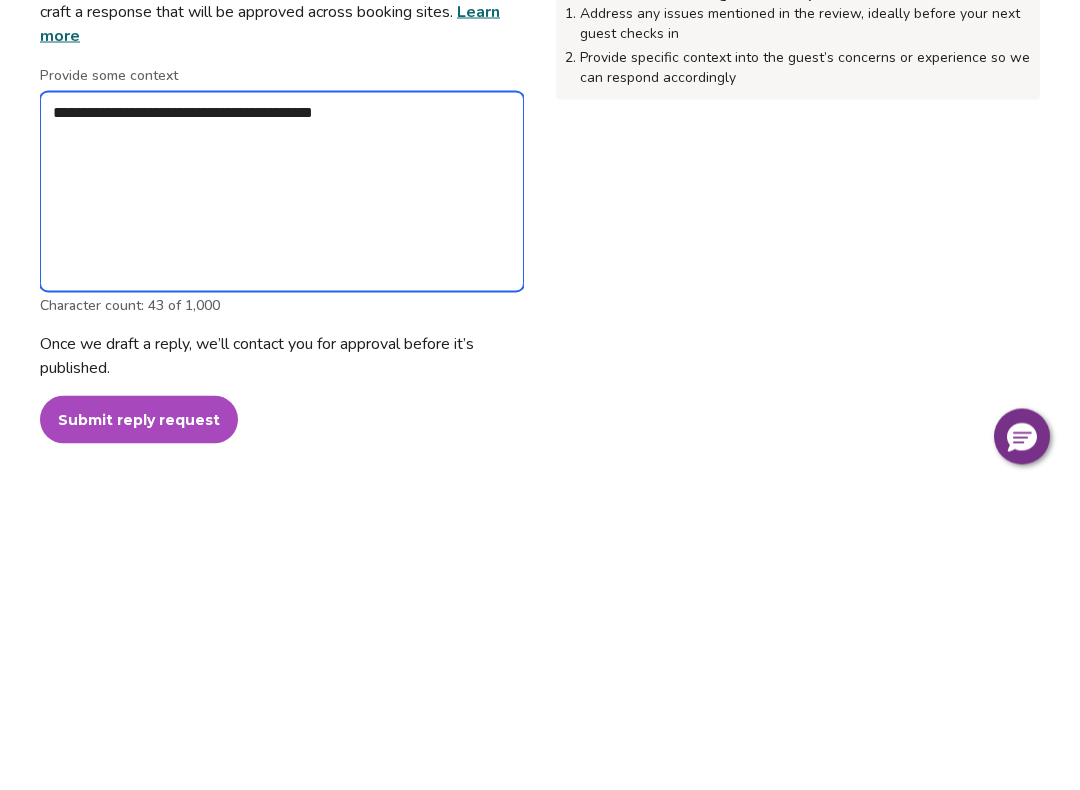 type on "*" 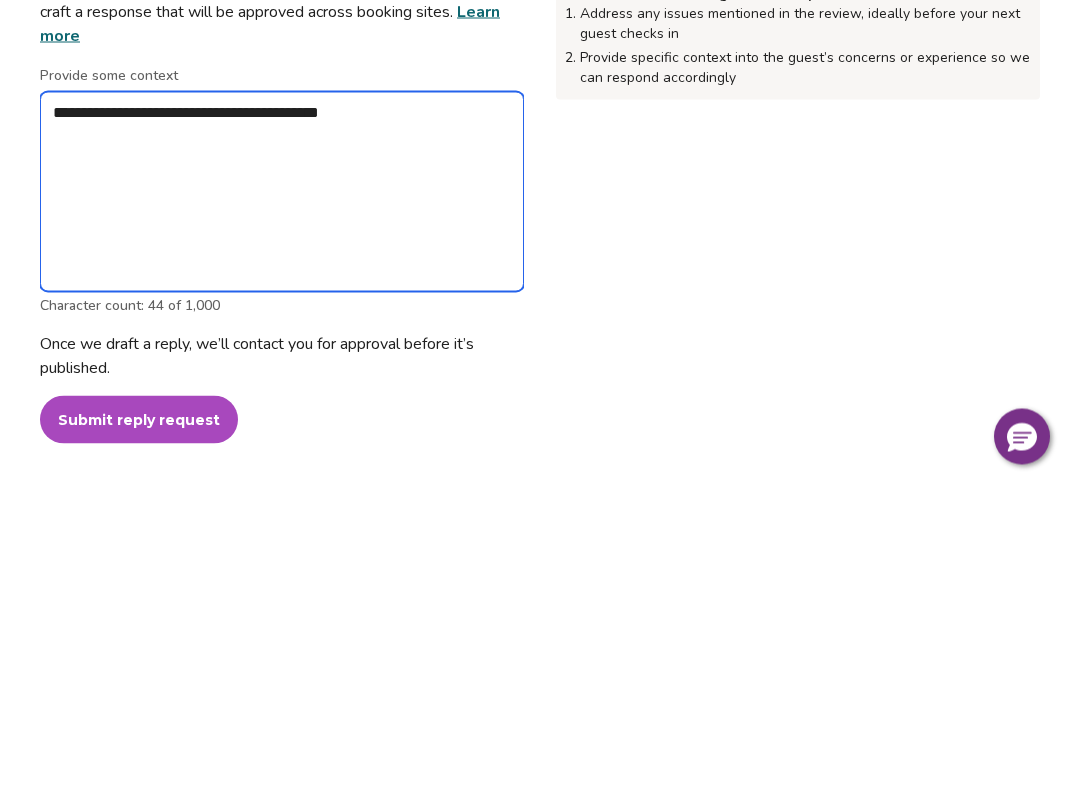 type on "*" 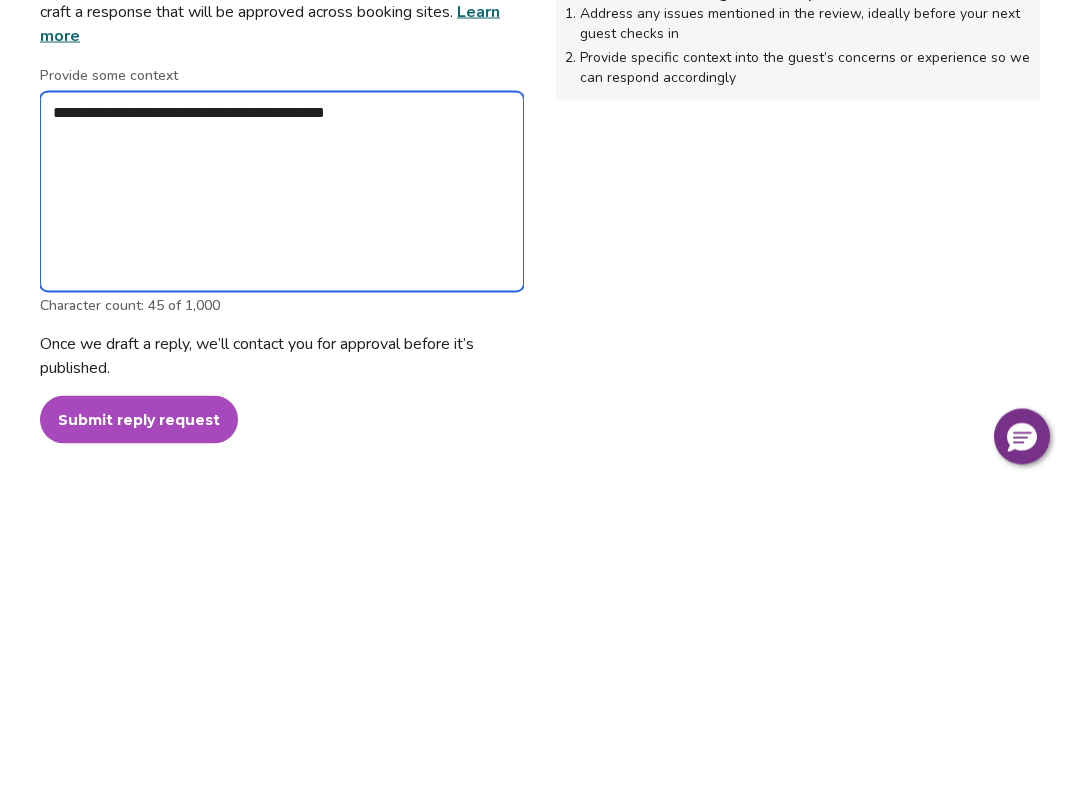 type on "*" 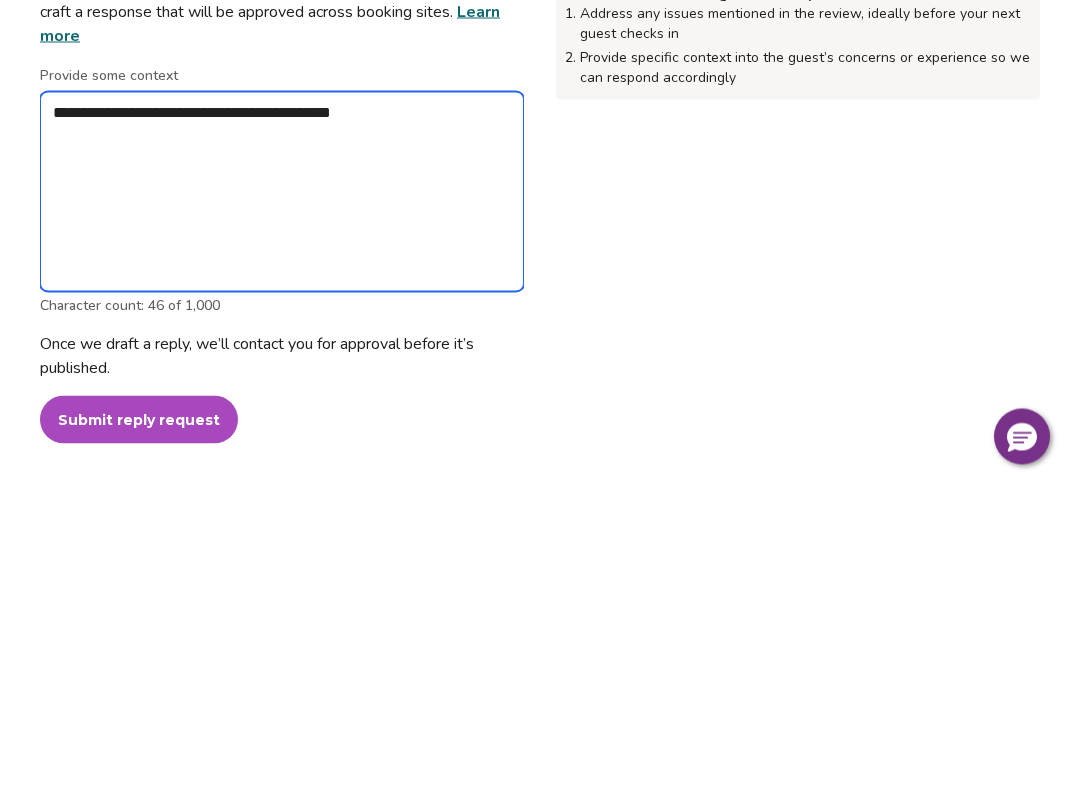 type on "*" 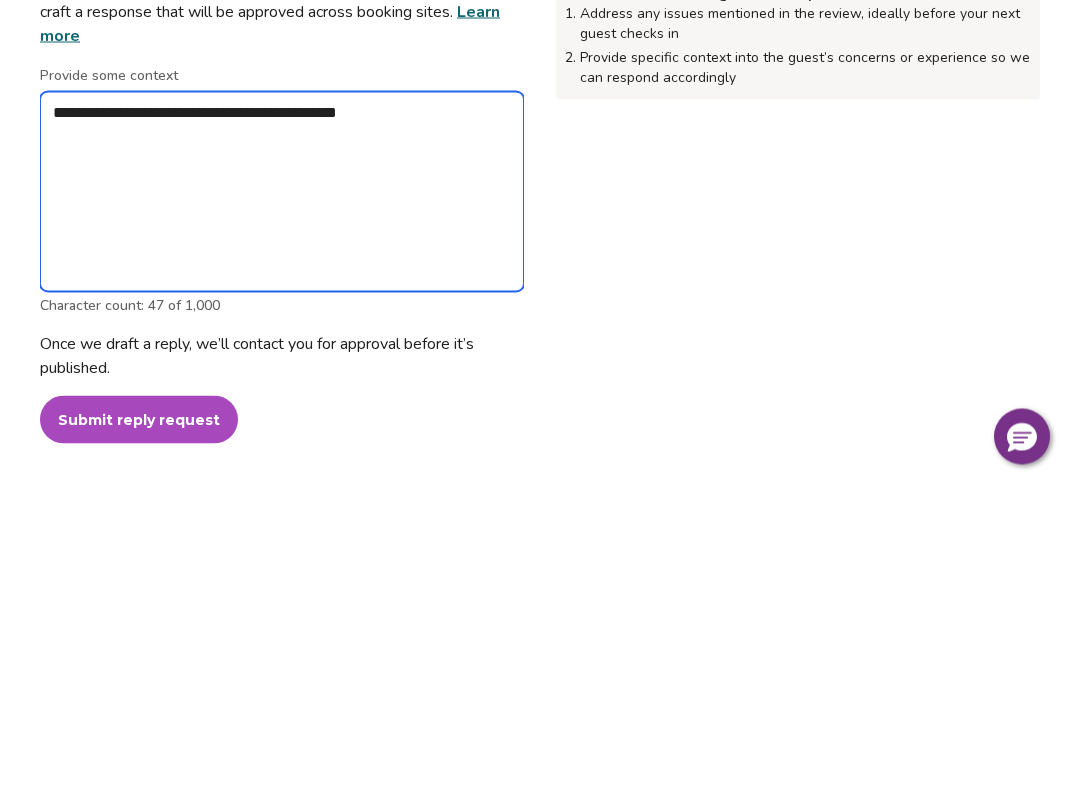 type on "*" 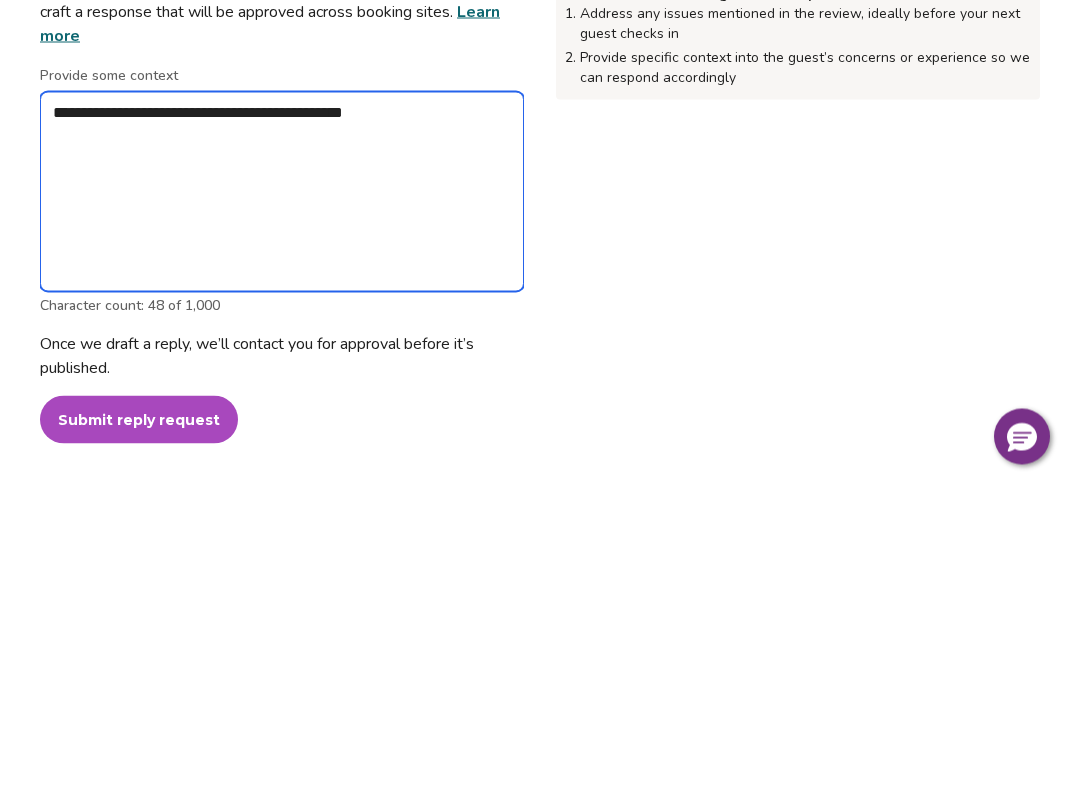 type on "*" 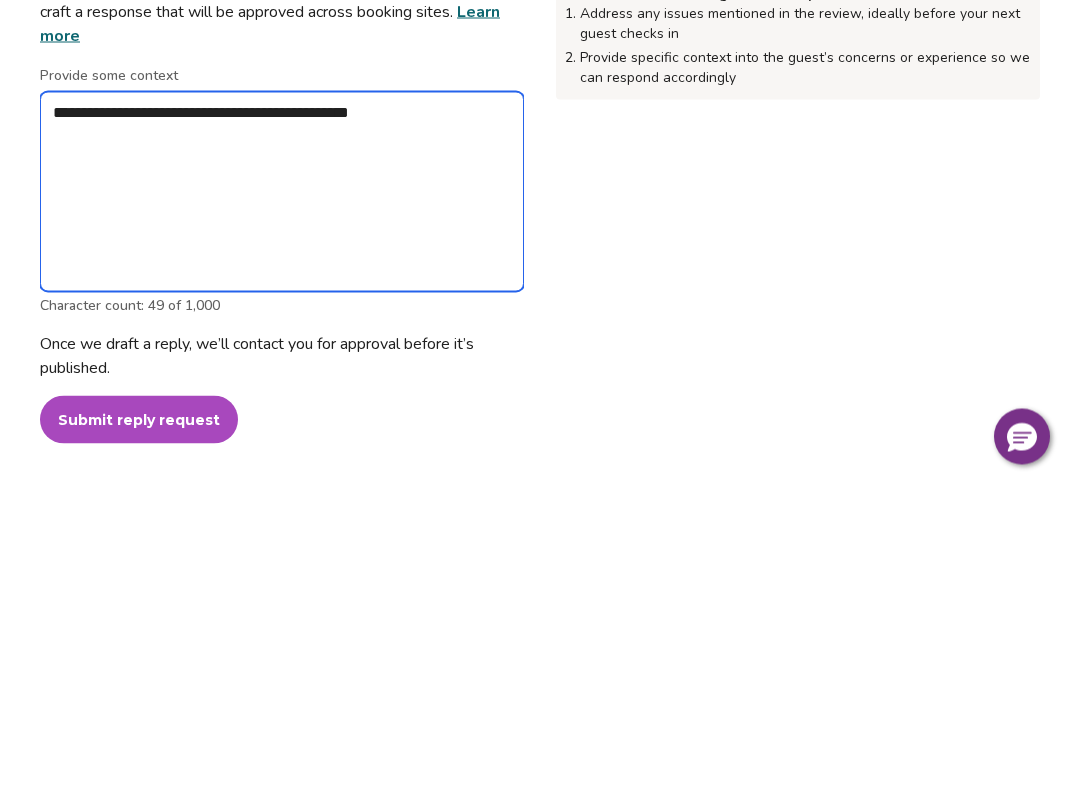 type on "*" 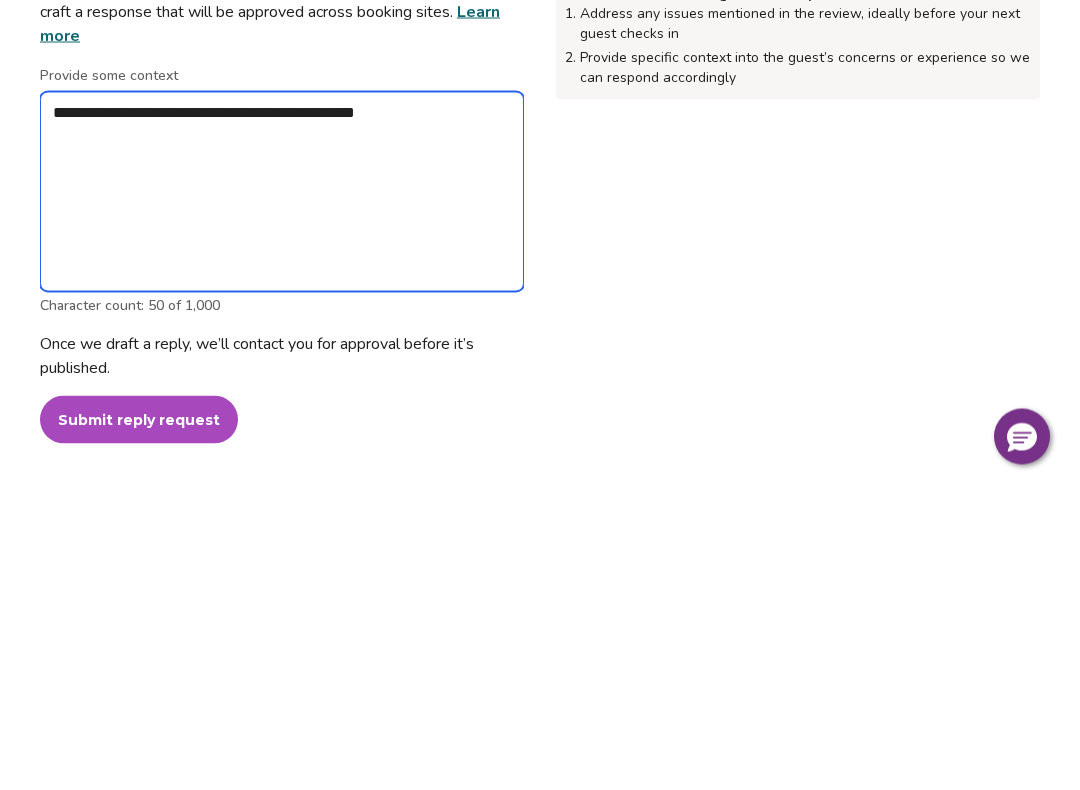 type on "*" 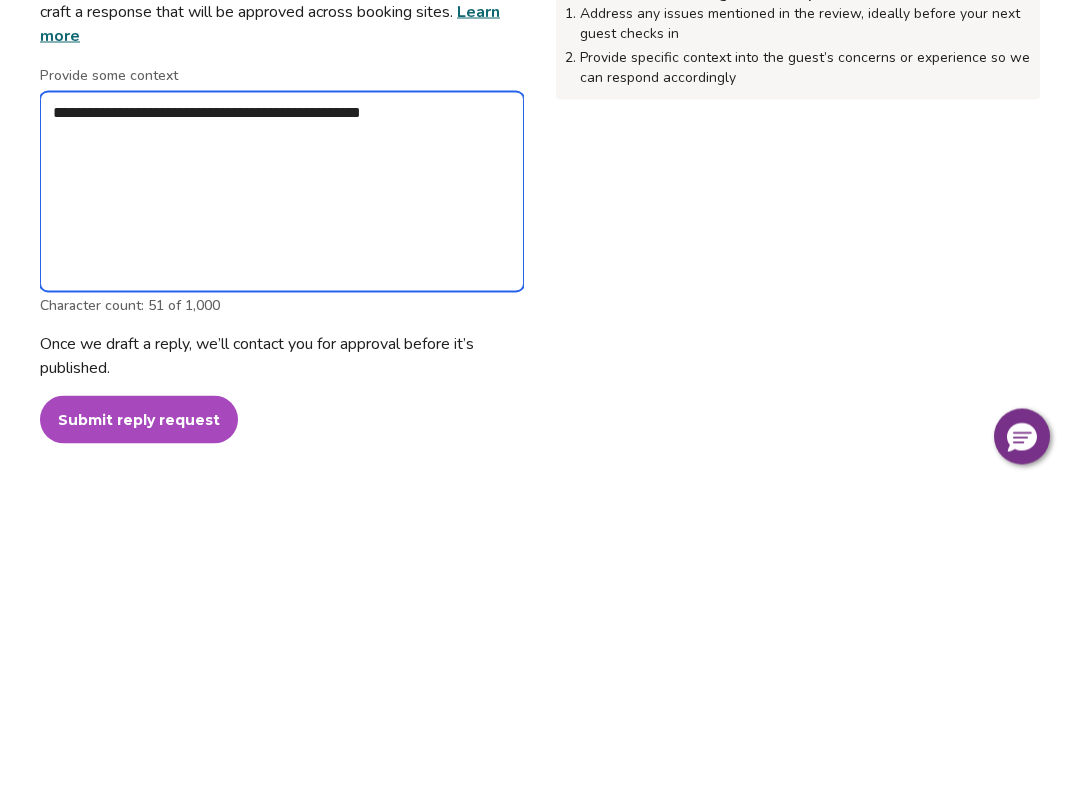 type on "**********" 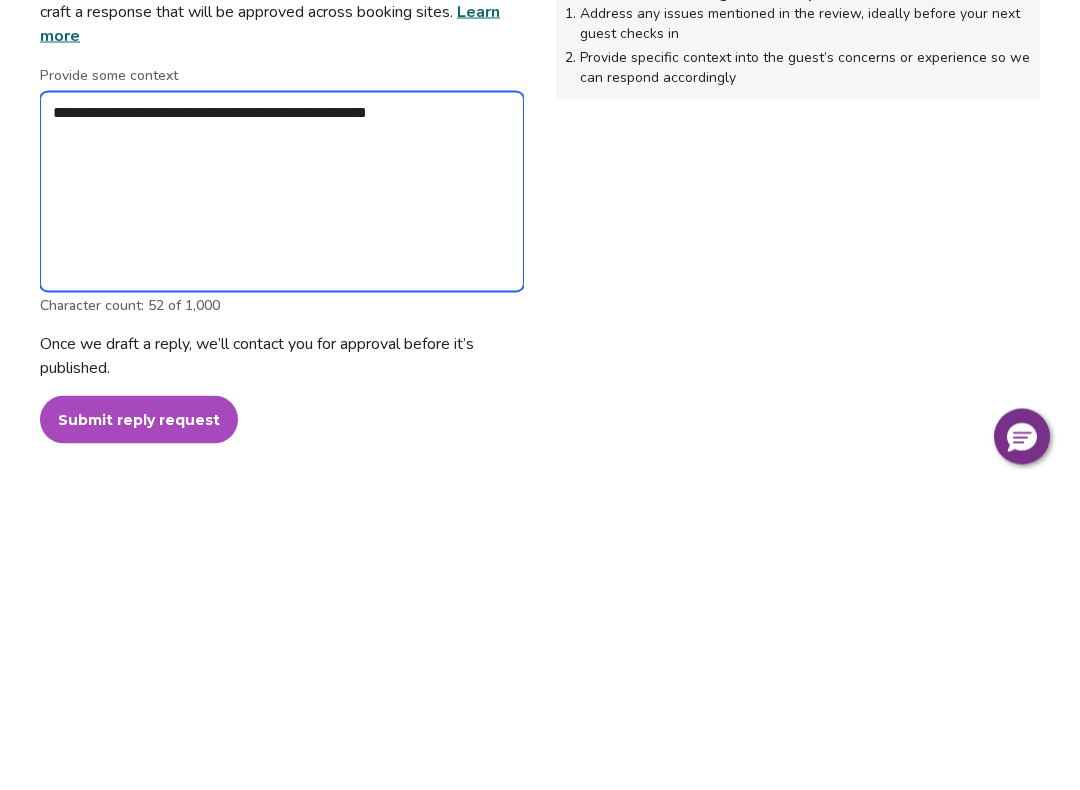 type on "*" 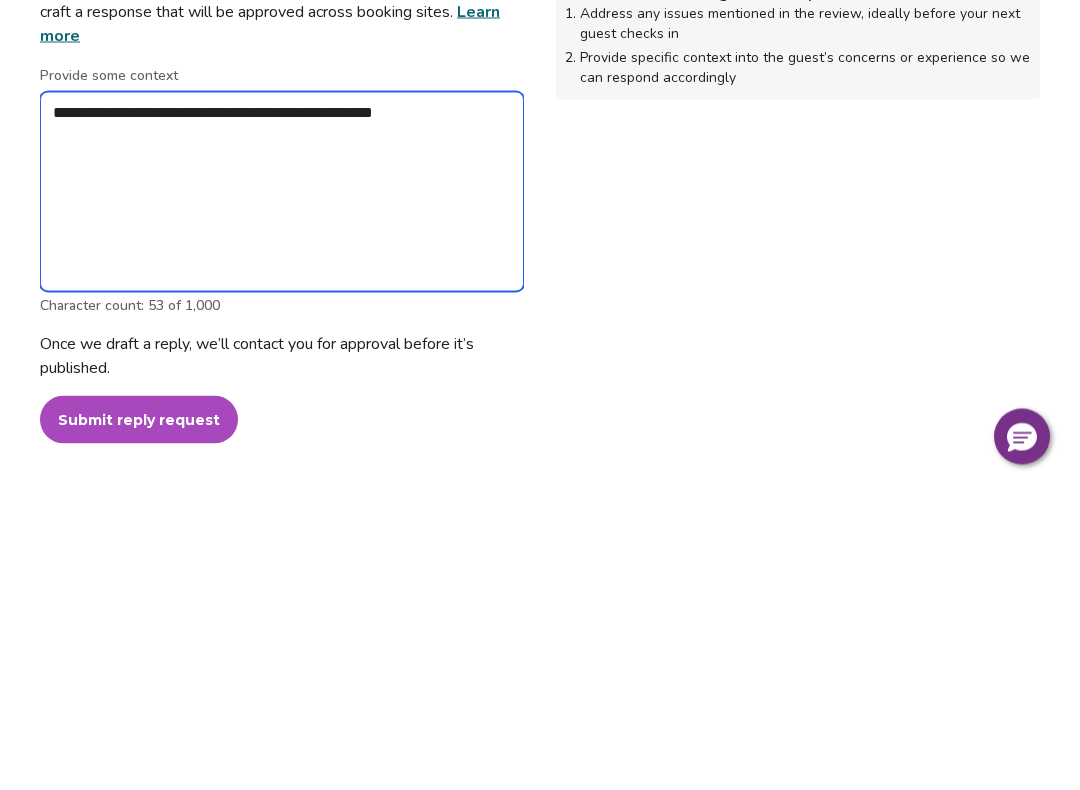 type on "*" 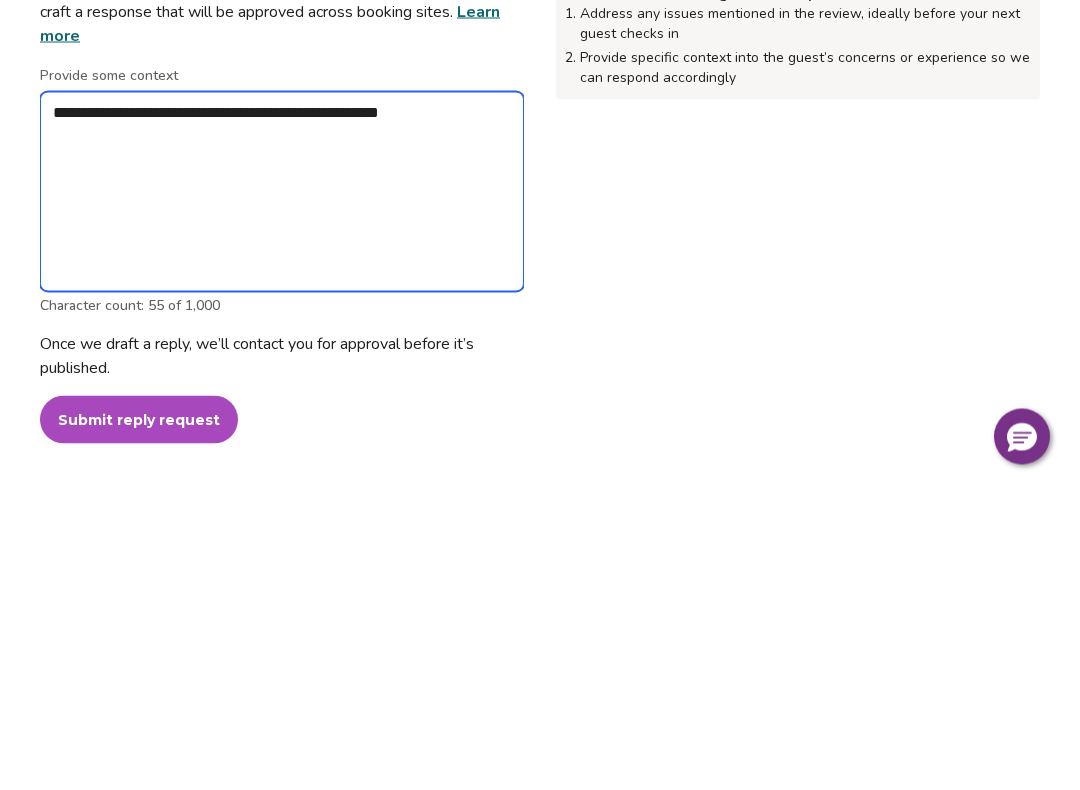 type on "*" 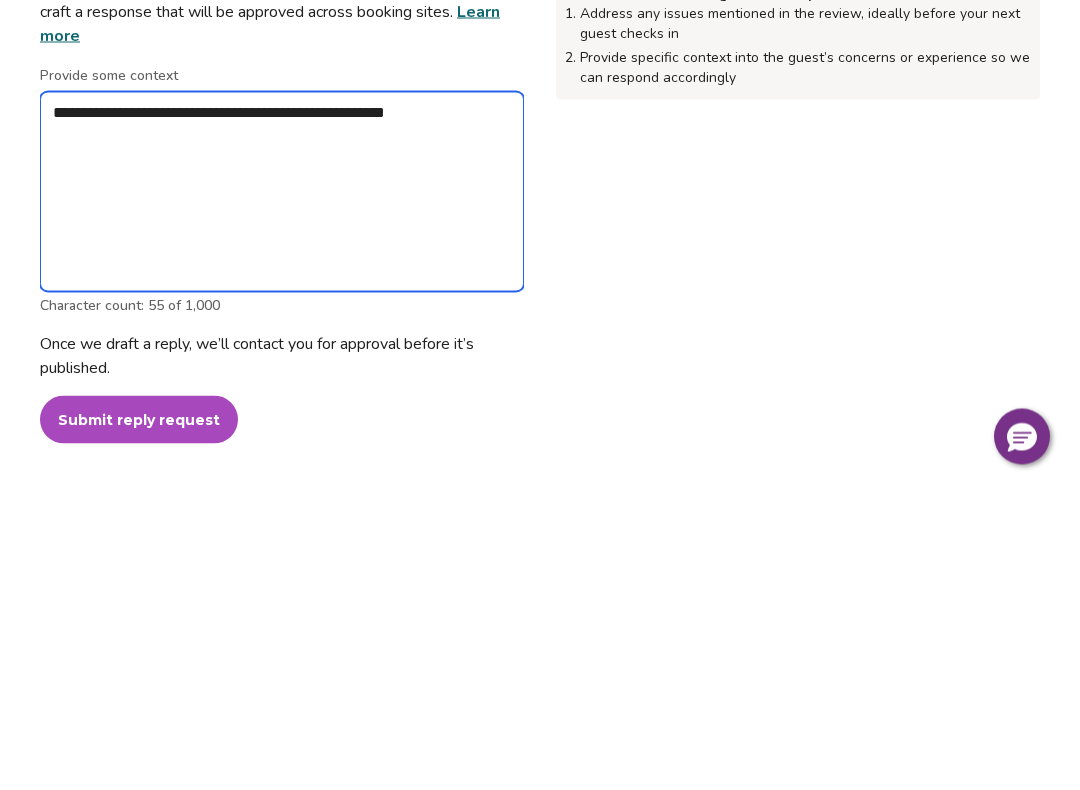type on "*" 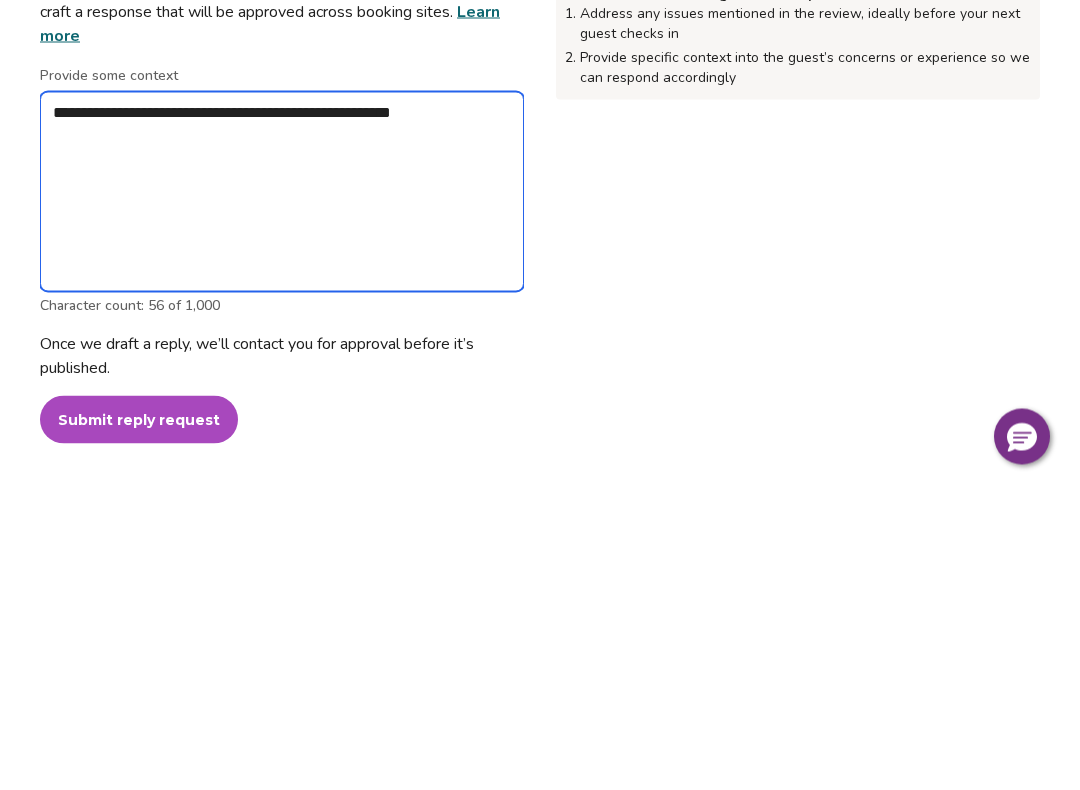 type on "*" 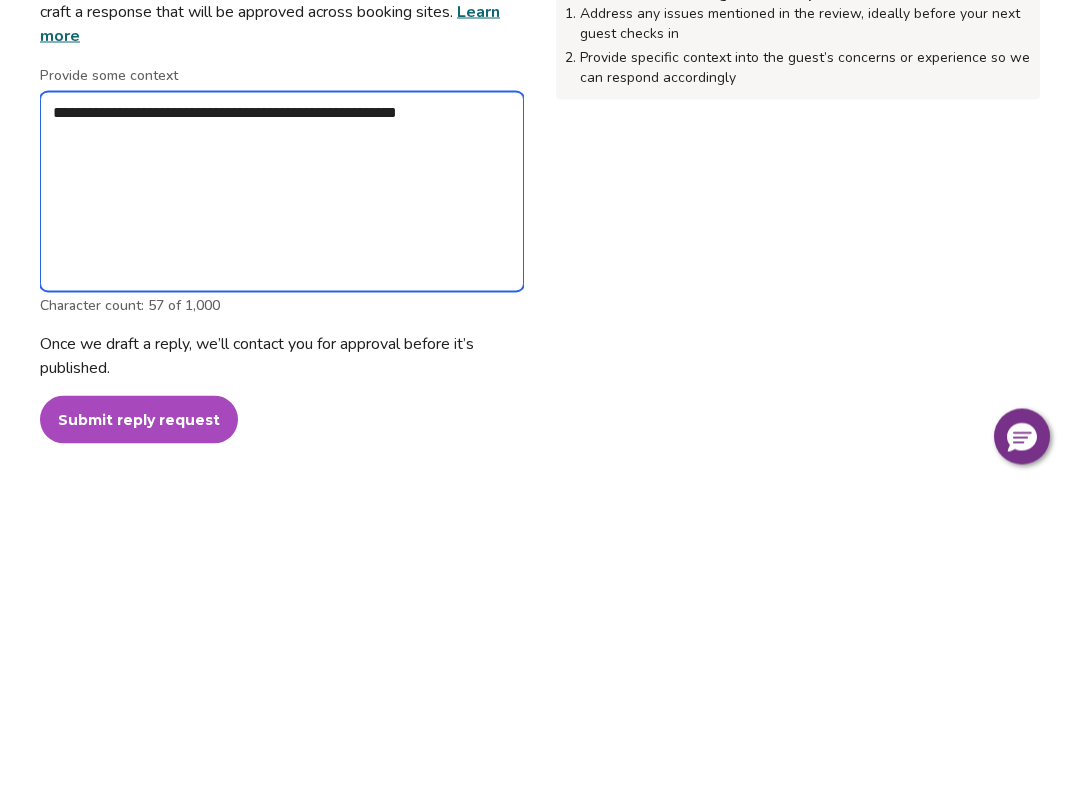type on "*" 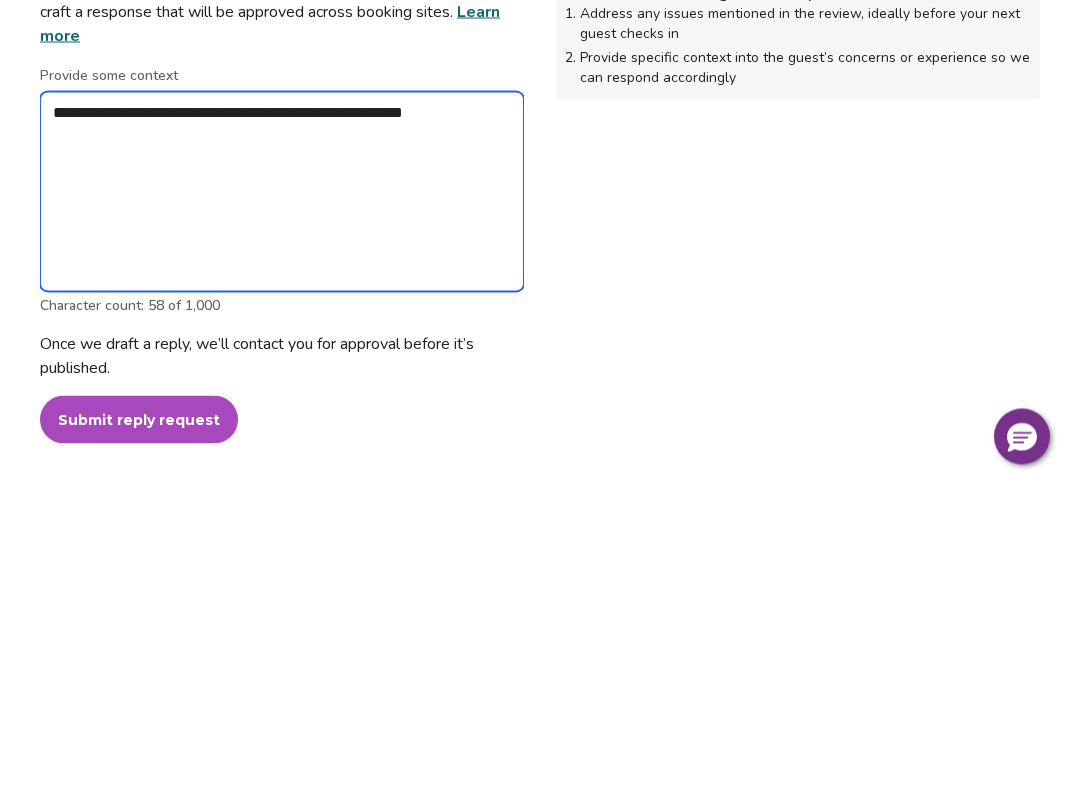 type on "*" 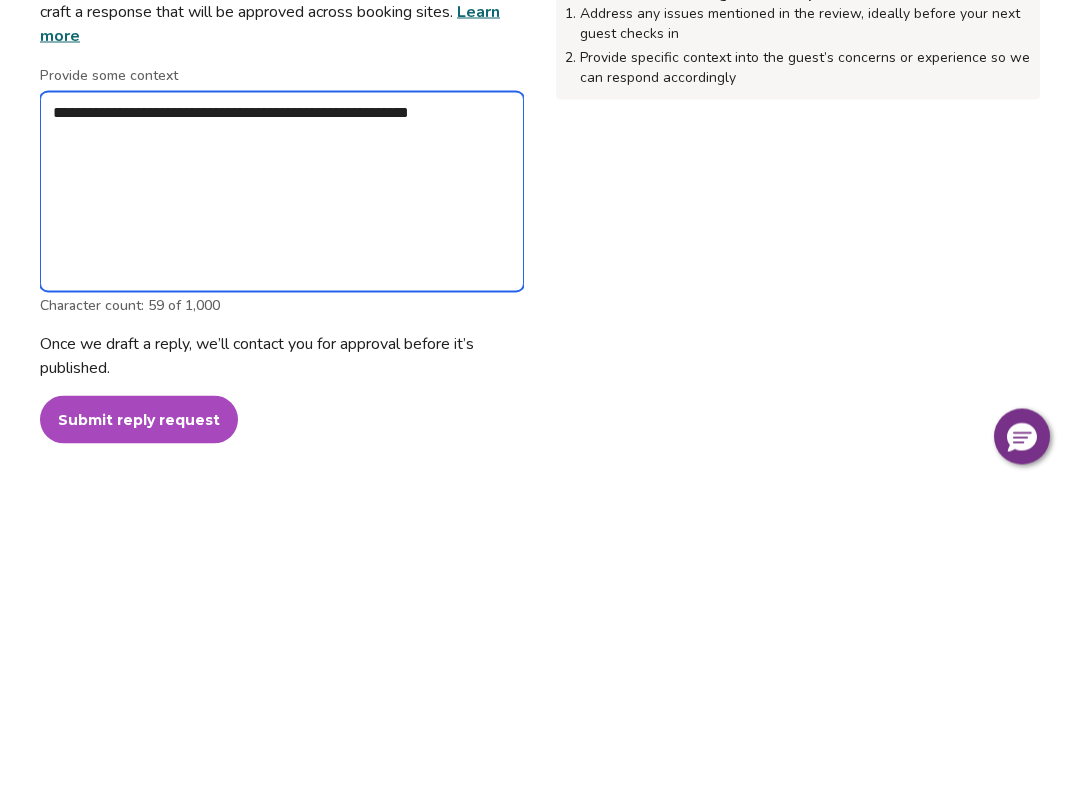 type on "*" 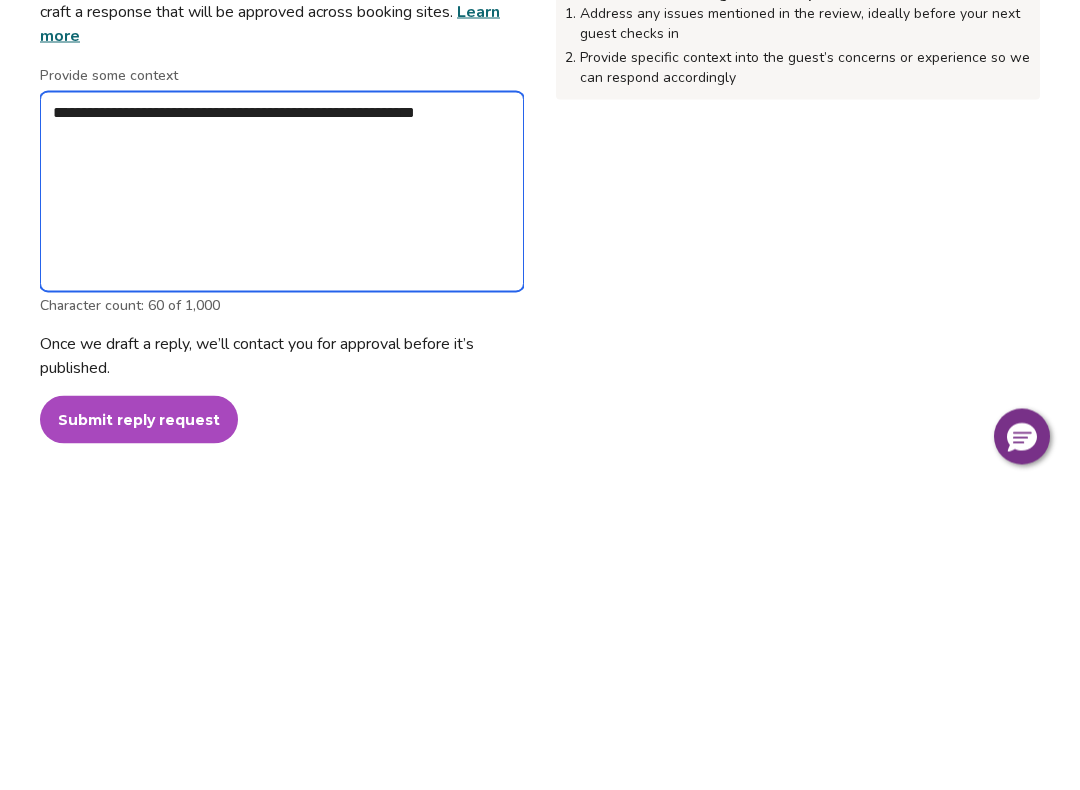 type on "*" 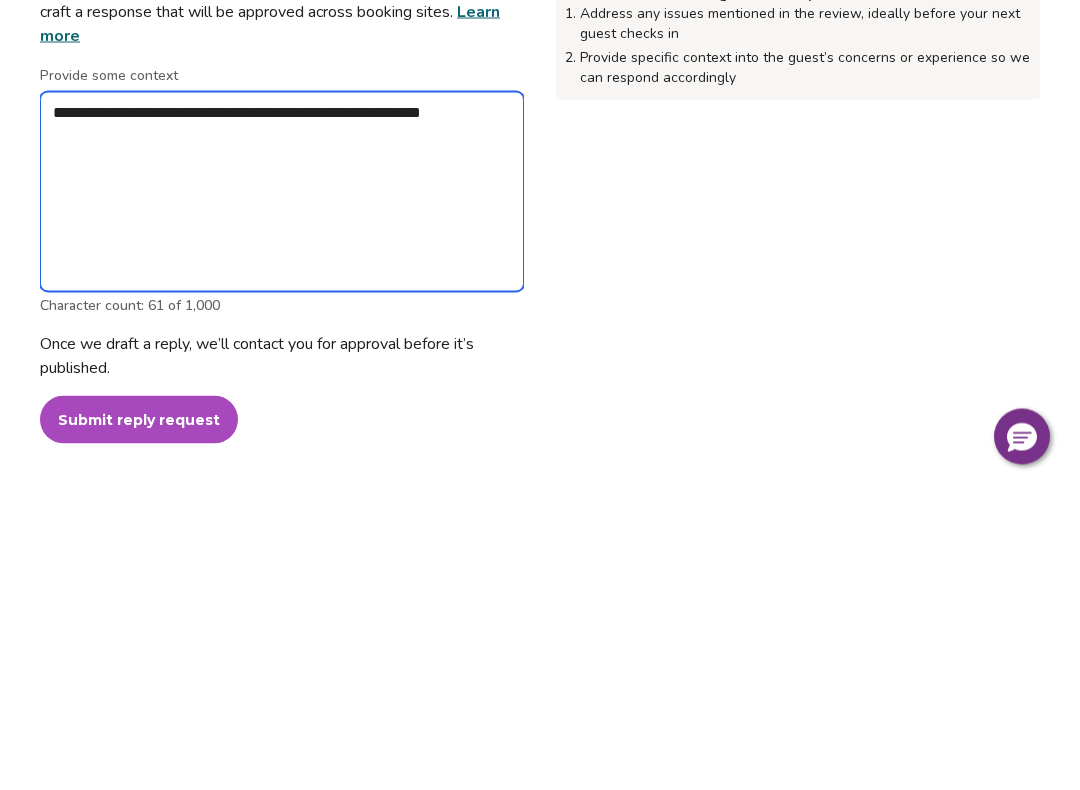 type on "*" 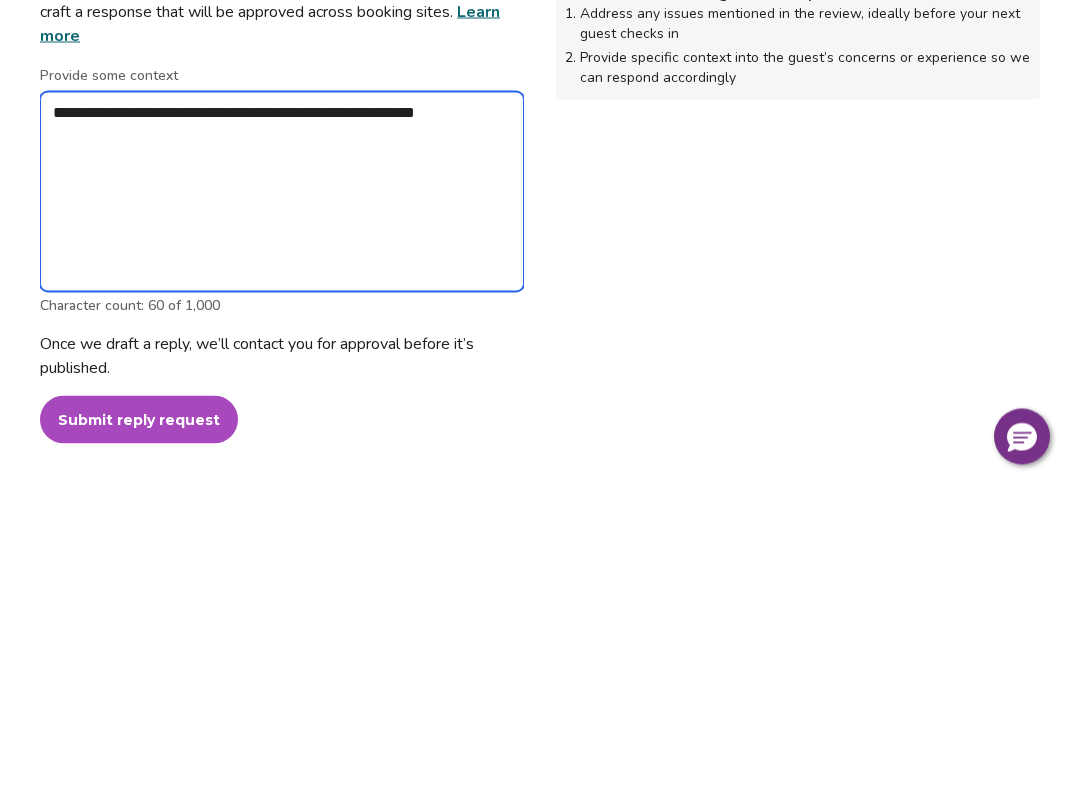 type on "*" 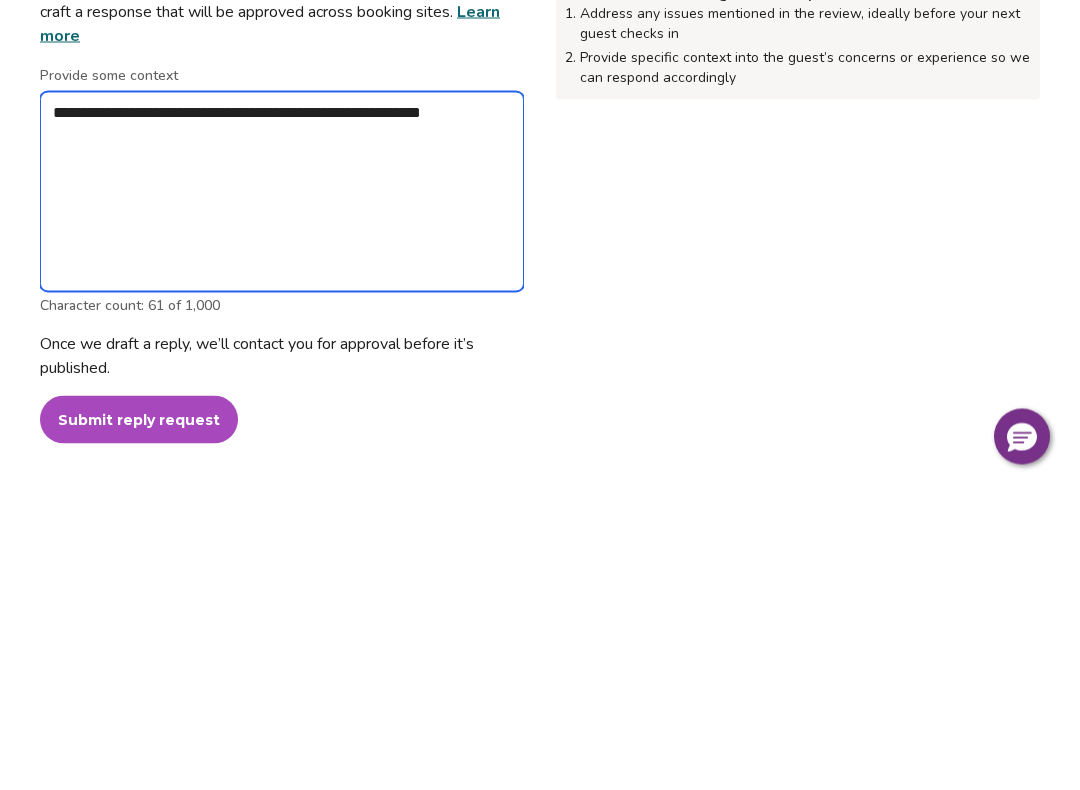 type on "*" 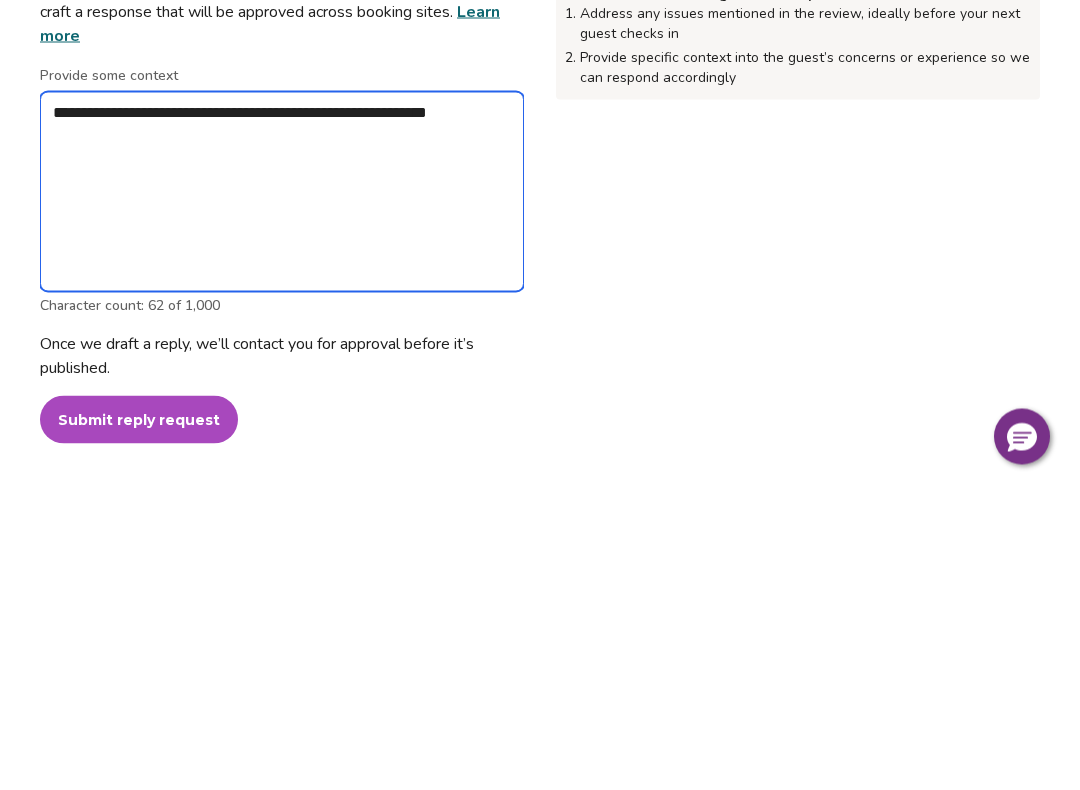 type on "*" 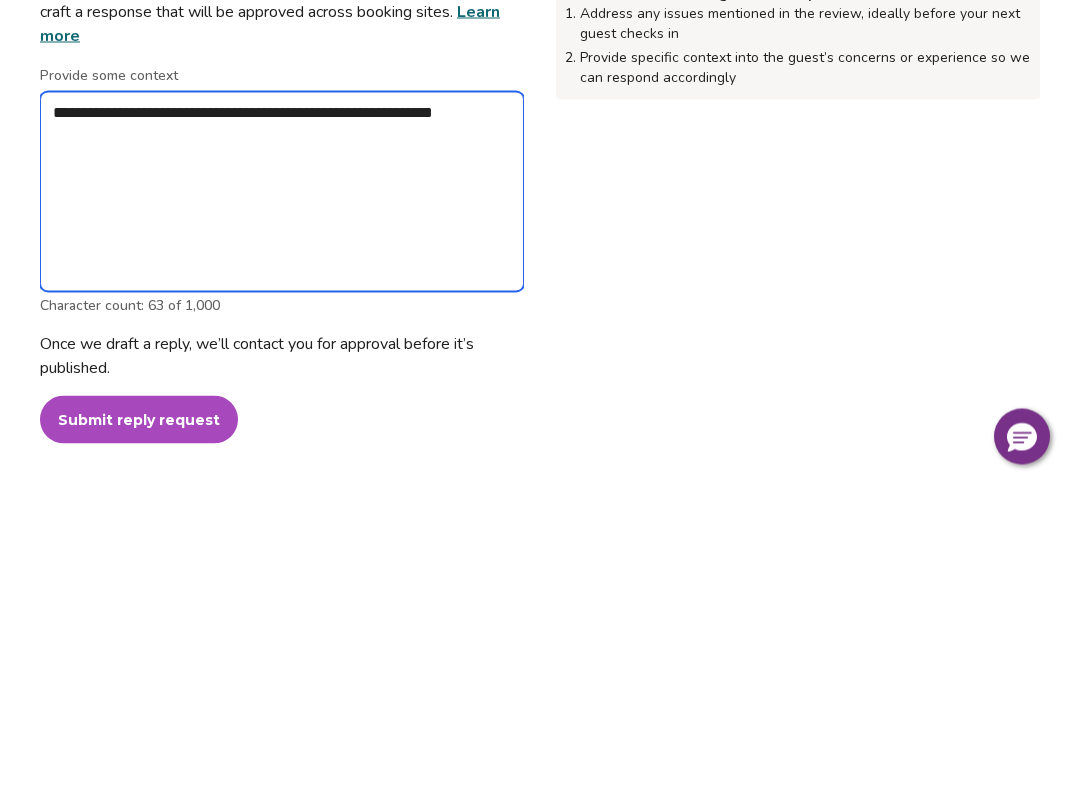type on "*" 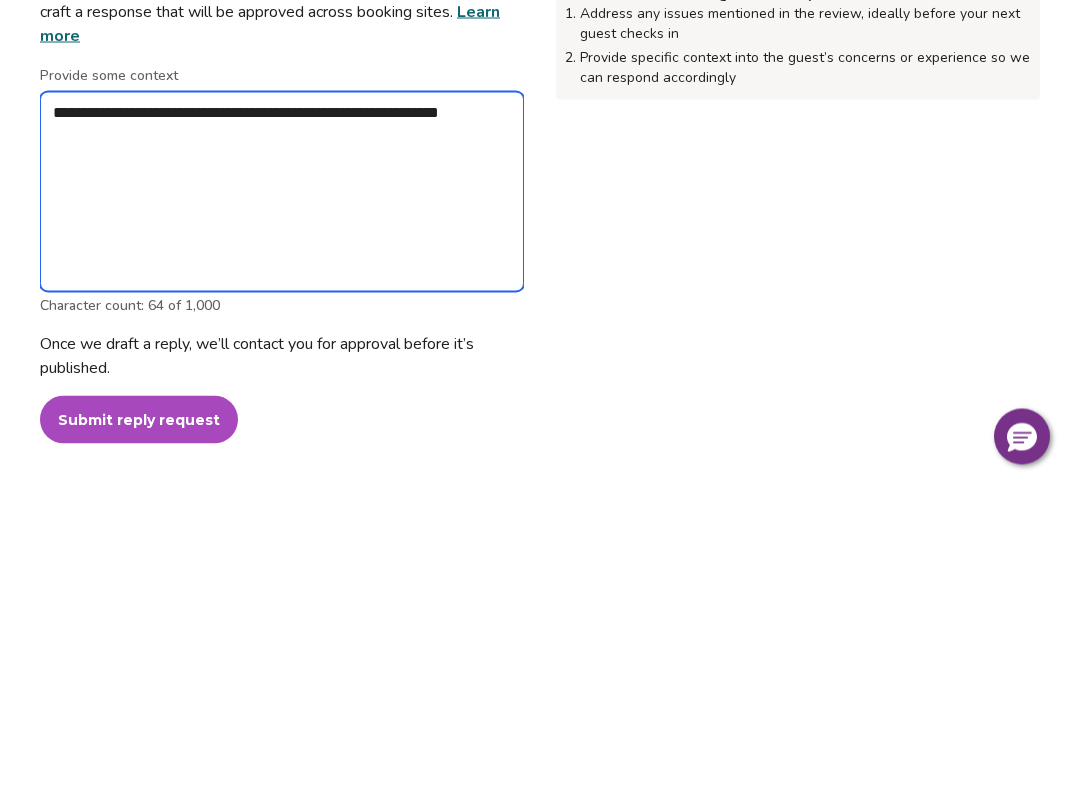 type on "*" 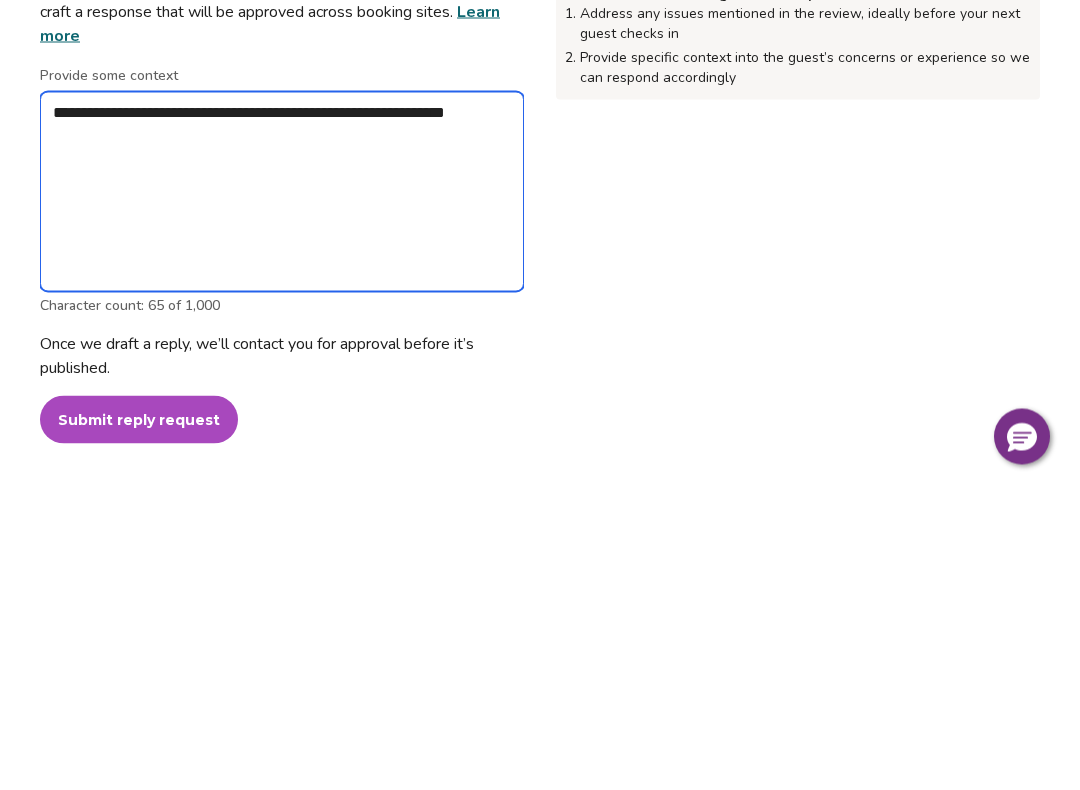 type on "*" 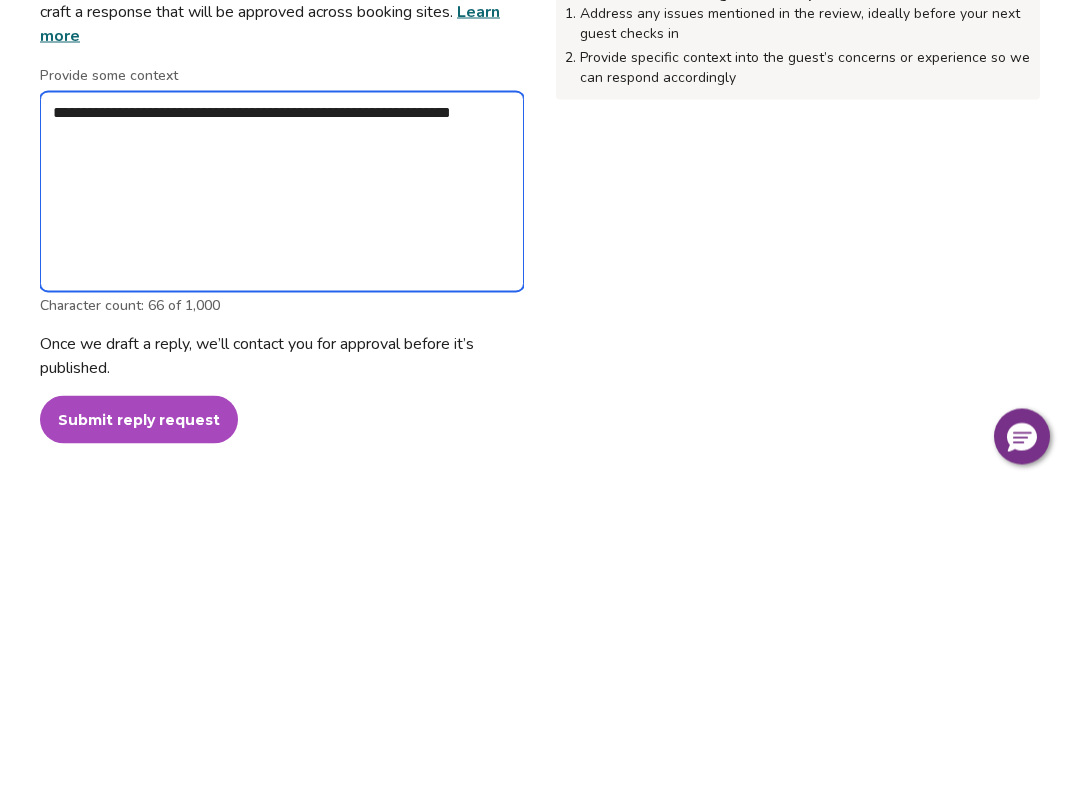 type on "*" 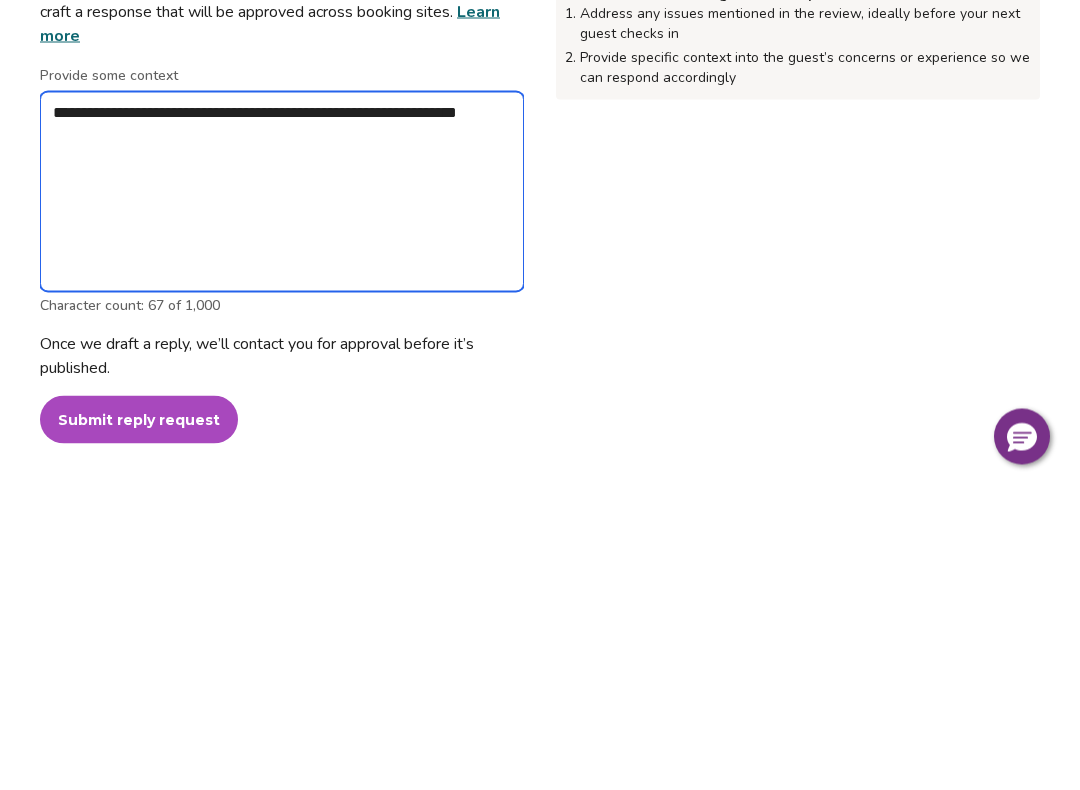 type on "*" 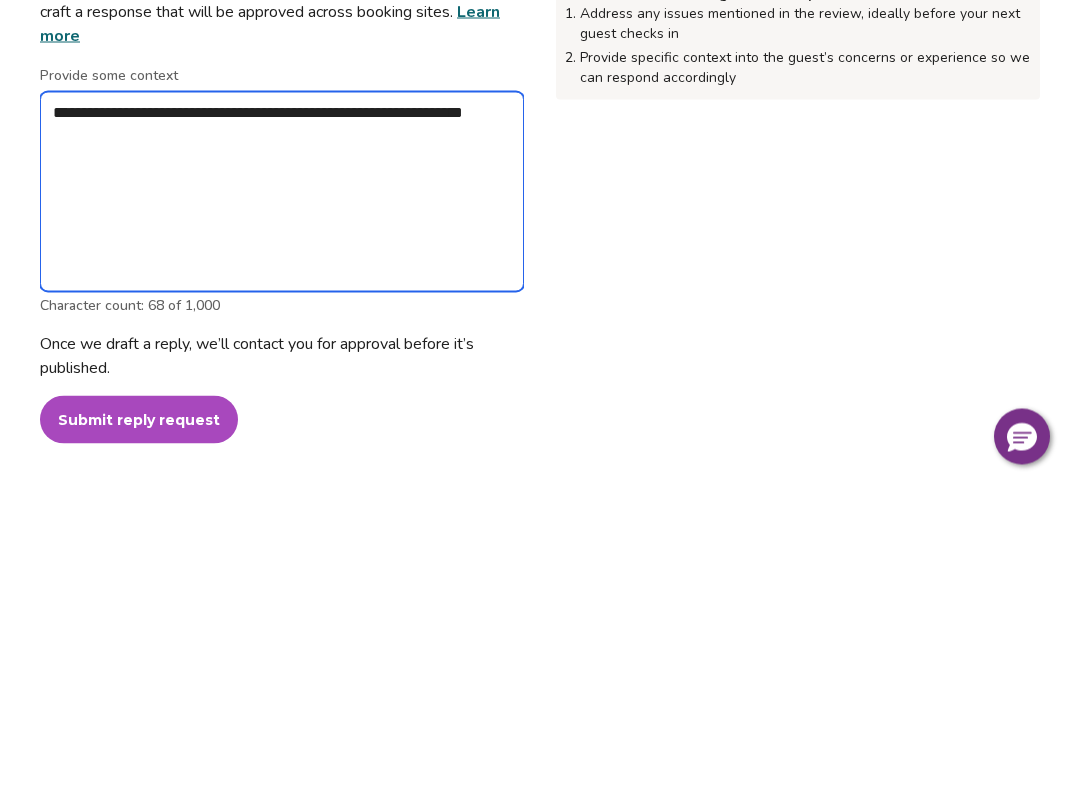 type on "**********" 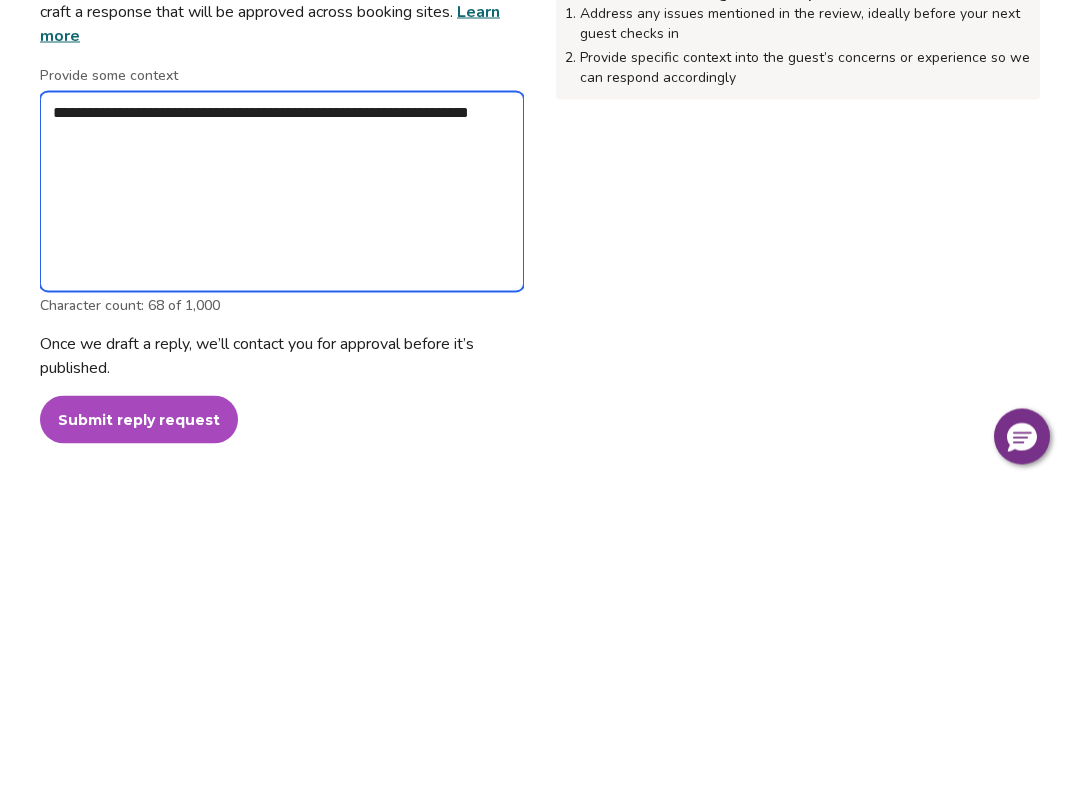 type on "*" 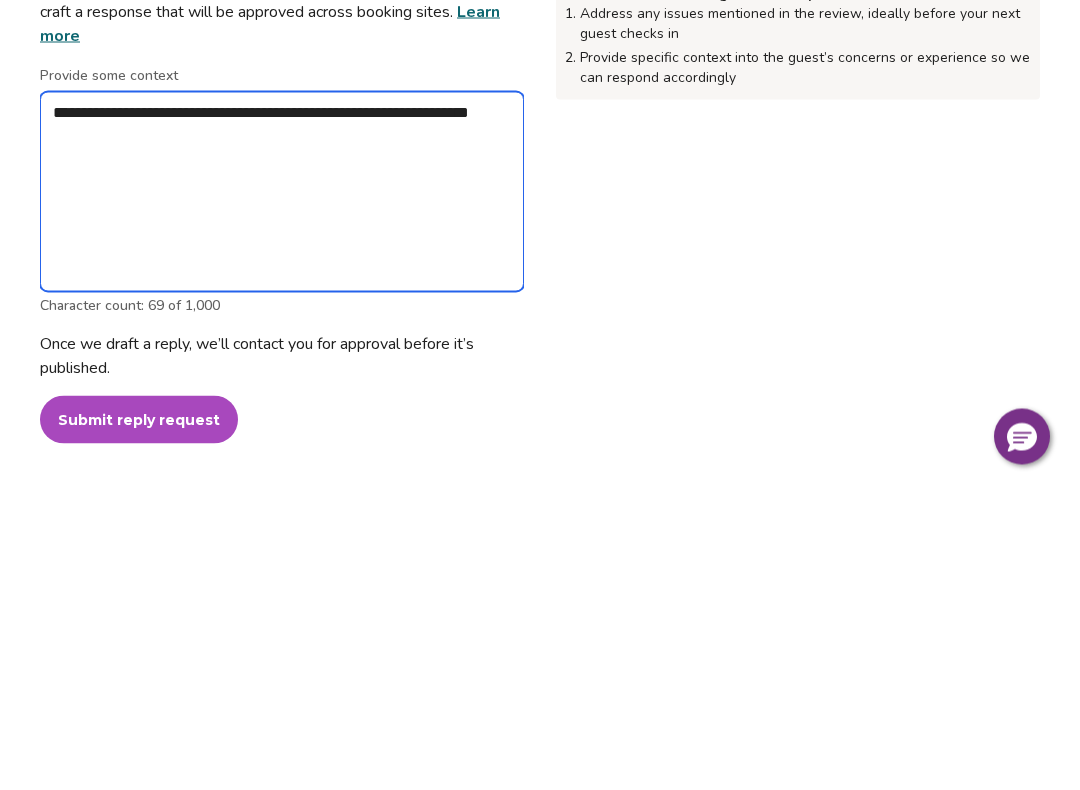 type on "**********" 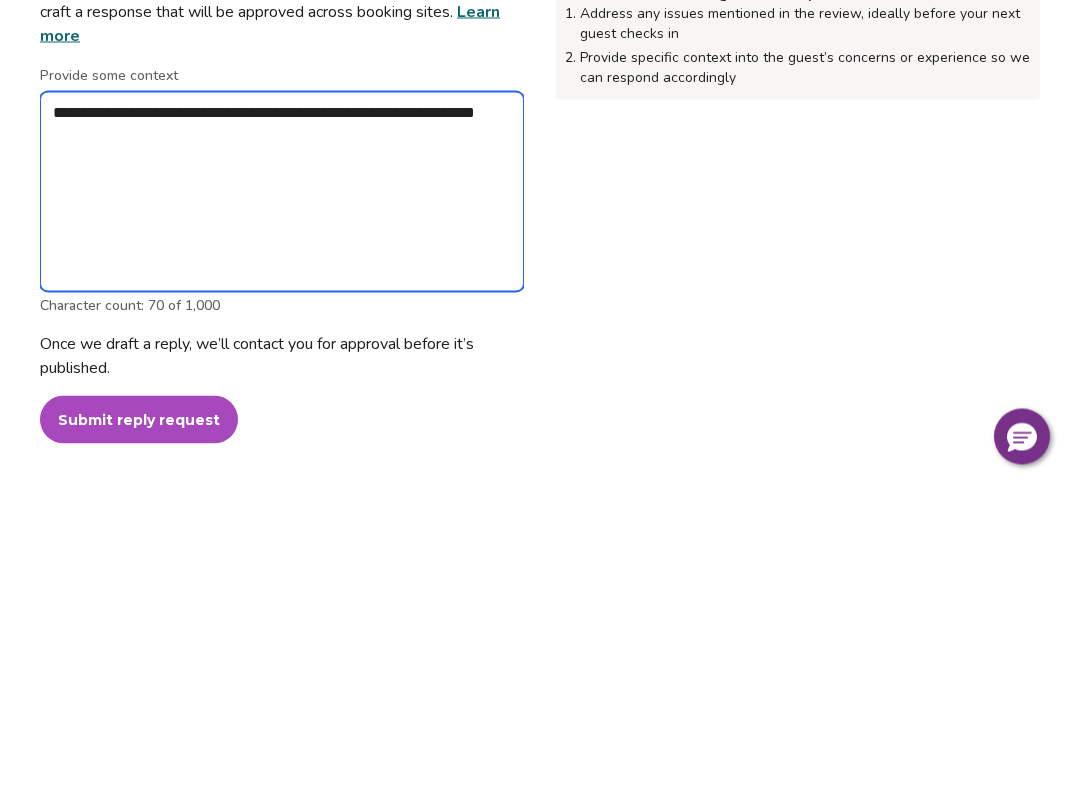 type on "*" 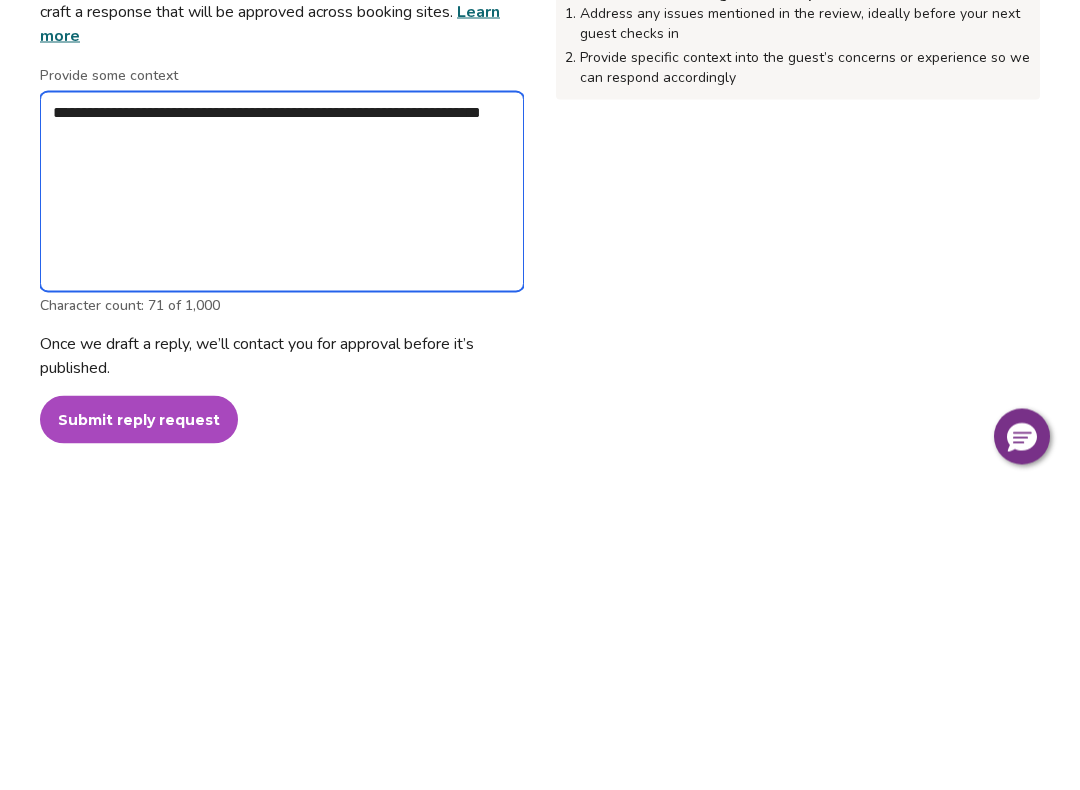 type on "*" 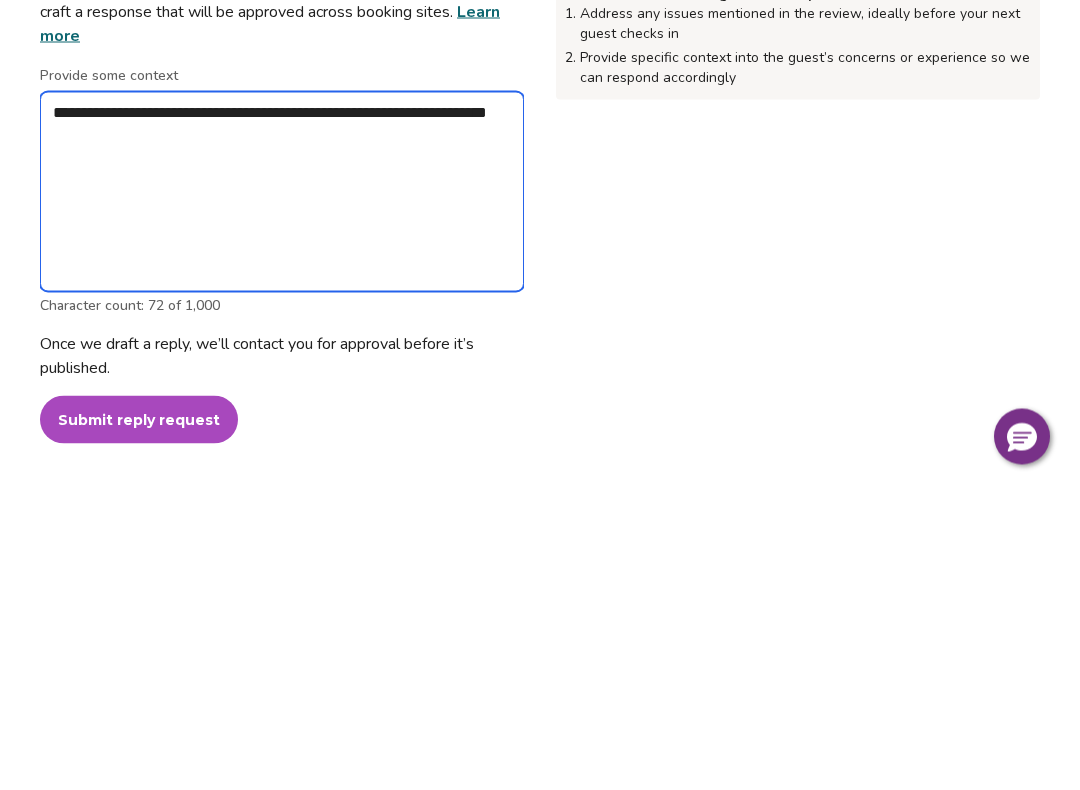 type on "*" 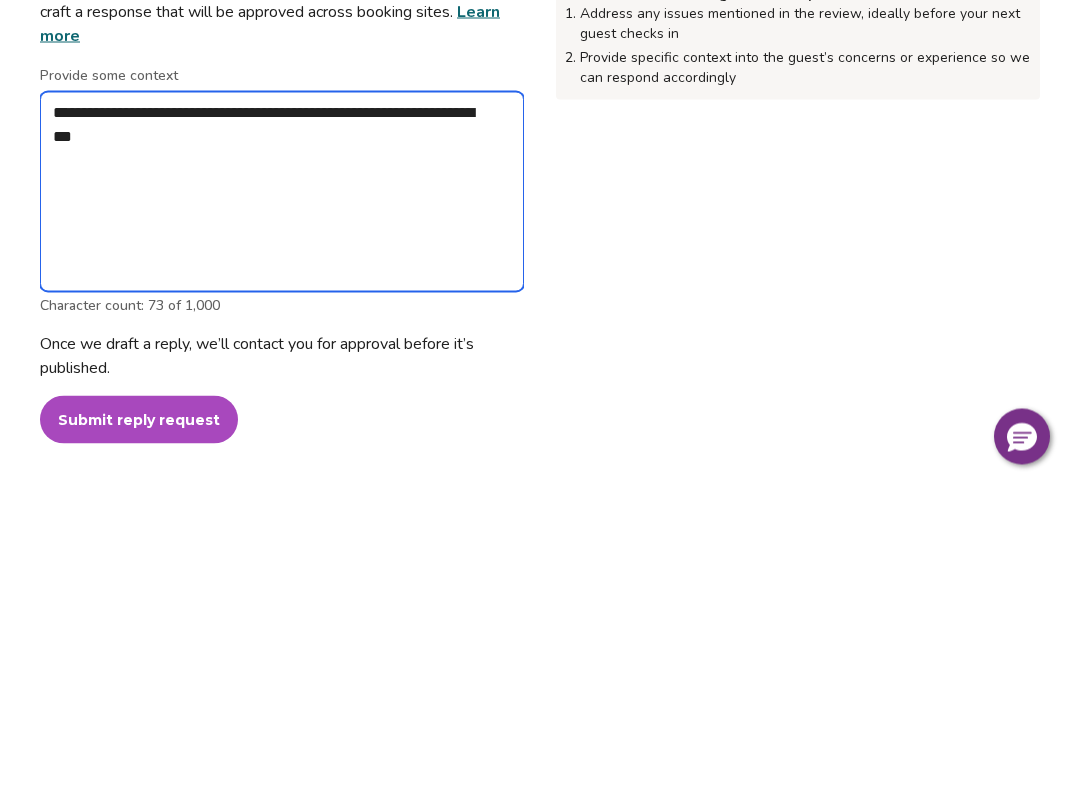 type on "*" 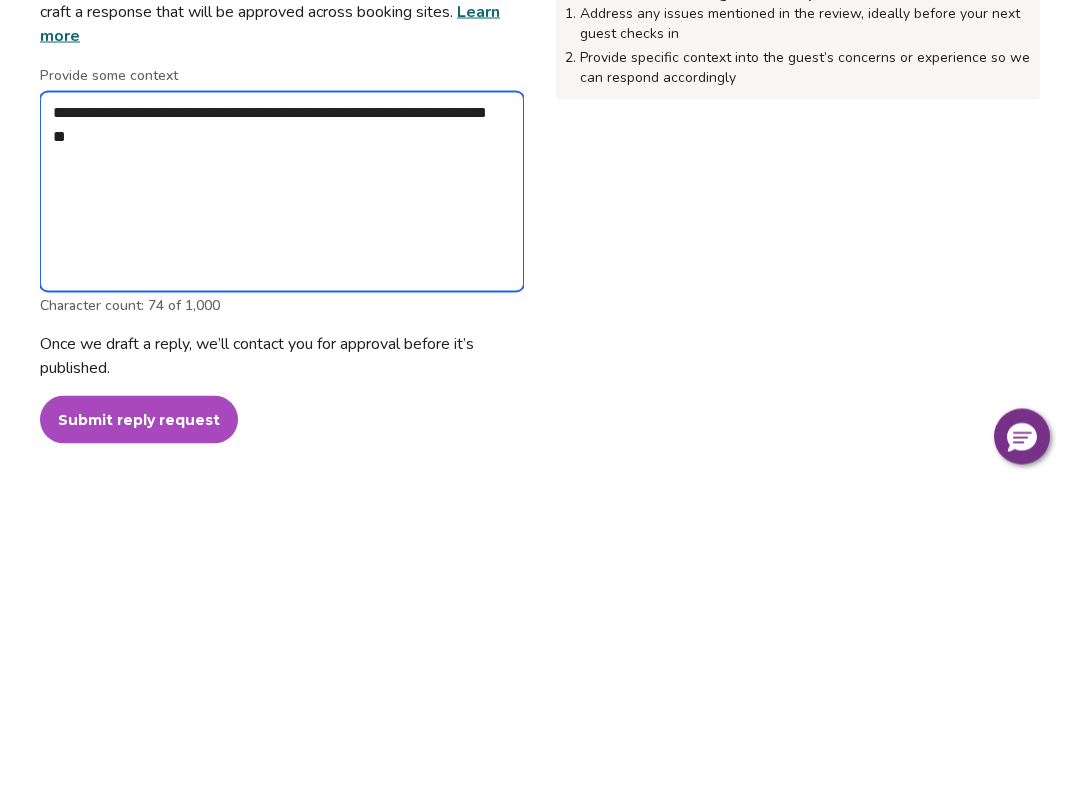 type on "*" 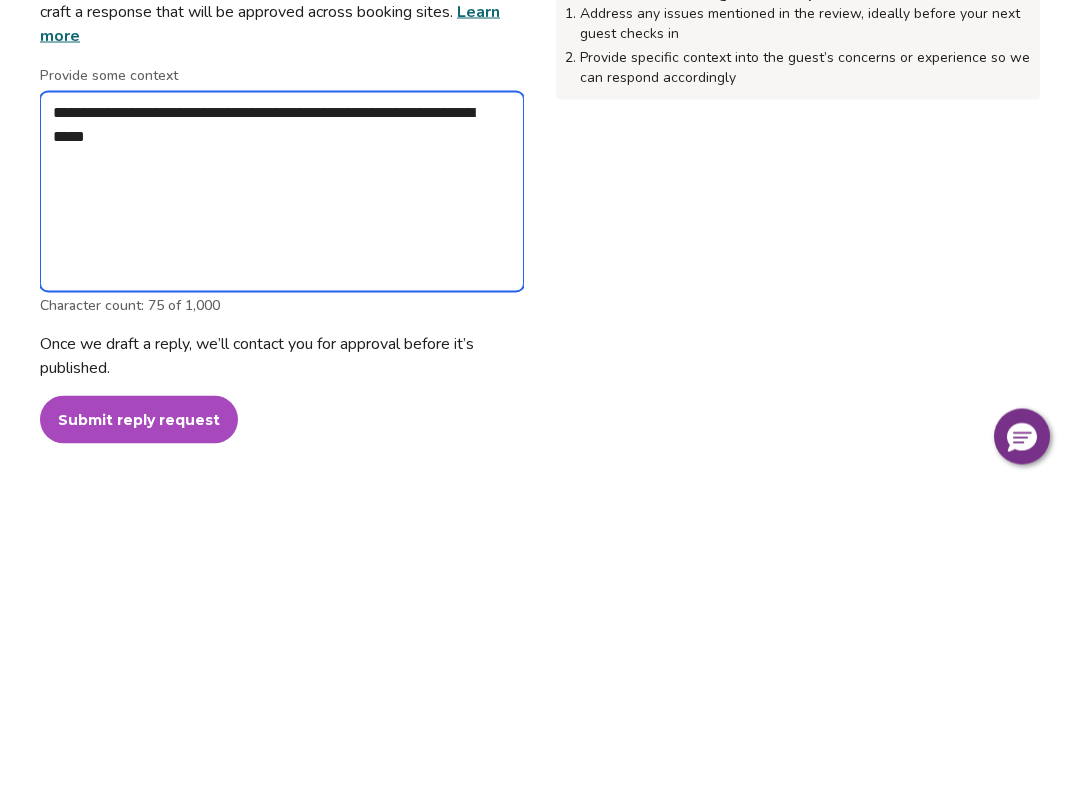 type on "*" 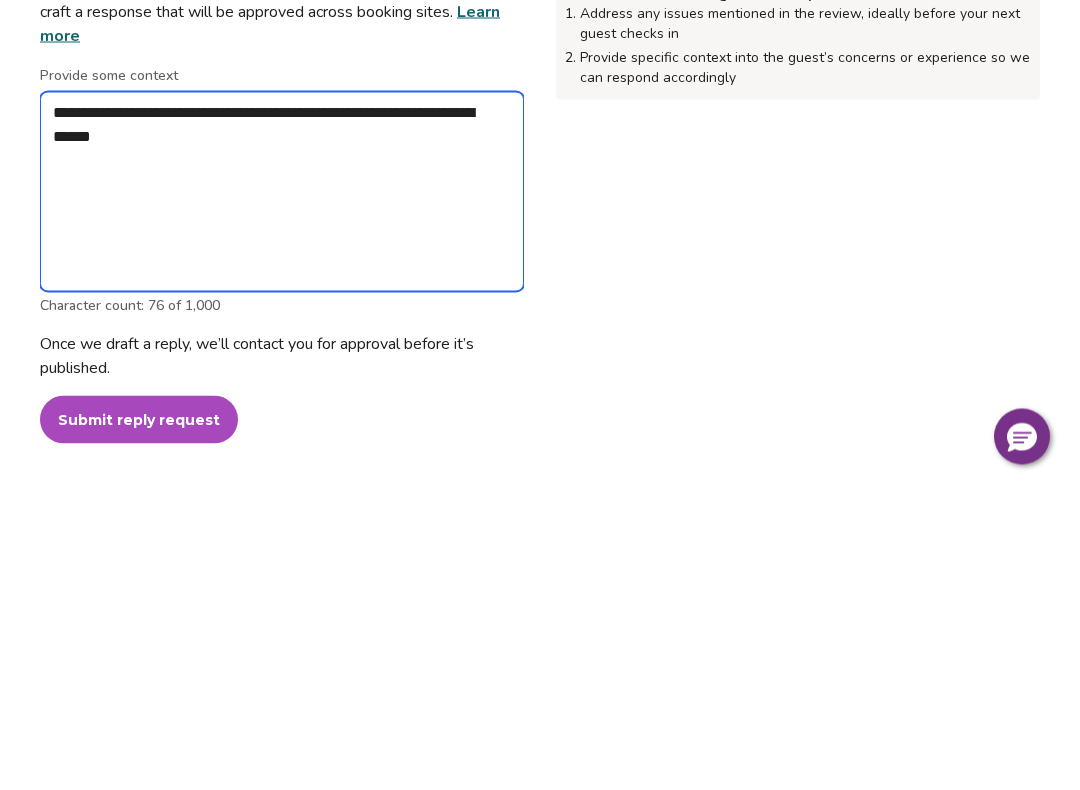 type on "*" 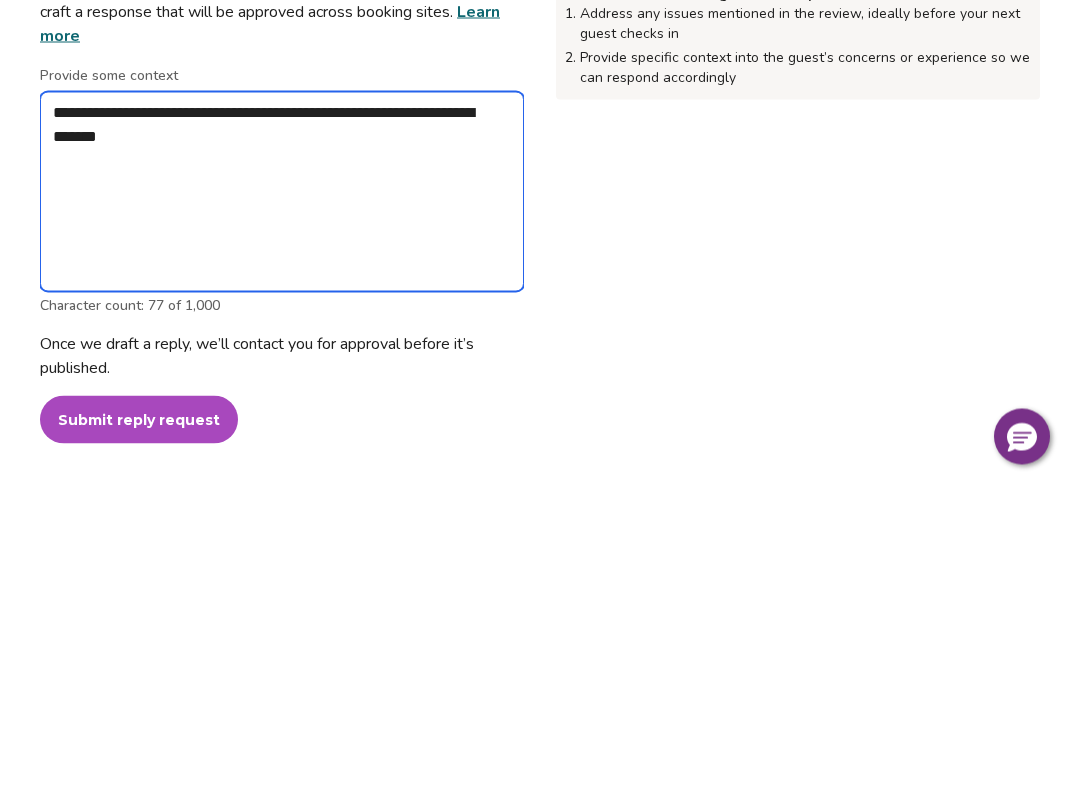 type on "*" 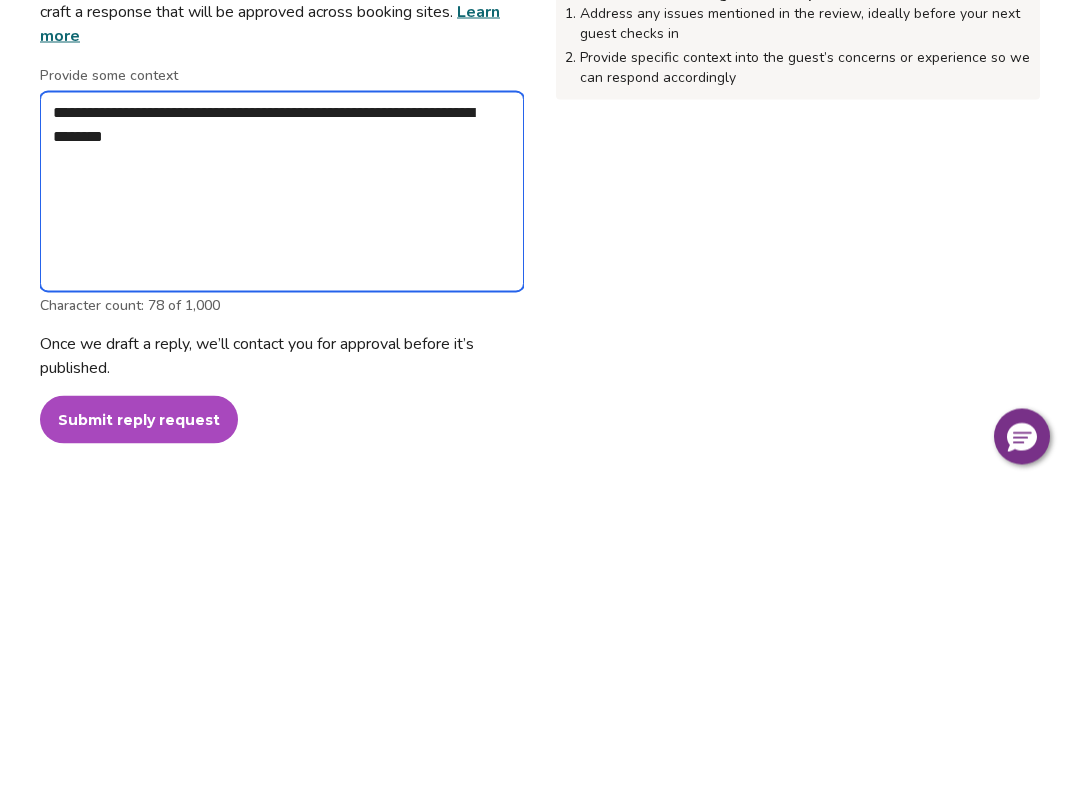 type on "*" 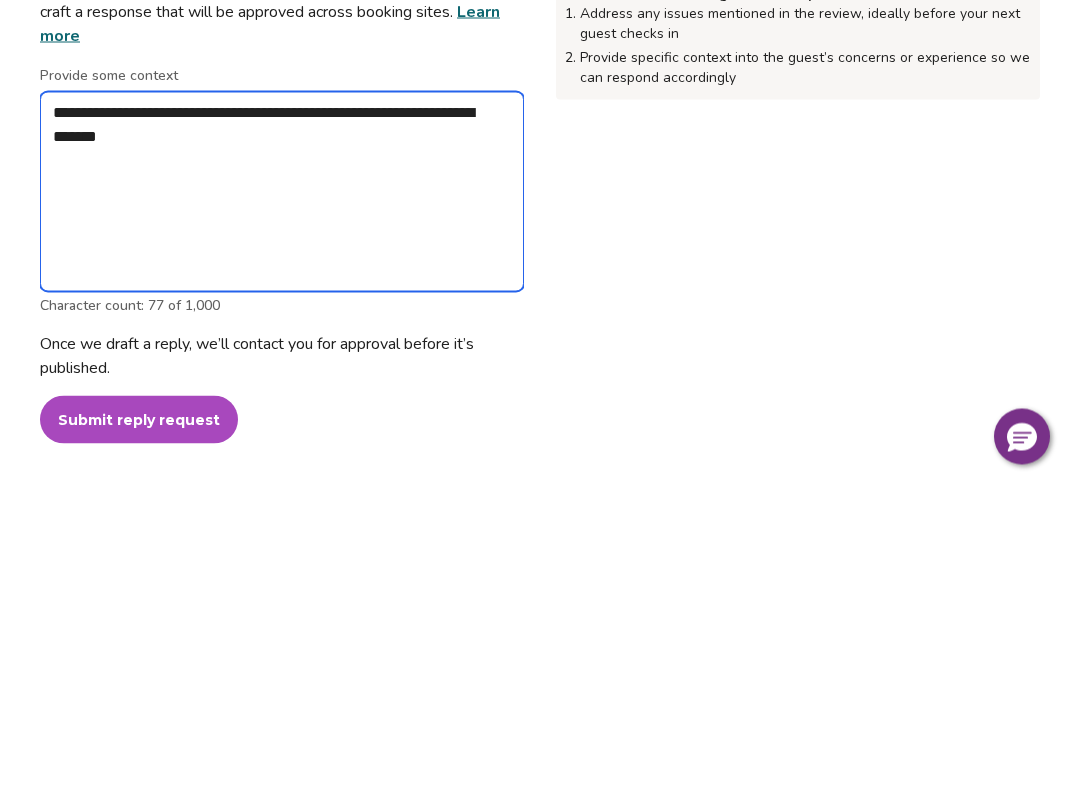type on "*" 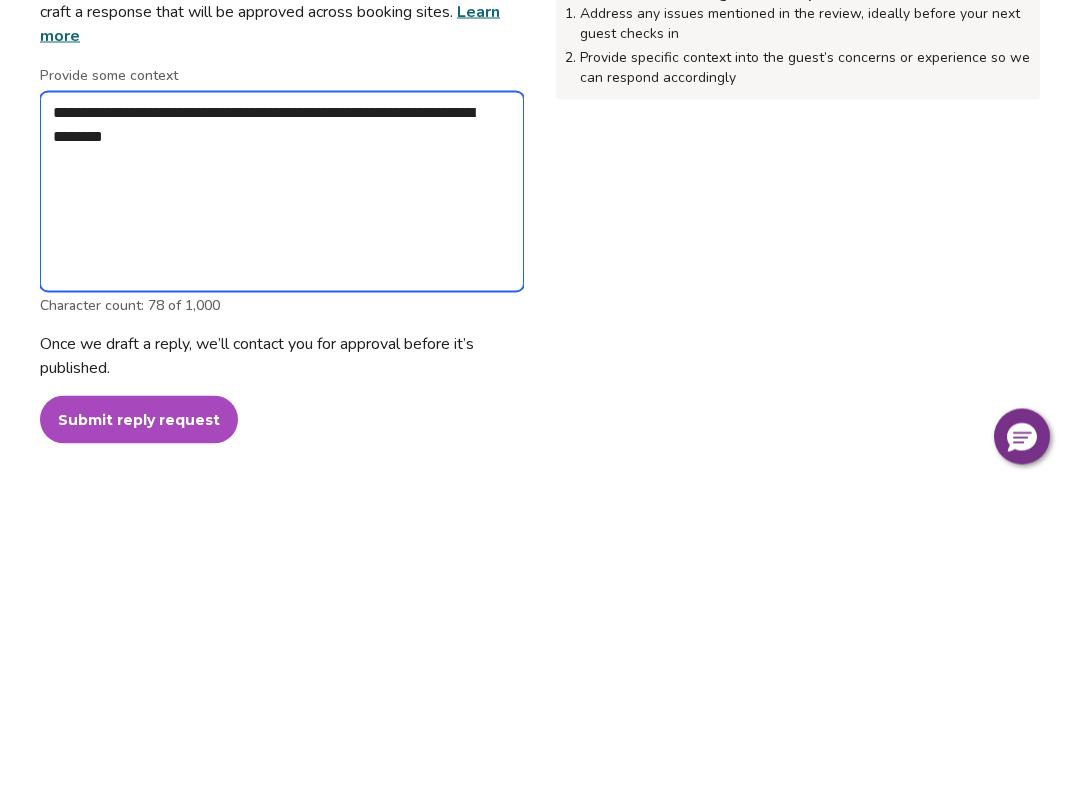 type on "*" 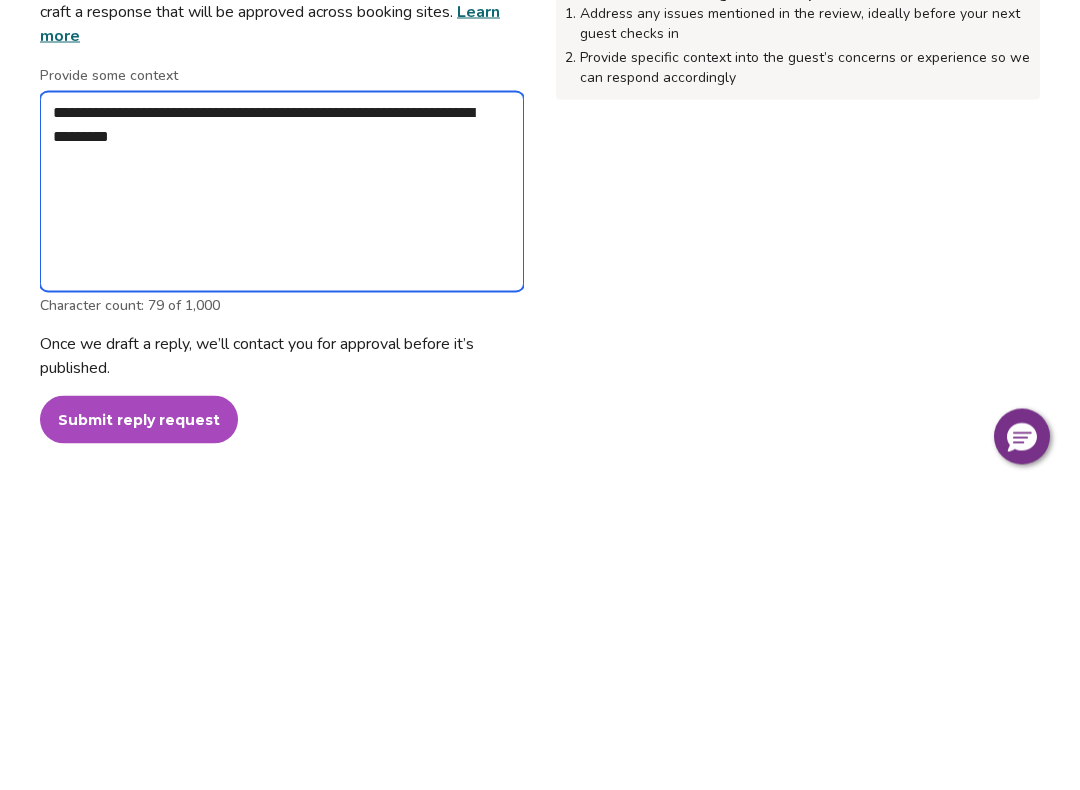 type on "*" 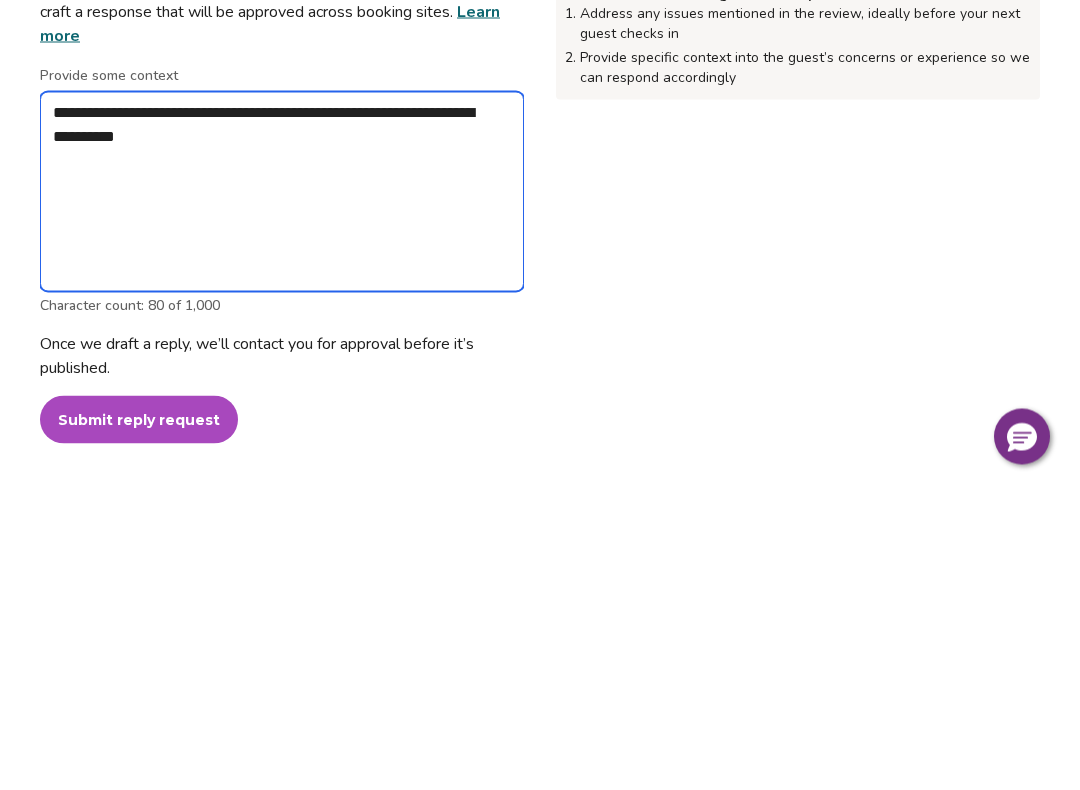 type on "*" 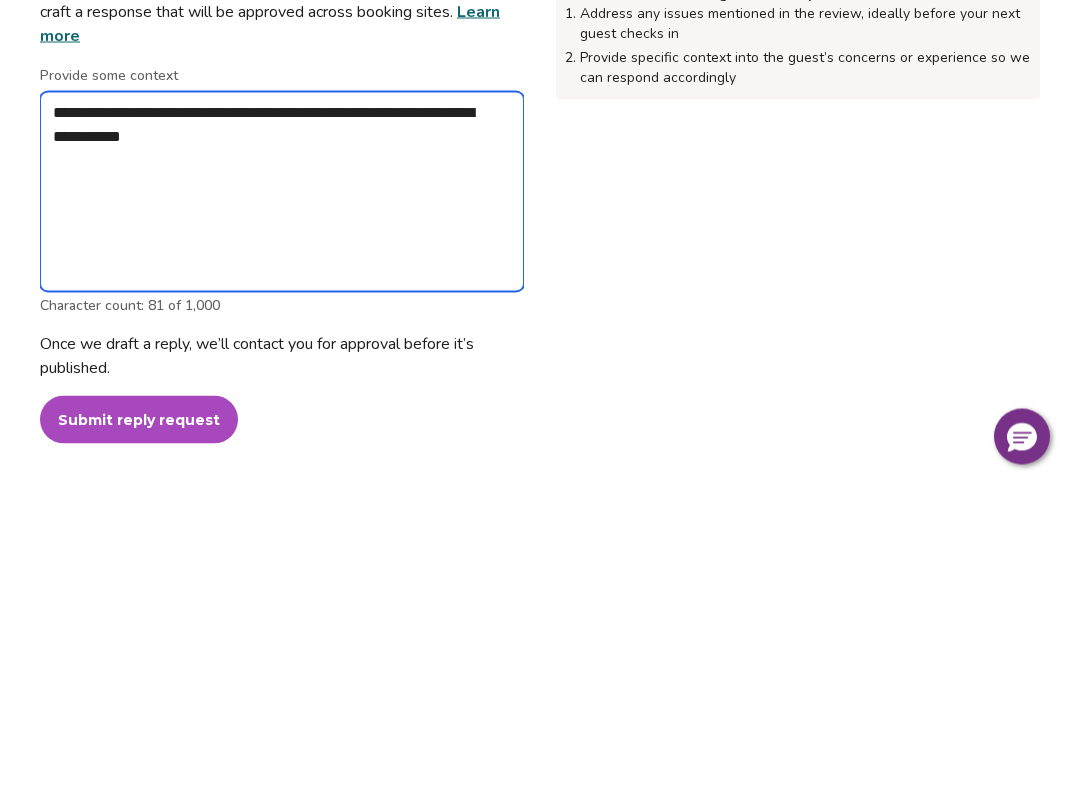 type on "*" 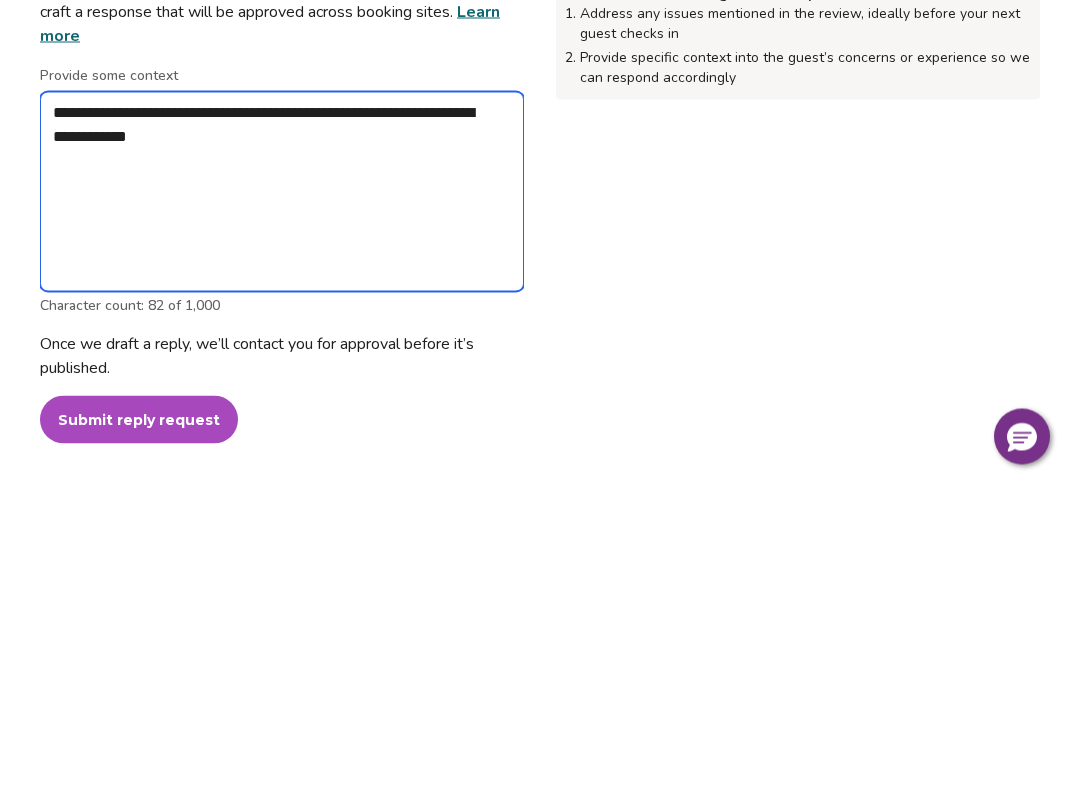 type on "*" 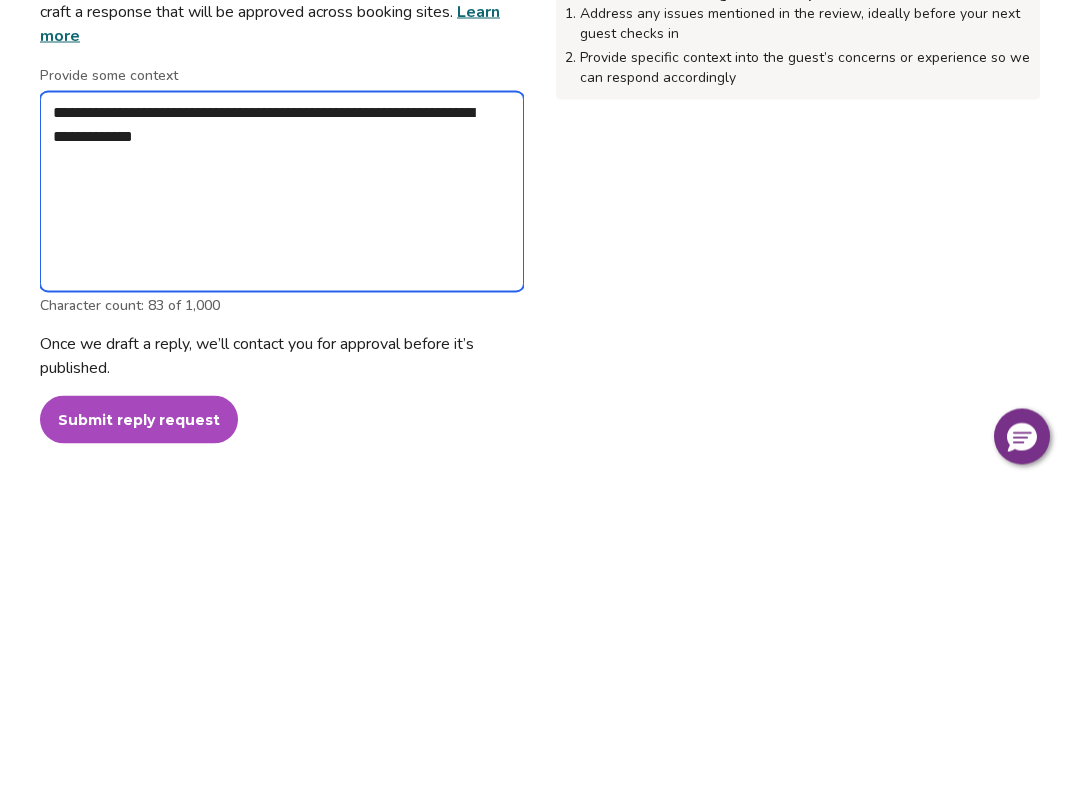 type on "*" 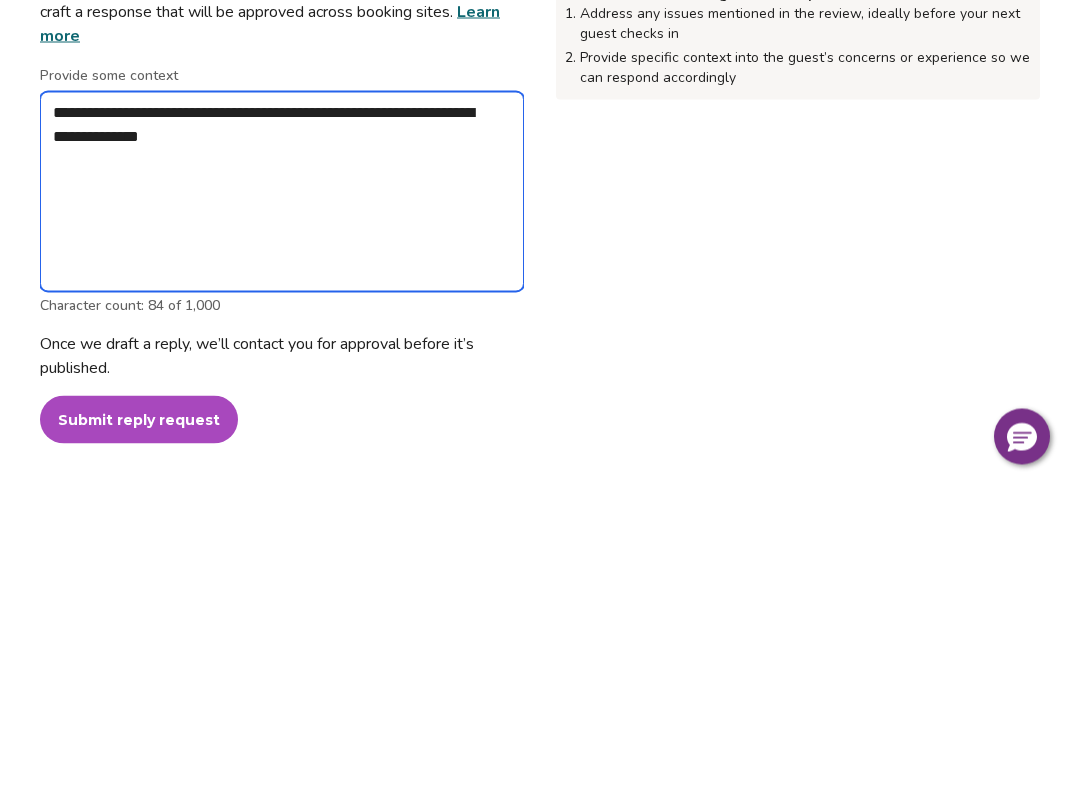 type on "*" 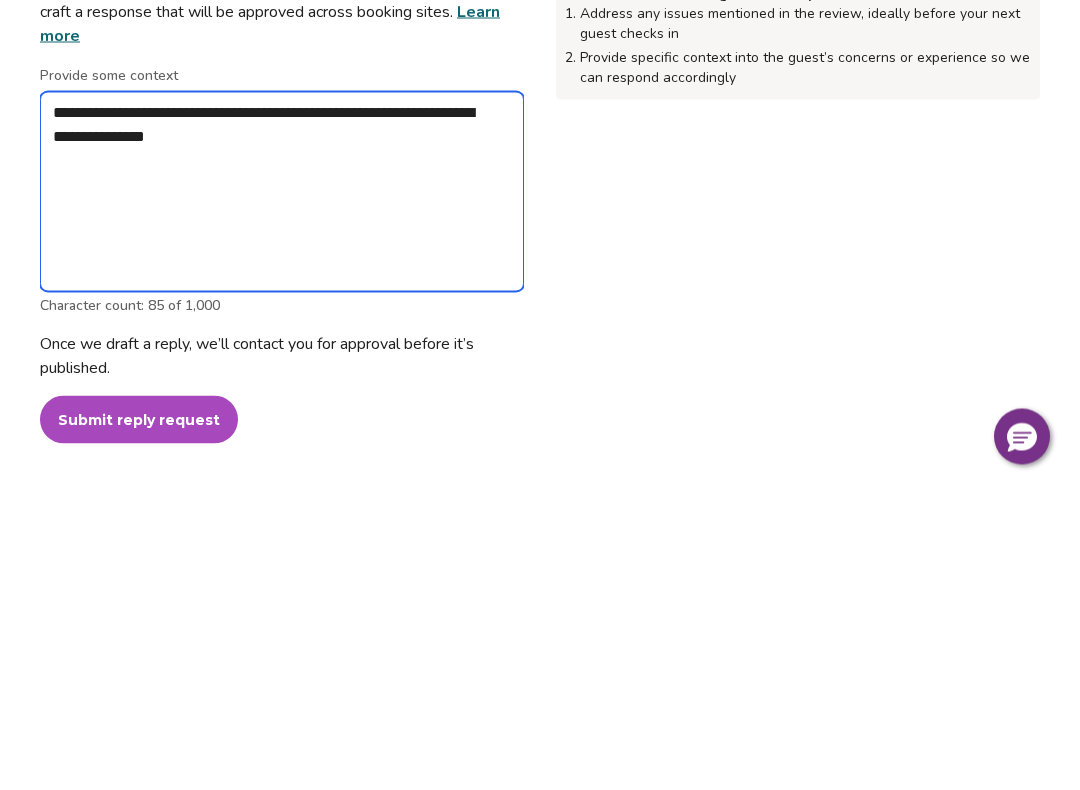 type on "*" 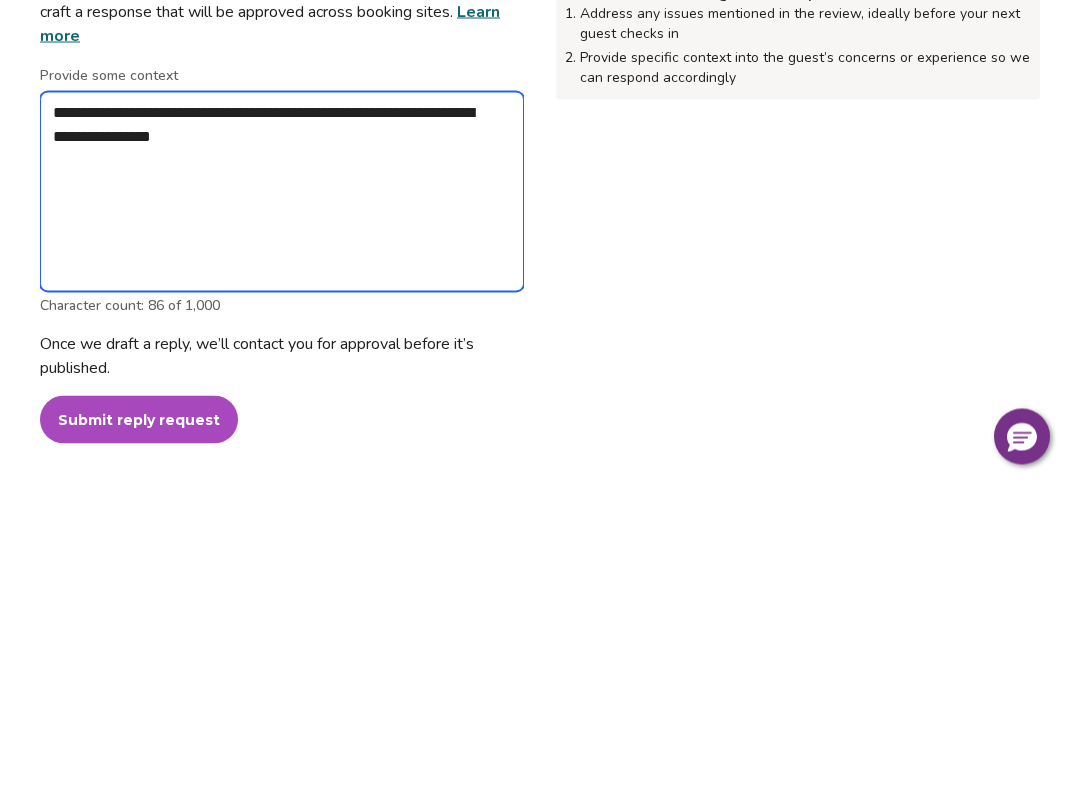 type on "*" 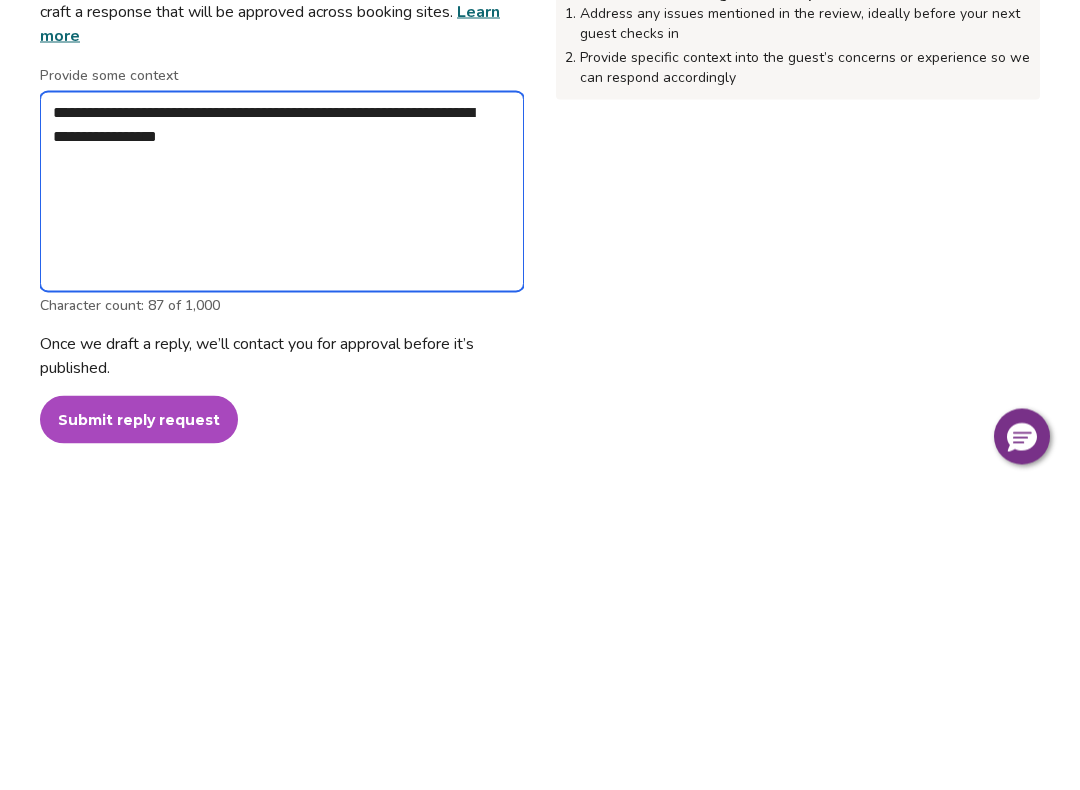 type on "*" 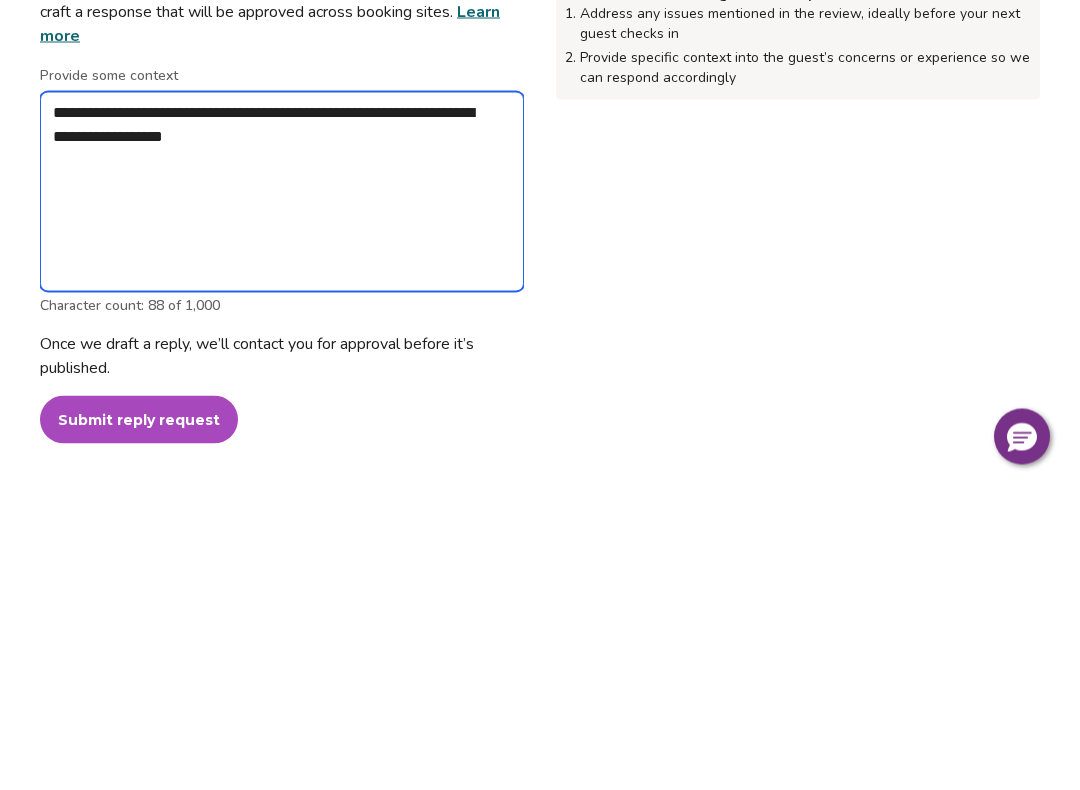 type on "*" 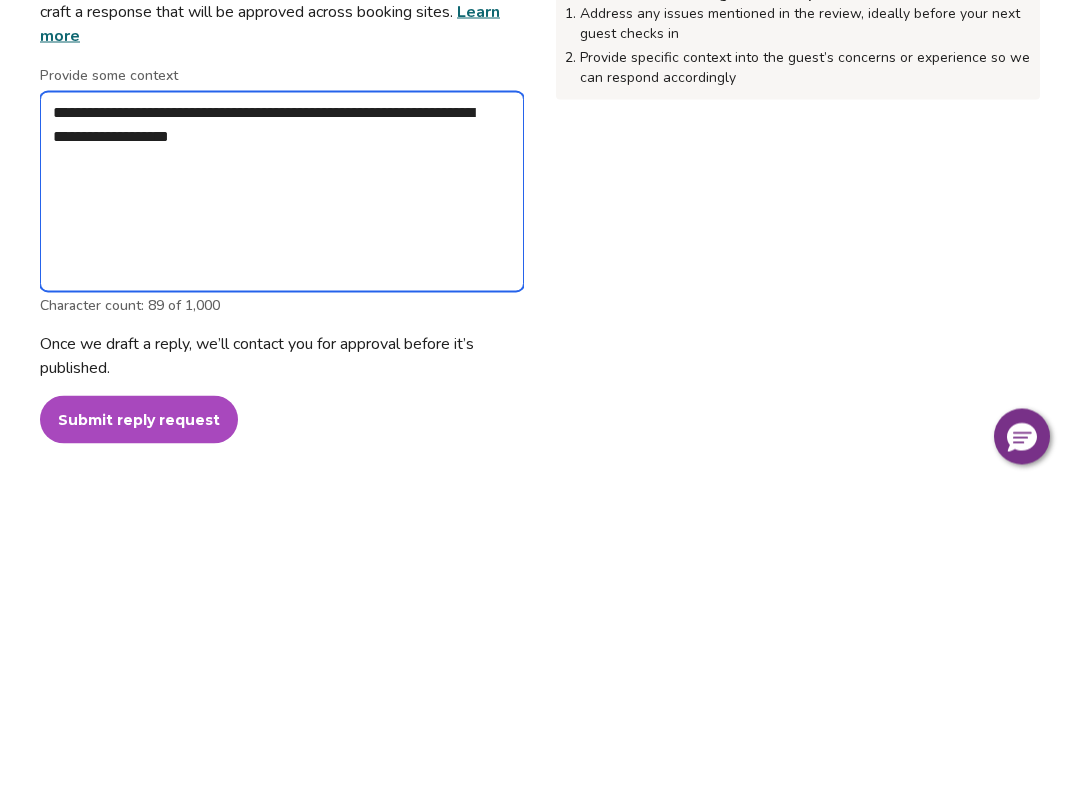 type on "*" 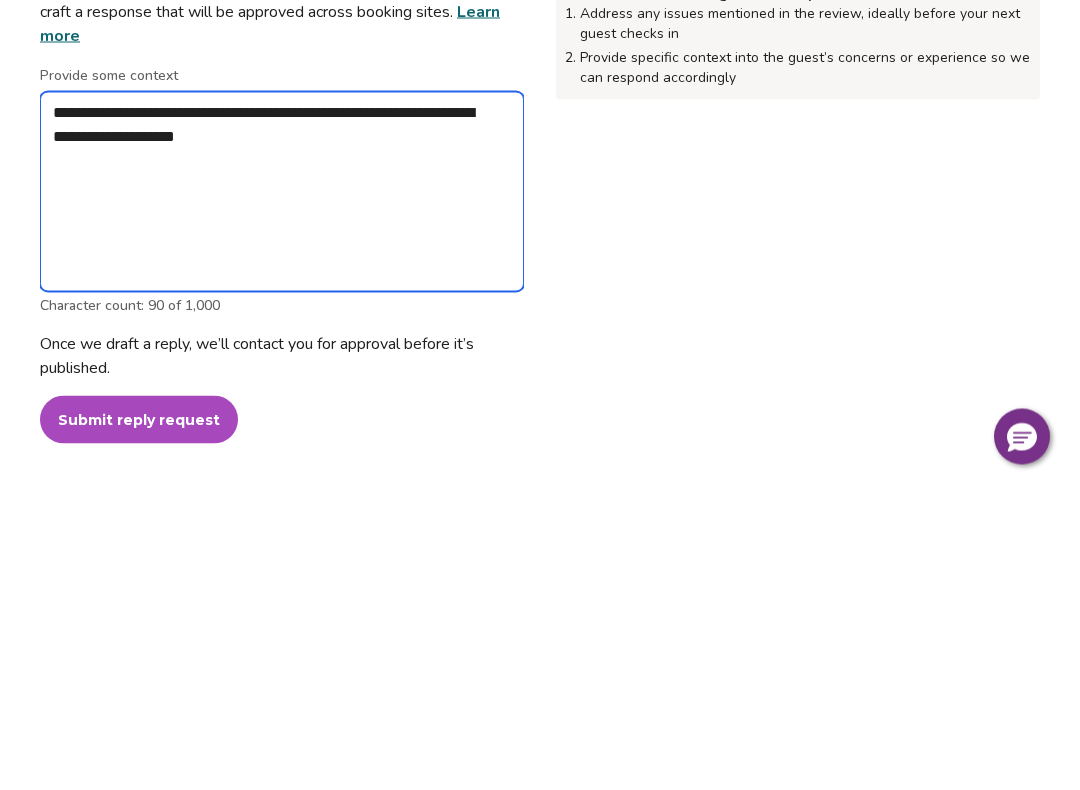 type on "*" 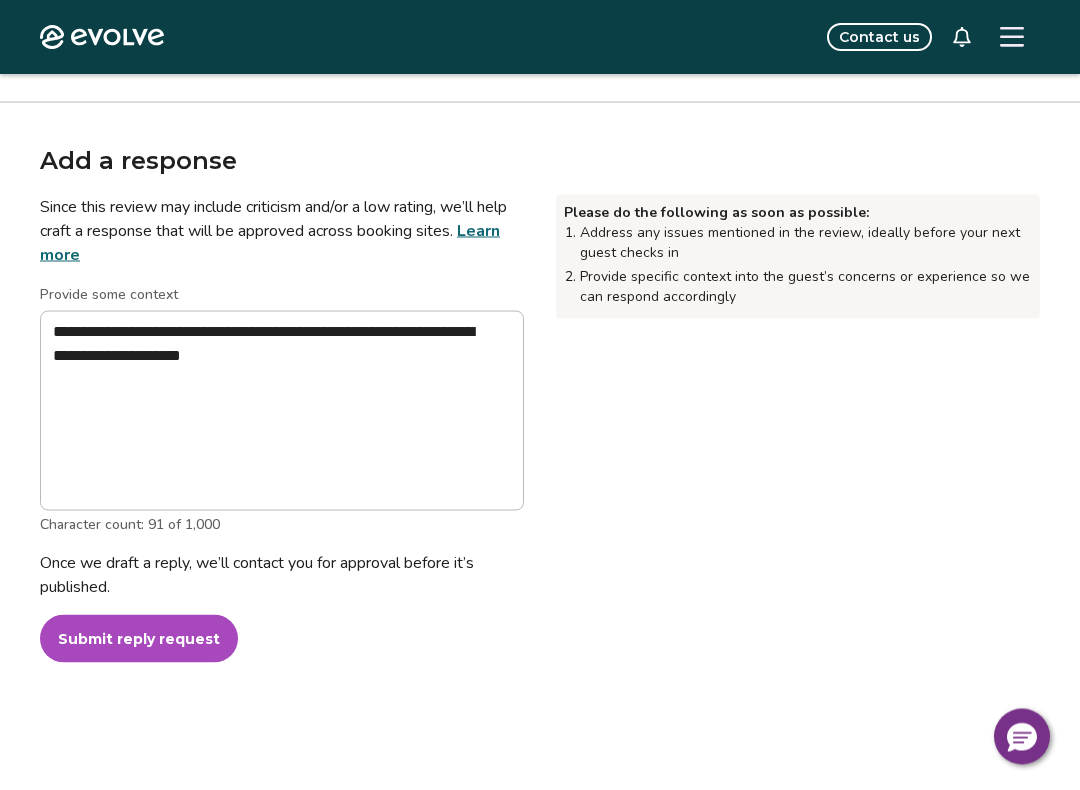 scroll, scrollTop: 404, scrollLeft: 0, axis: vertical 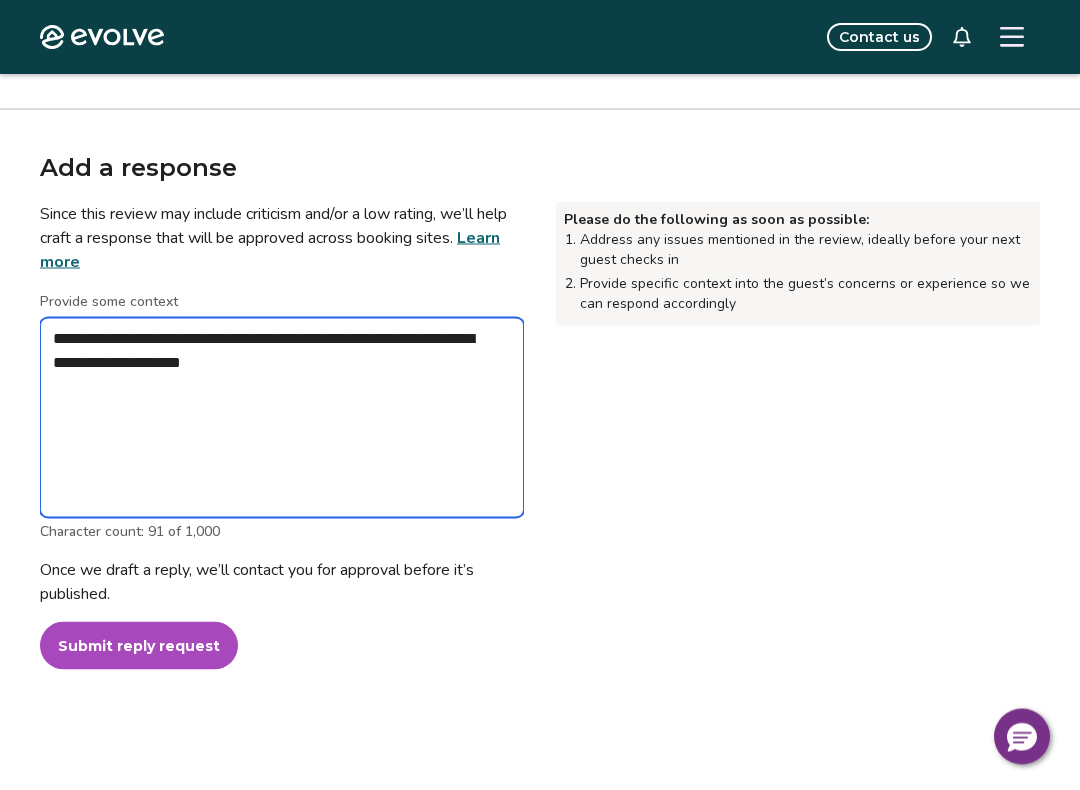 type on "**********" 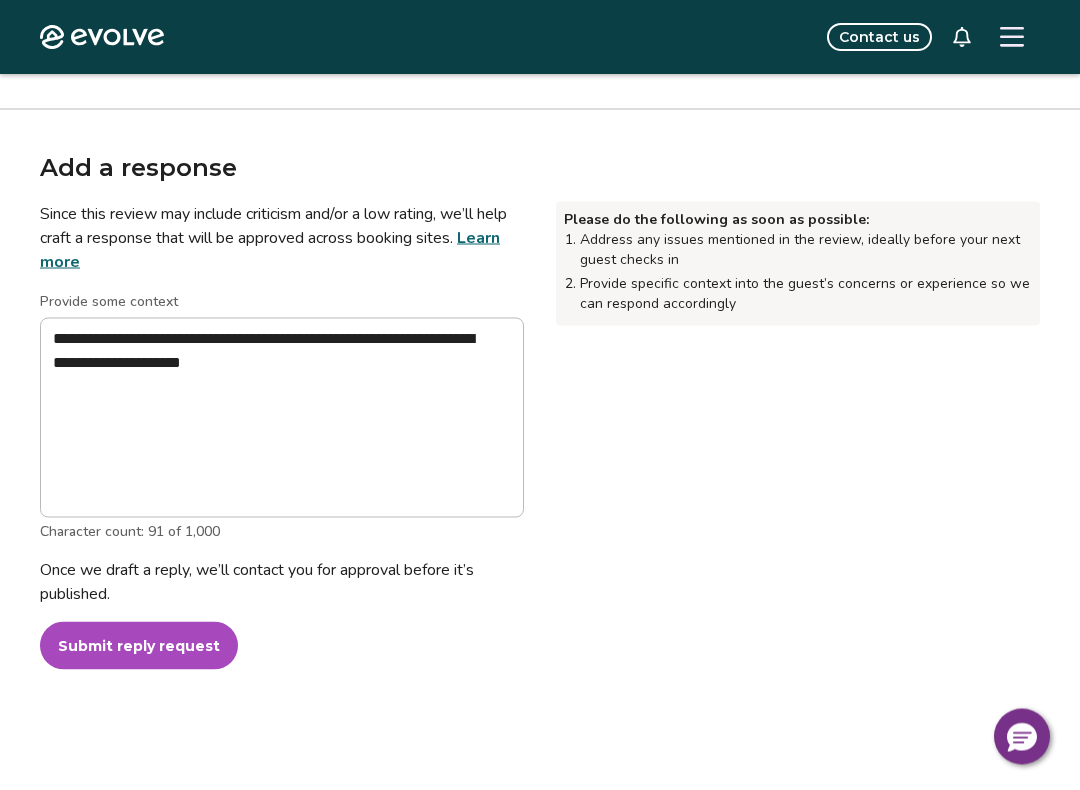 click on "Submit reply request" at bounding box center [139, 646] 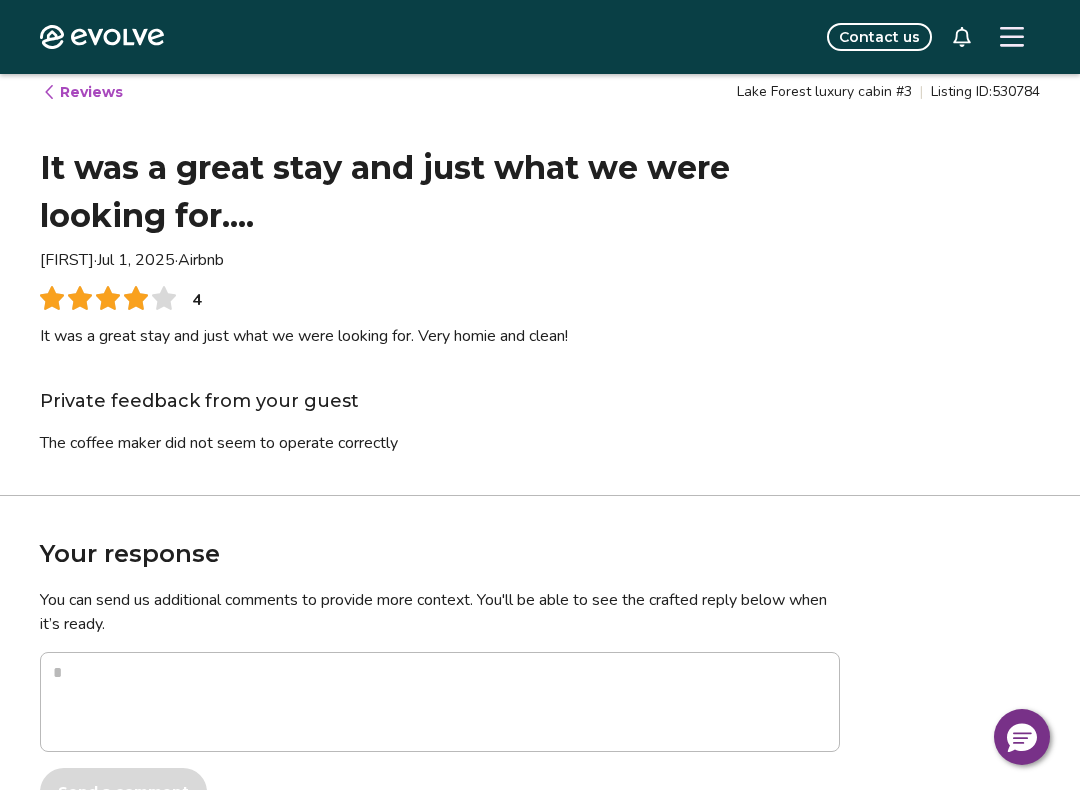 scroll, scrollTop: 0, scrollLeft: 0, axis: both 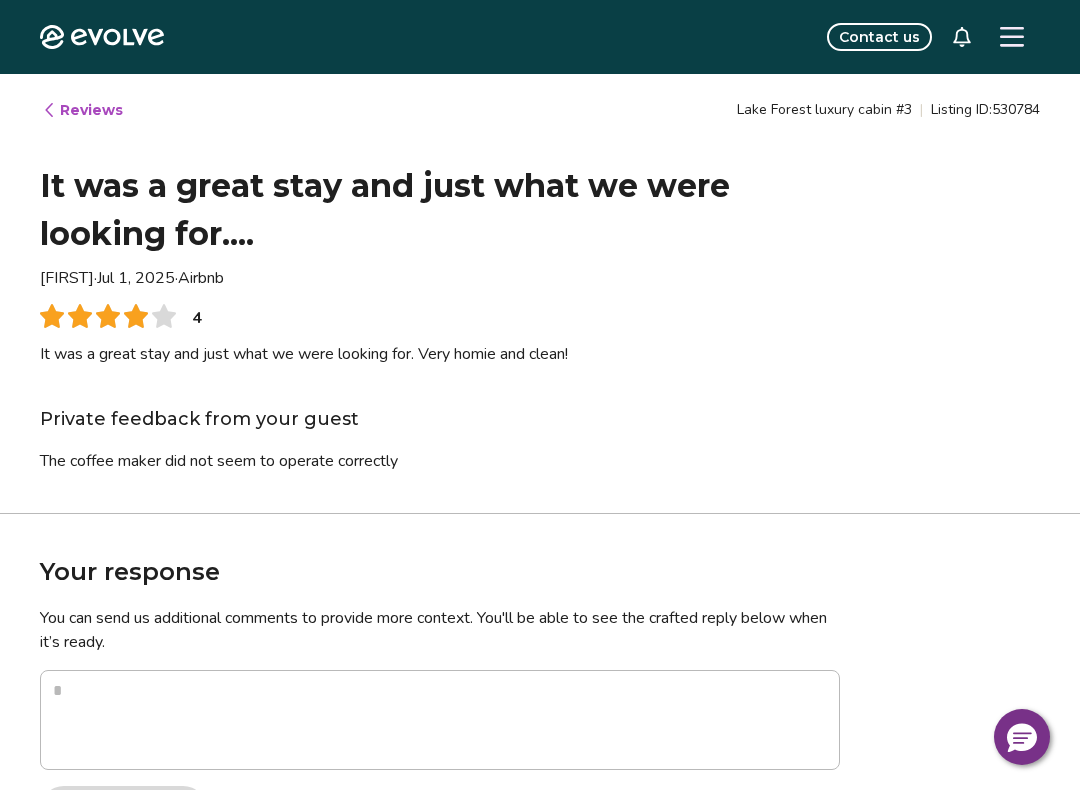 click on "Reviews" at bounding box center (82, 110) 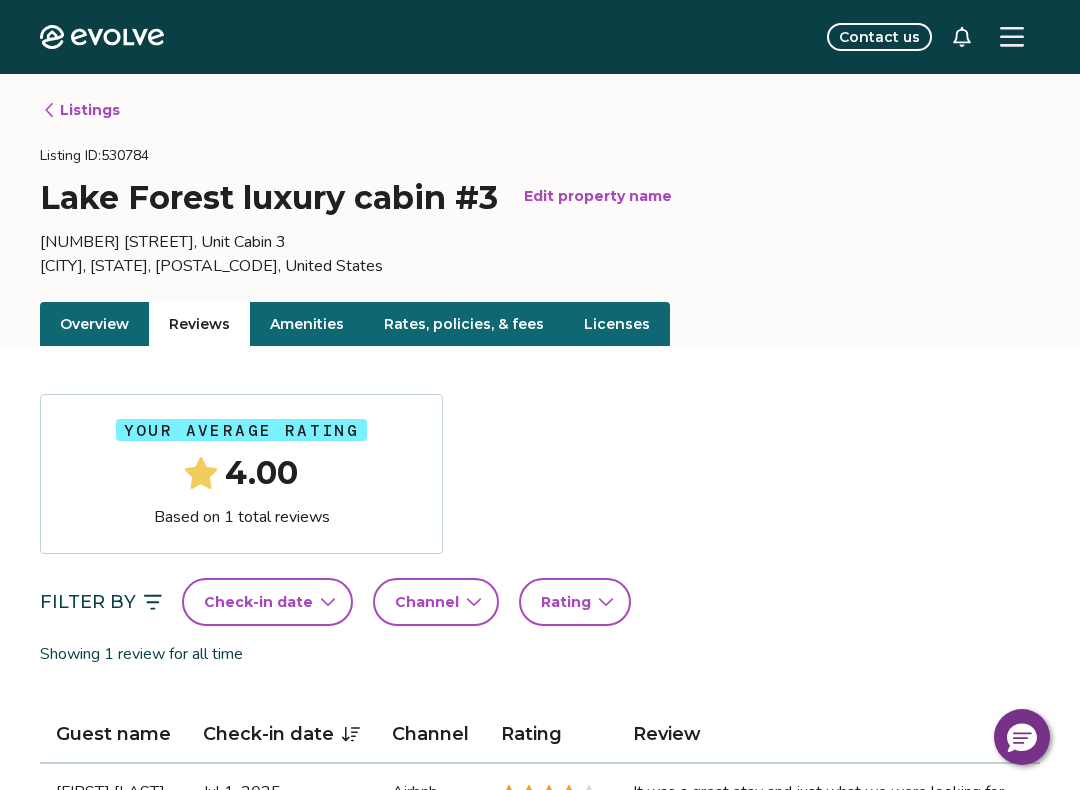 click on "Listings" at bounding box center (81, 110) 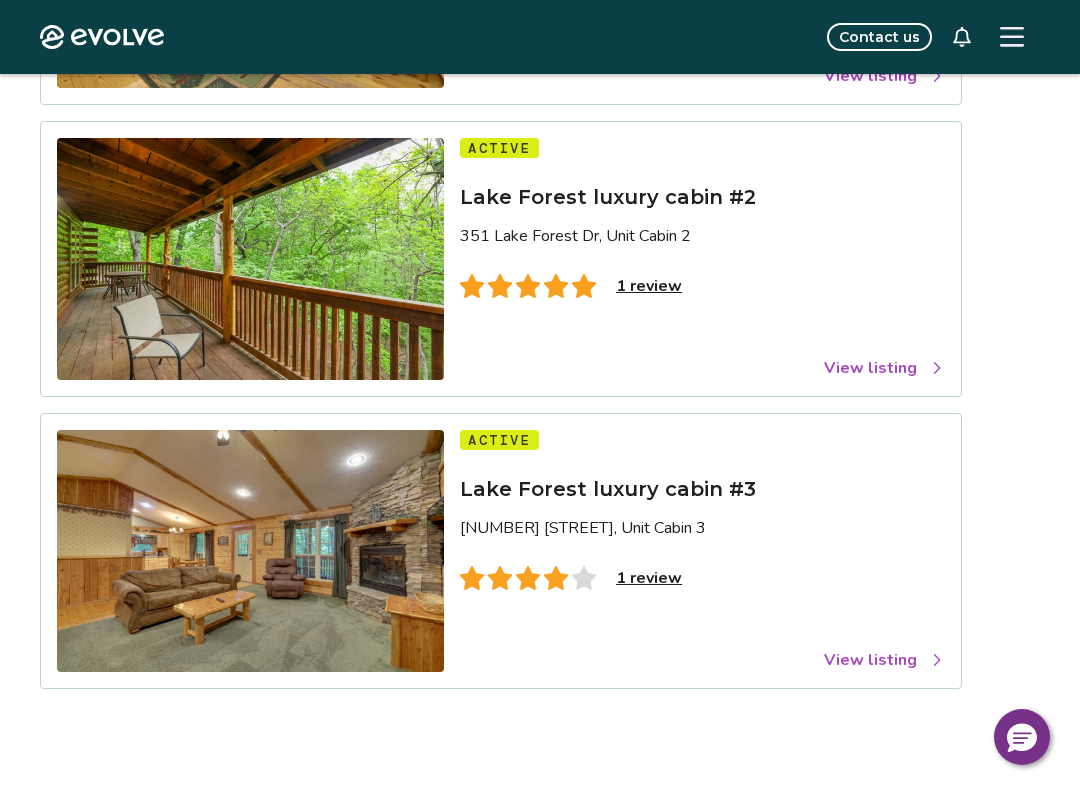 scroll, scrollTop: 410, scrollLeft: 0, axis: vertical 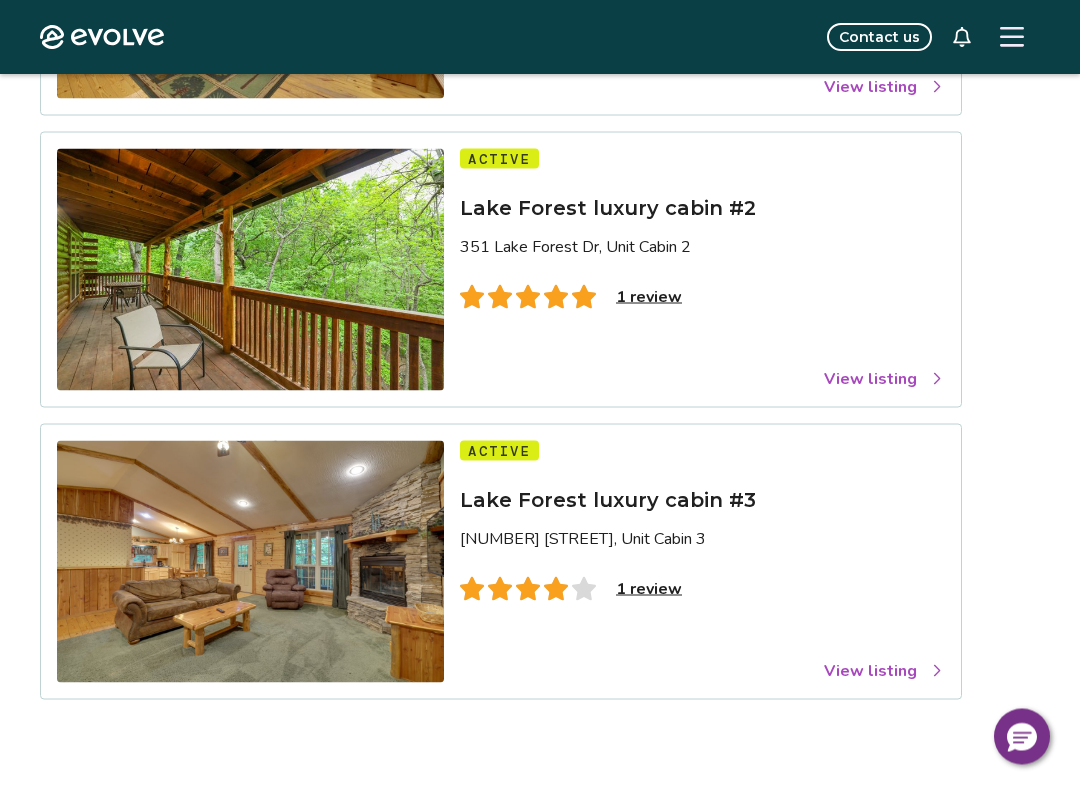 click on "Add a new listing Active Lake Forest luxury cabin #1 351 Lake Forest Dr, Unit Cabin 1 2 reviews View listing Active Lake Forest luxury cabin #2 351 Lake Forest Dr, Unit Cabin 2 1 review View listing Active Lake Forest luxury cabin #3 351 Lake Forest Dr, Unit Cabin 3 1 review View listing" at bounding box center [540, 238] 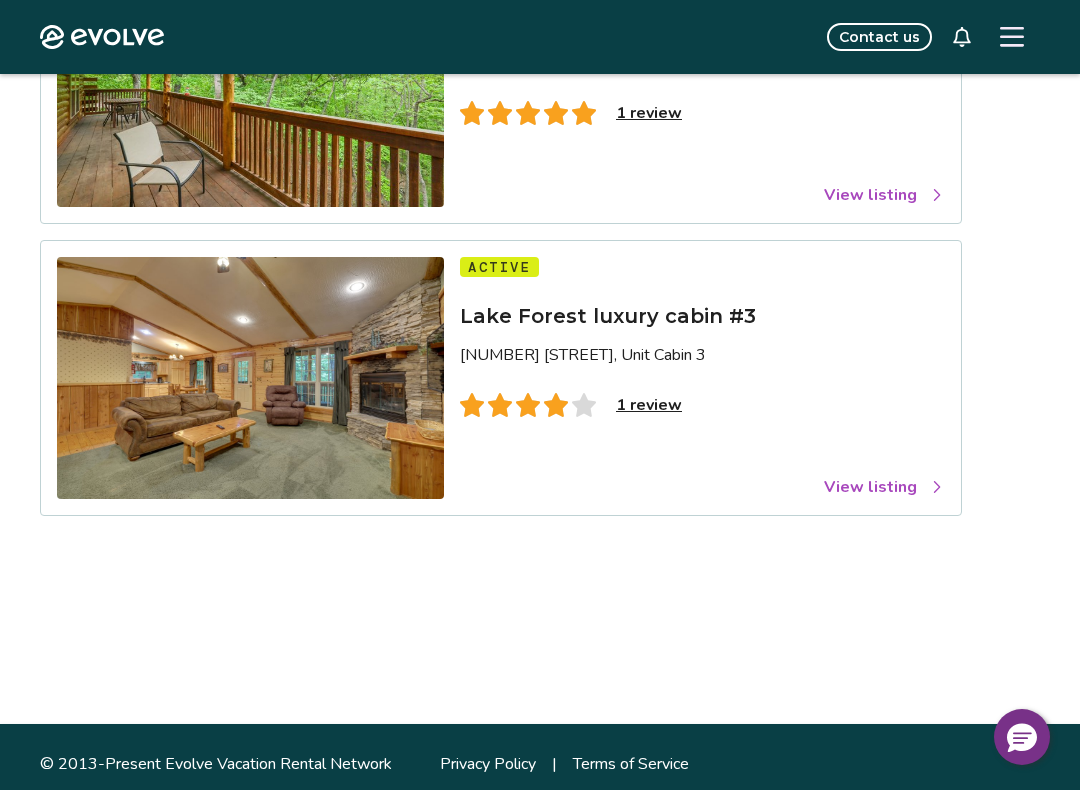 scroll, scrollTop: 608, scrollLeft: 0, axis: vertical 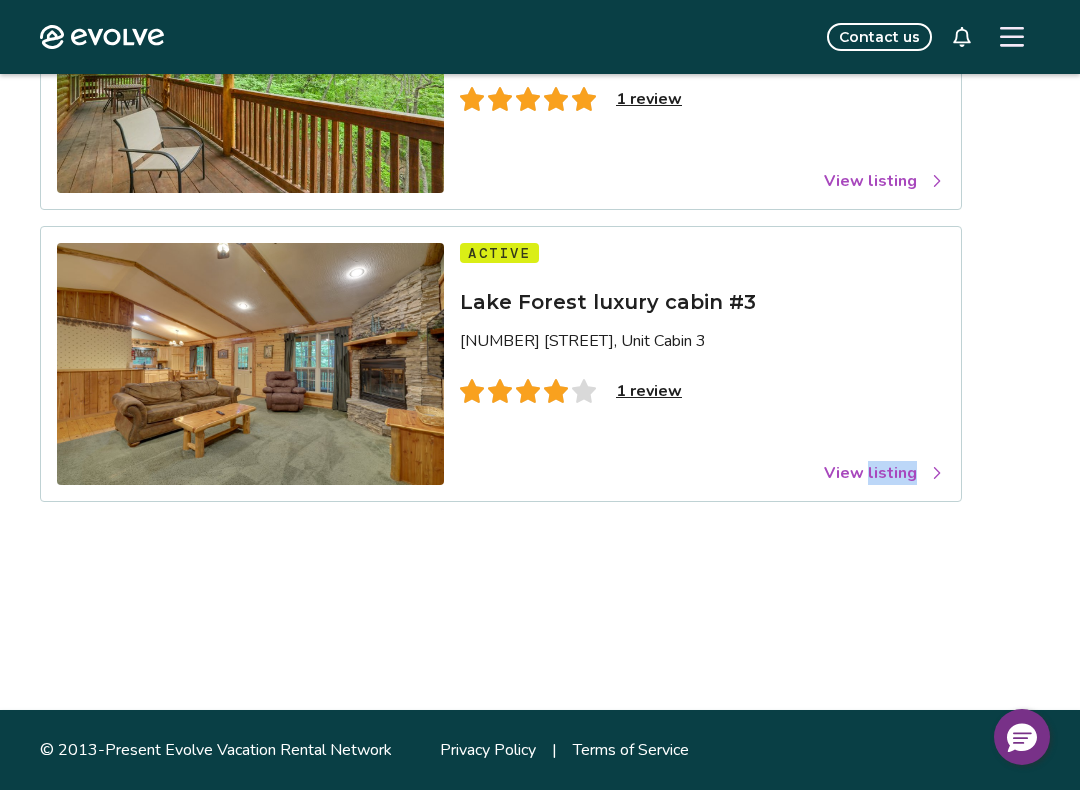 click on "Add a new listing Active Lake Forest luxury cabin #1 351 Lake Forest Dr, Unit Cabin 1 2 reviews View listing Active Lake Forest luxury cabin #2 351 Lake Forest Dr, Unit Cabin 2 1 review View listing Active Lake Forest luxury cabin #3 351 Lake Forest Dr, Unit Cabin 3 1 review View listing" at bounding box center [540, 104] 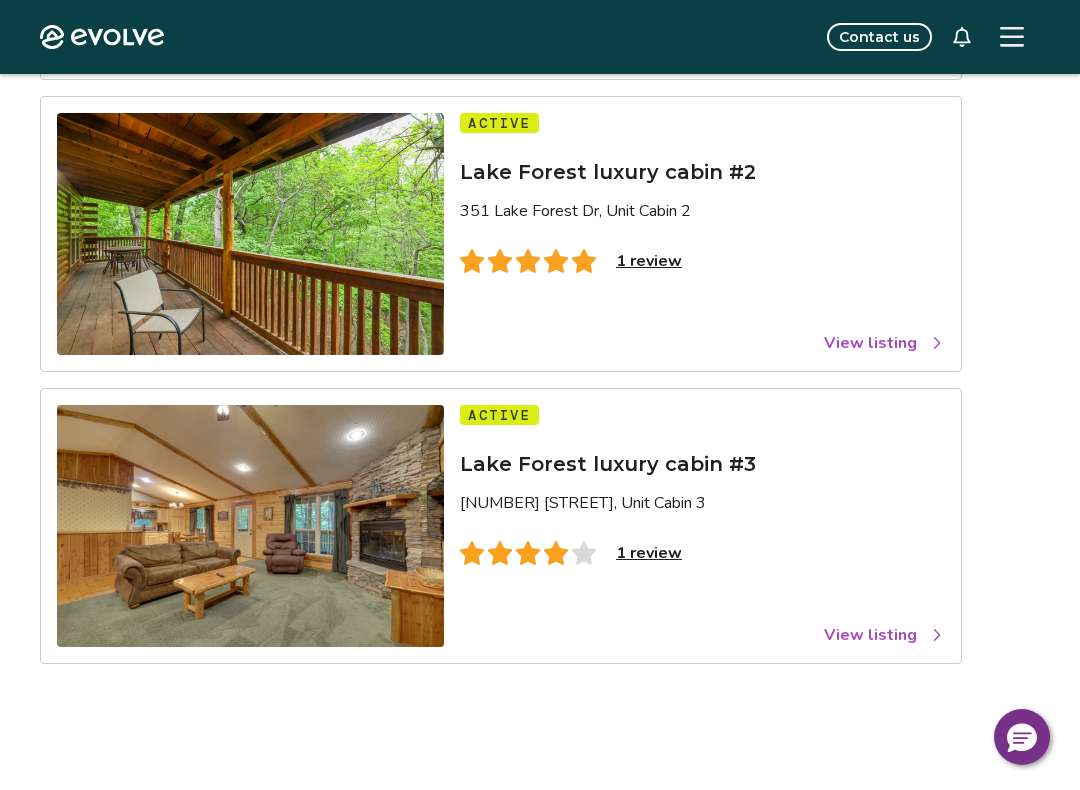 scroll, scrollTop: 451, scrollLeft: 0, axis: vertical 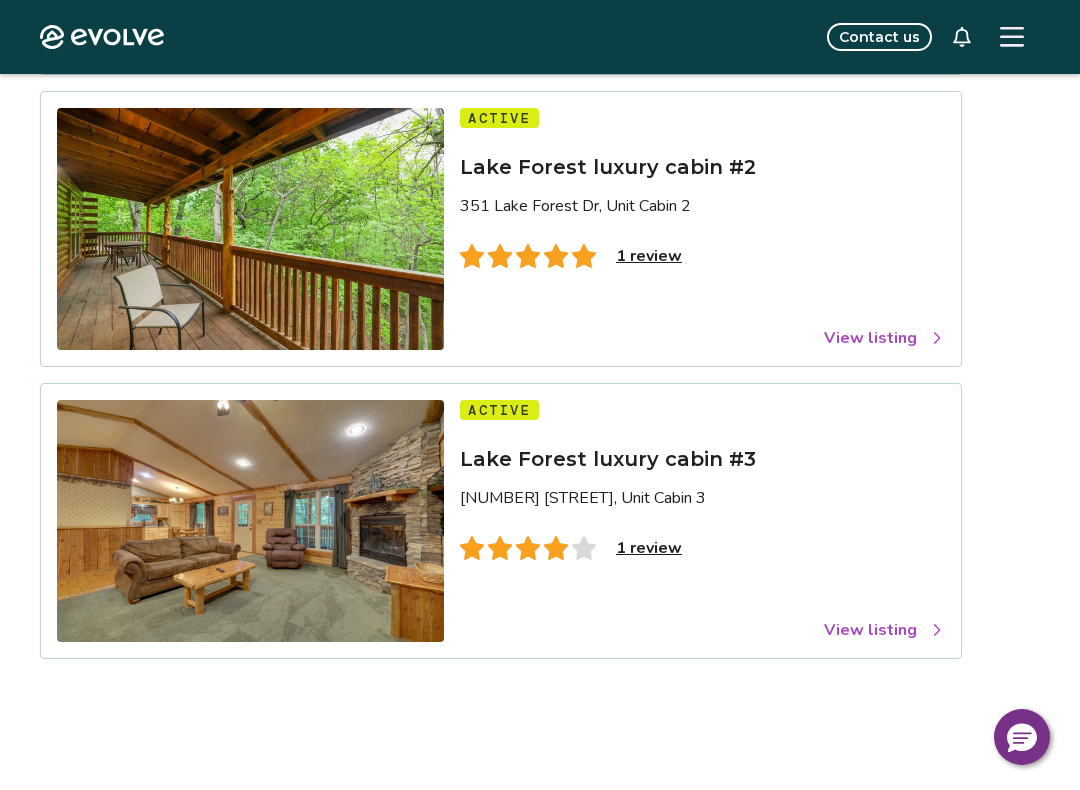 click on "1 review" at bounding box center (649, 548) 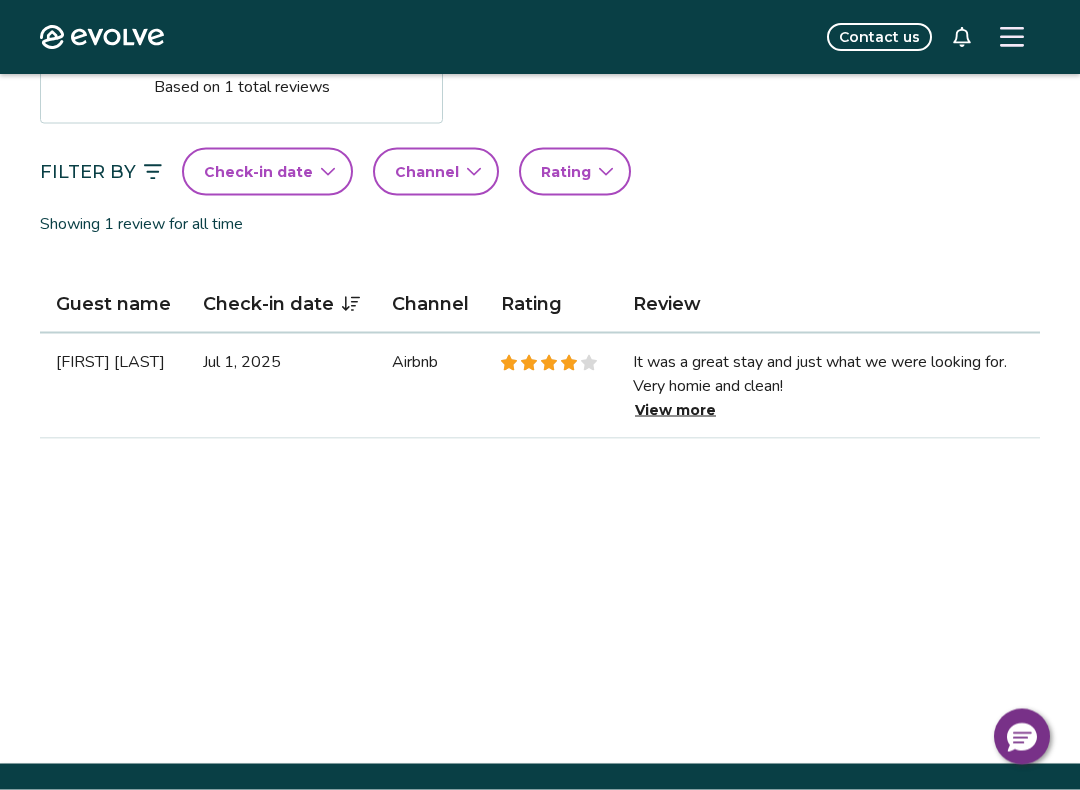 scroll, scrollTop: 432, scrollLeft: 0, axis: vertical 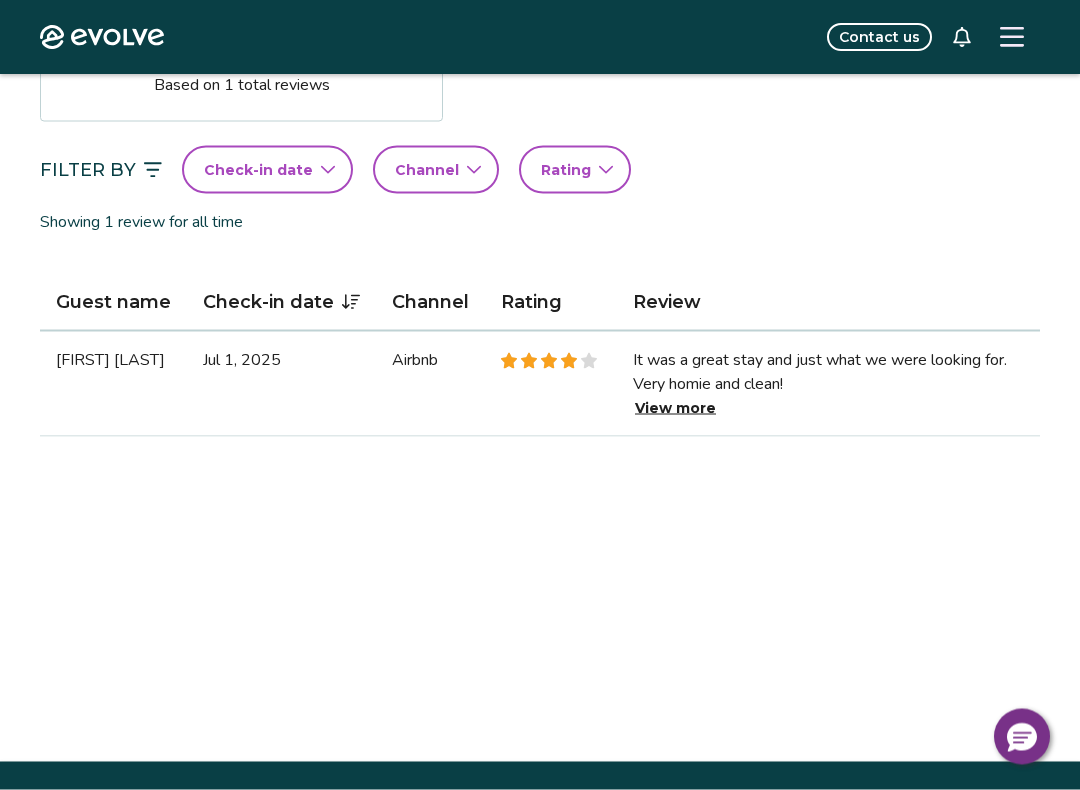 click on "View more" at bounding box center [675, 408] 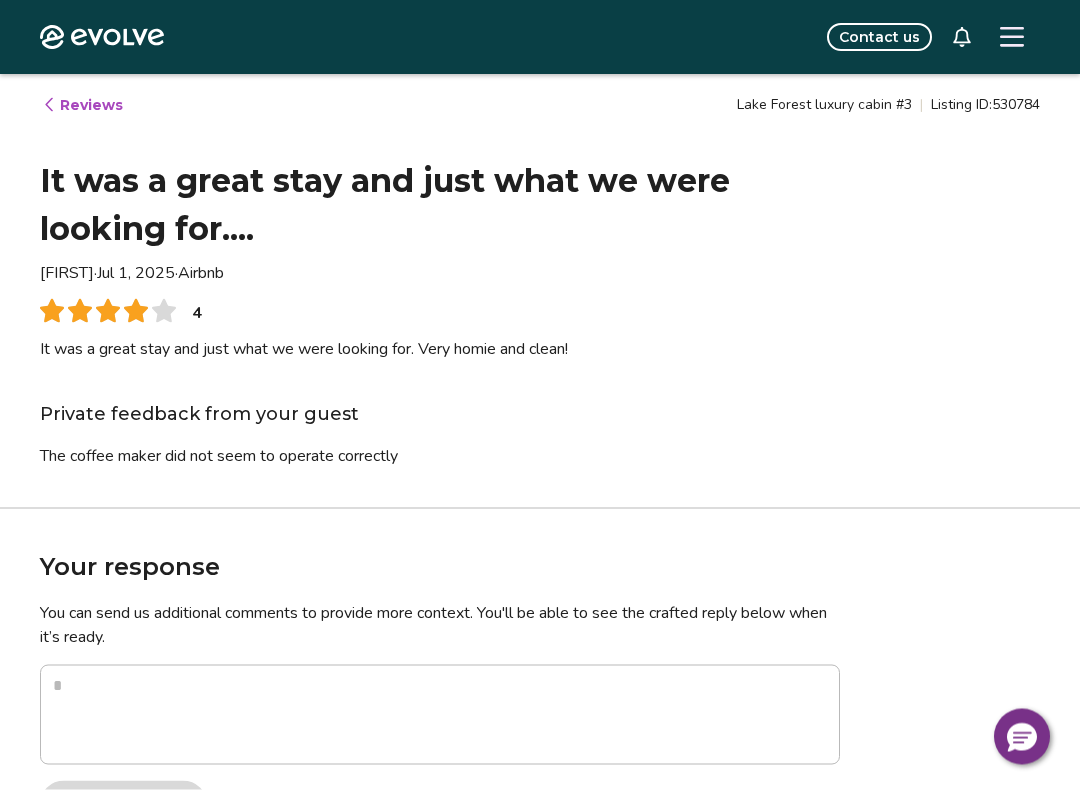 scroll, scrollTop: 0, scrollLeft: 0, axis: both 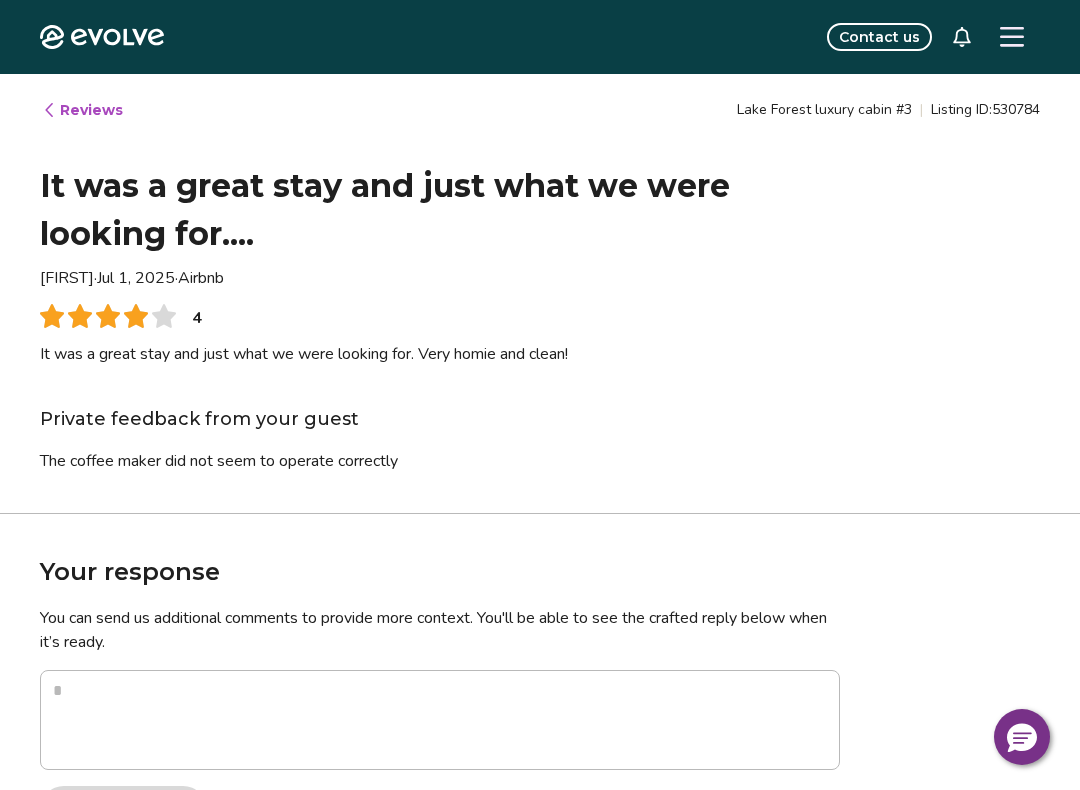 click on "Reviews" at bounding box center [82, 110] 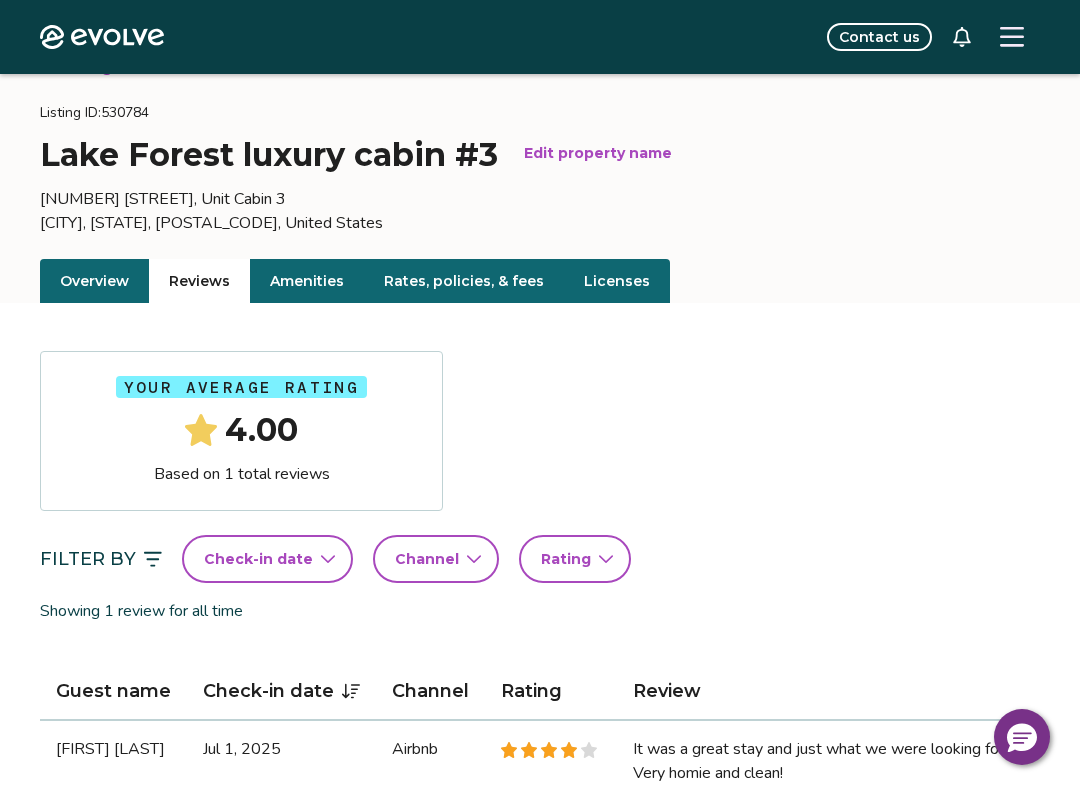 scroll, scrollTop: 0, scrollLeft: 0, axis: both 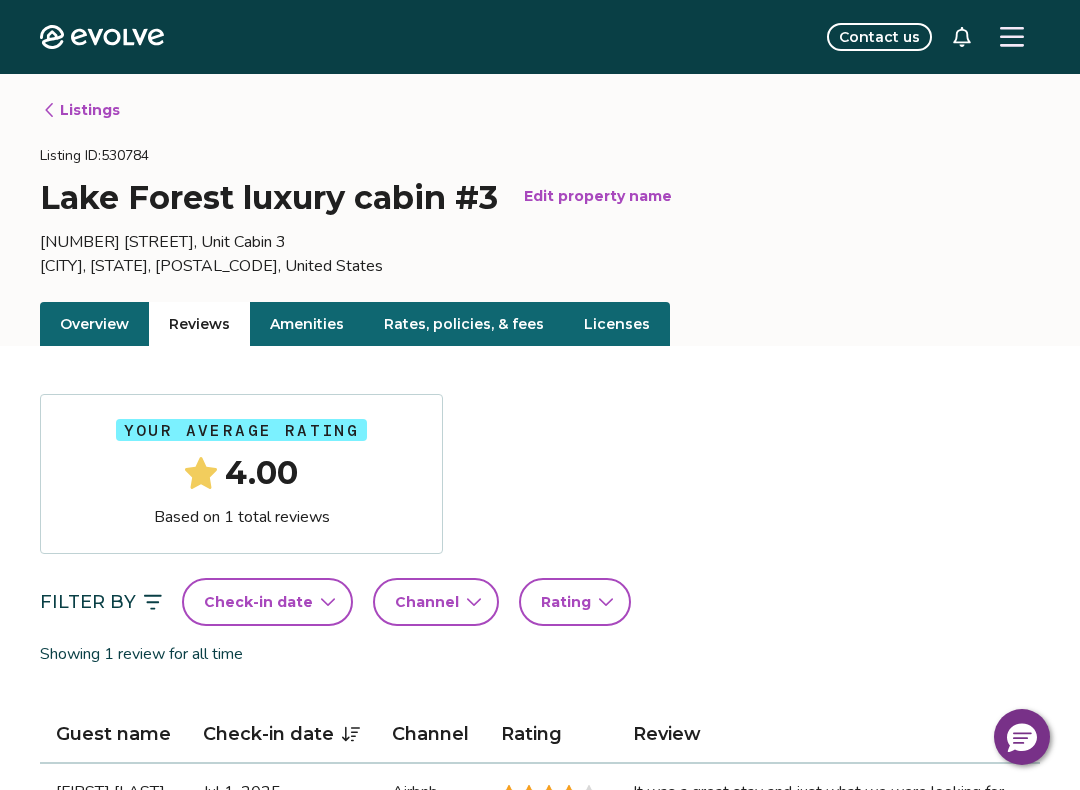 click on "Listings" at bounding box center [81, 110] 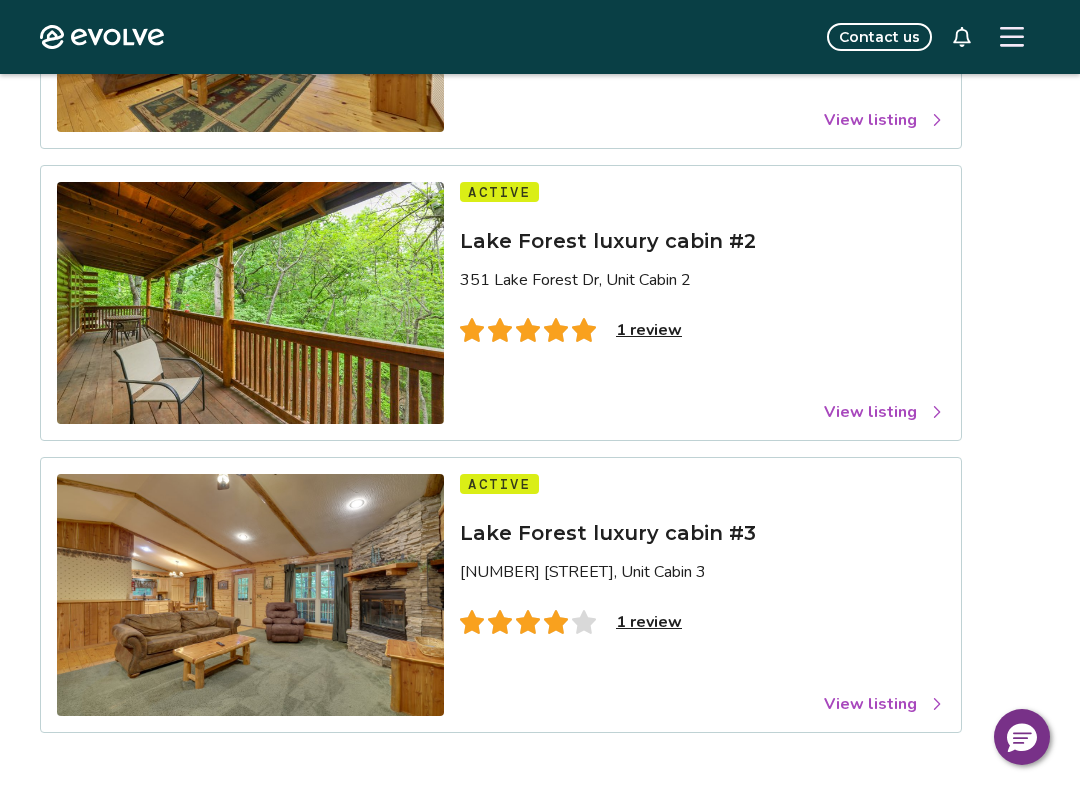 scroll, scrollTop: 0, scrollLeft: 0, axis: both 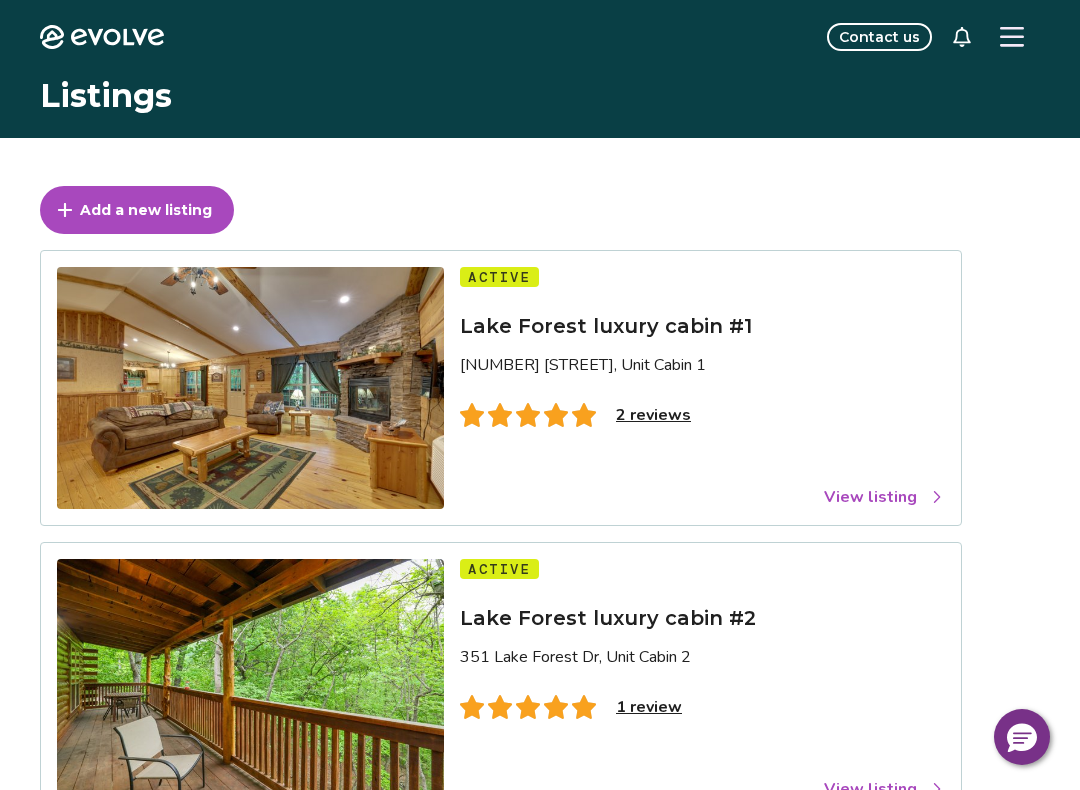 click 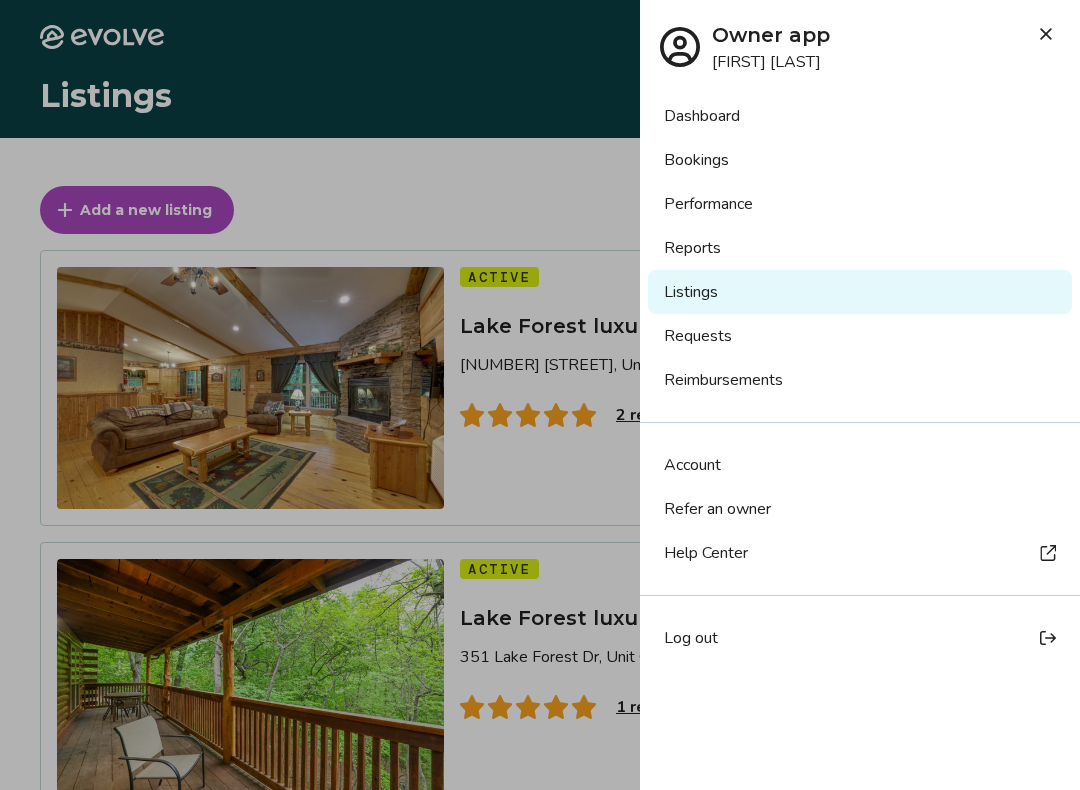 click at bounding box center (540, 395) 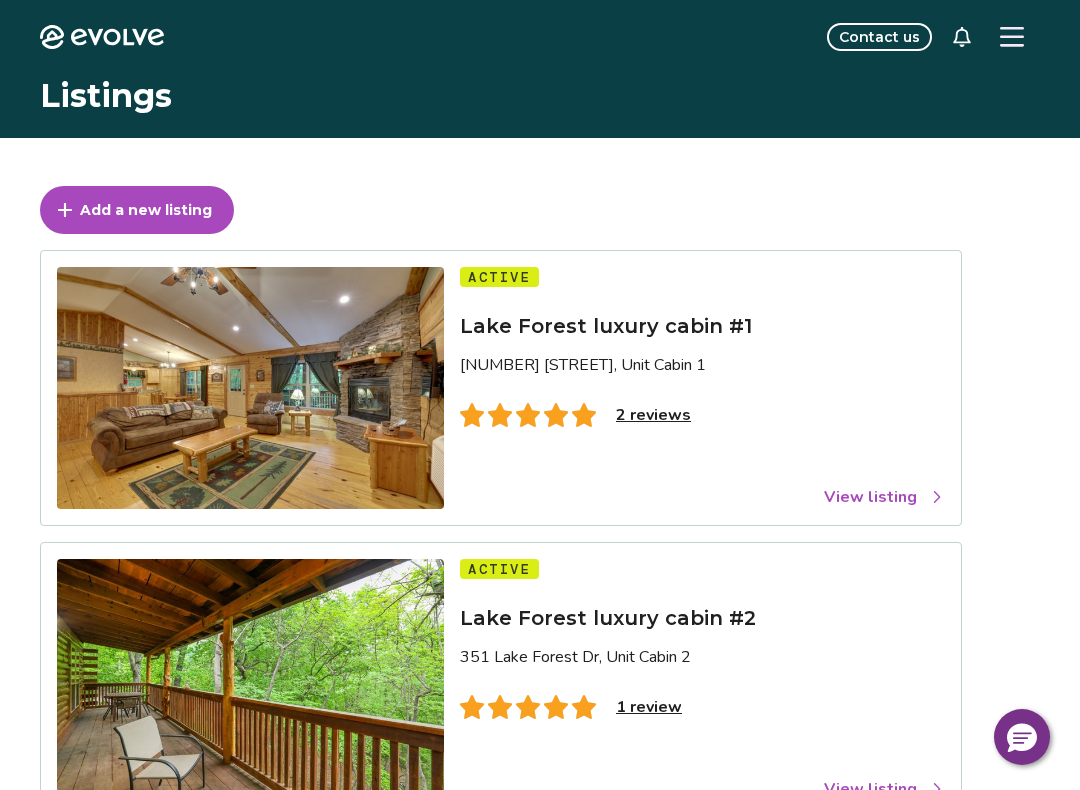 click on "2 reviews" at bounding box center (653, 415) 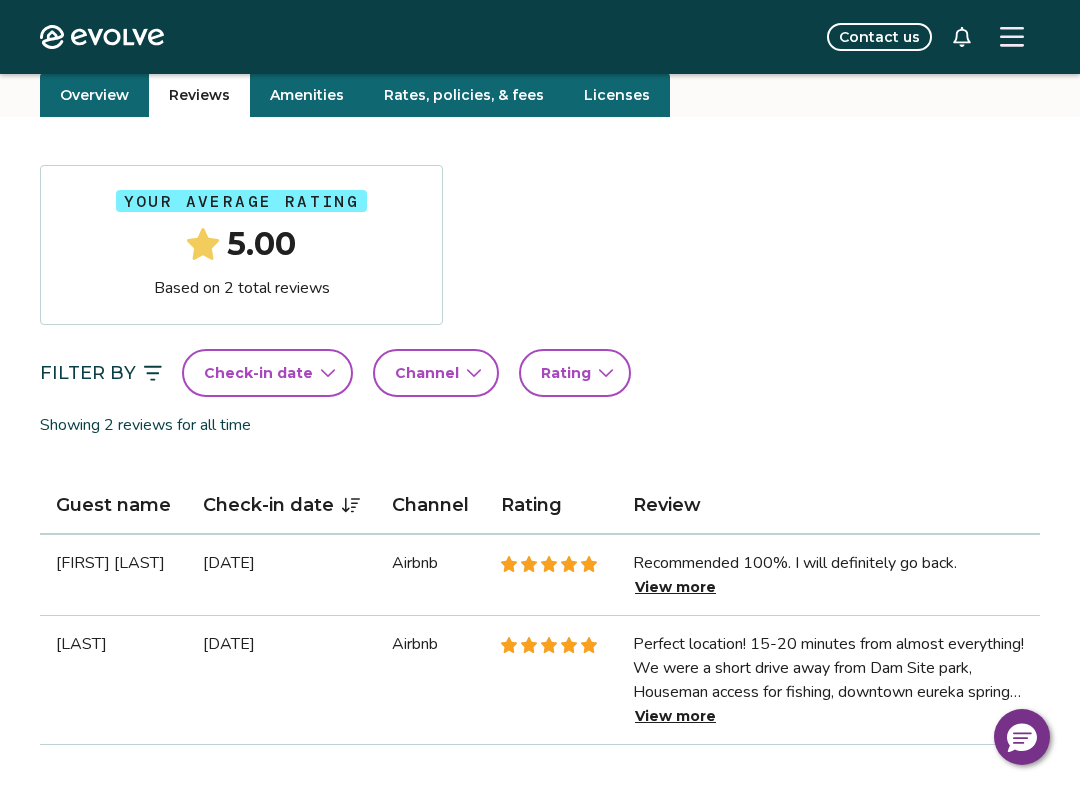 scroll, scrollTop: 0, scrollLeft: 0, axis: both 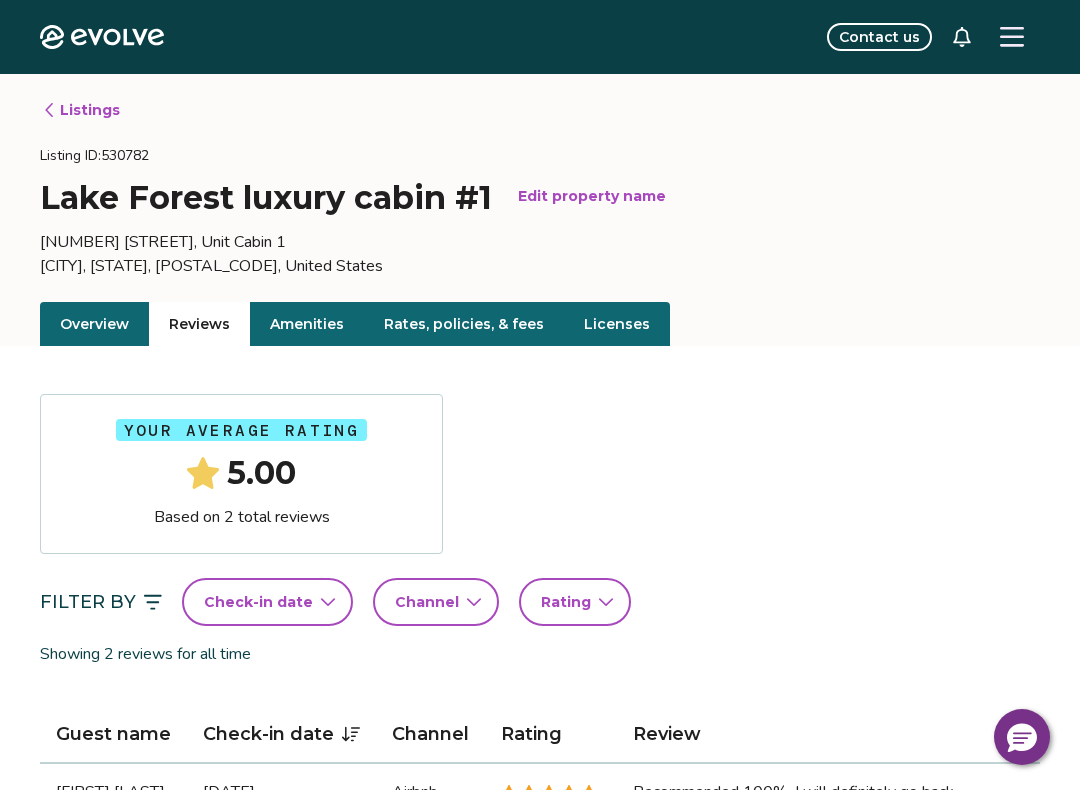 click on "Listings" at bounding box center [81, 110] 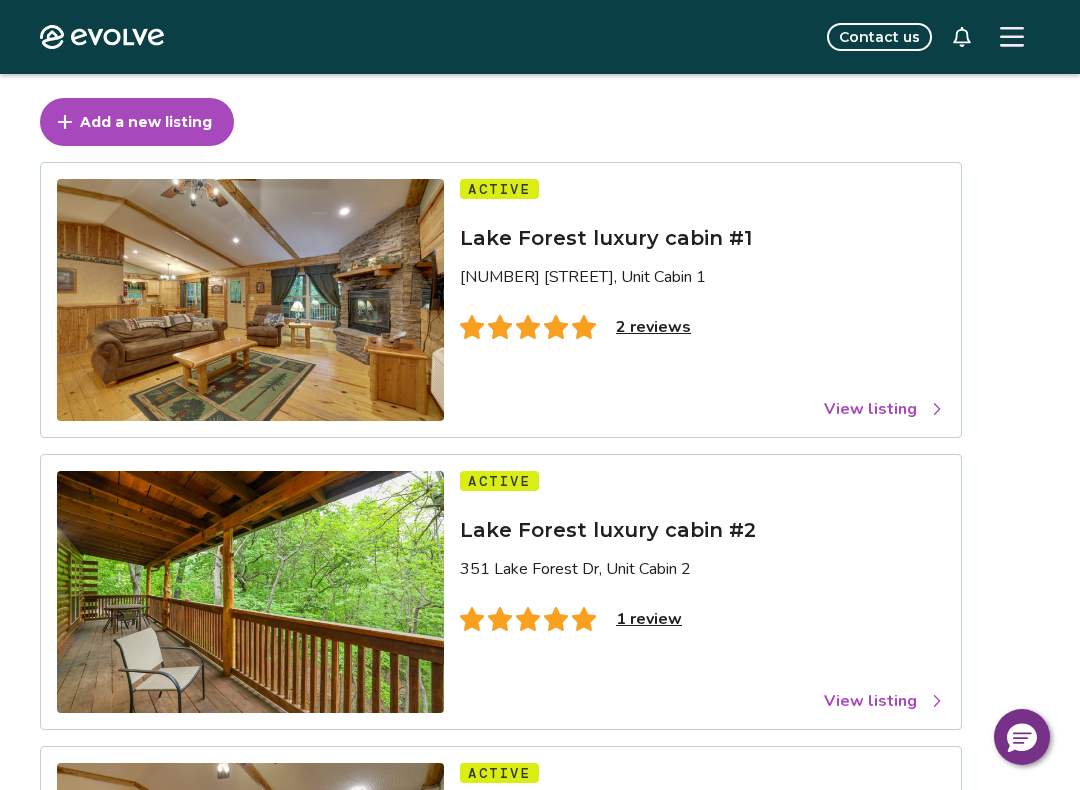 scroll, scrollTop: 0, scrollLeft: 0, axis: both 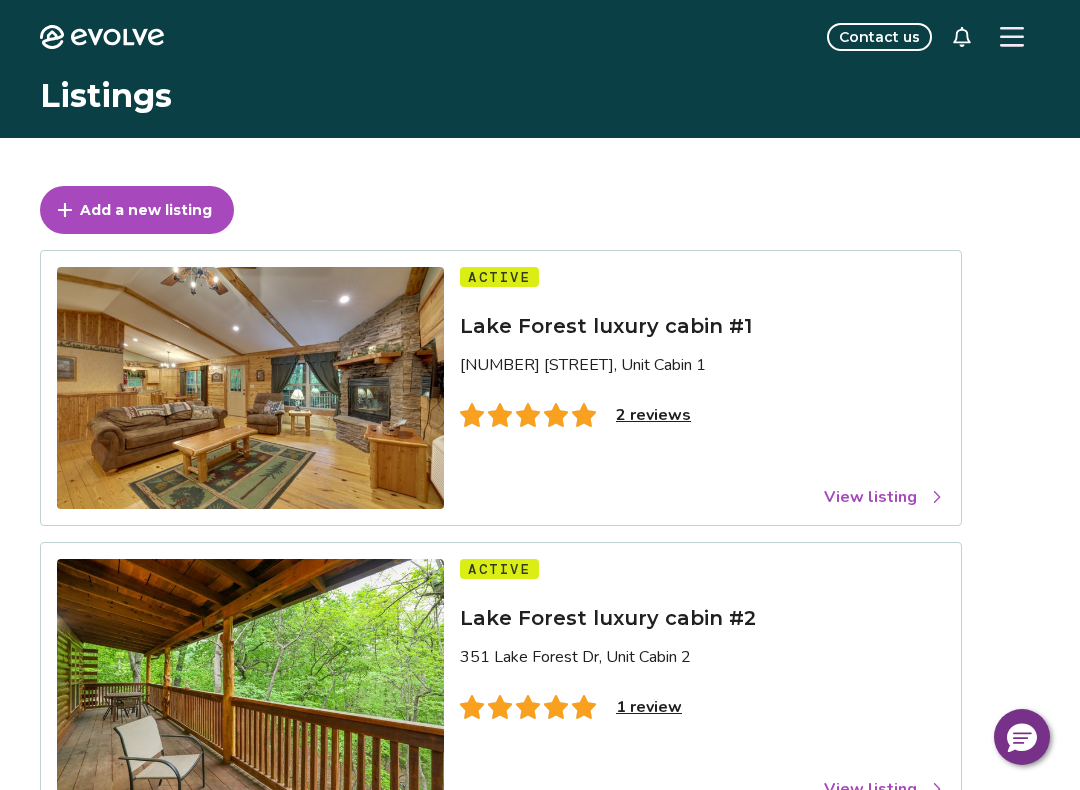 click on "Active Lake Forest luxury cabin #1 351 Lake Forest Dr, Unit Cabin 1 2 reviews View listing" at bounding box center [702, 388] 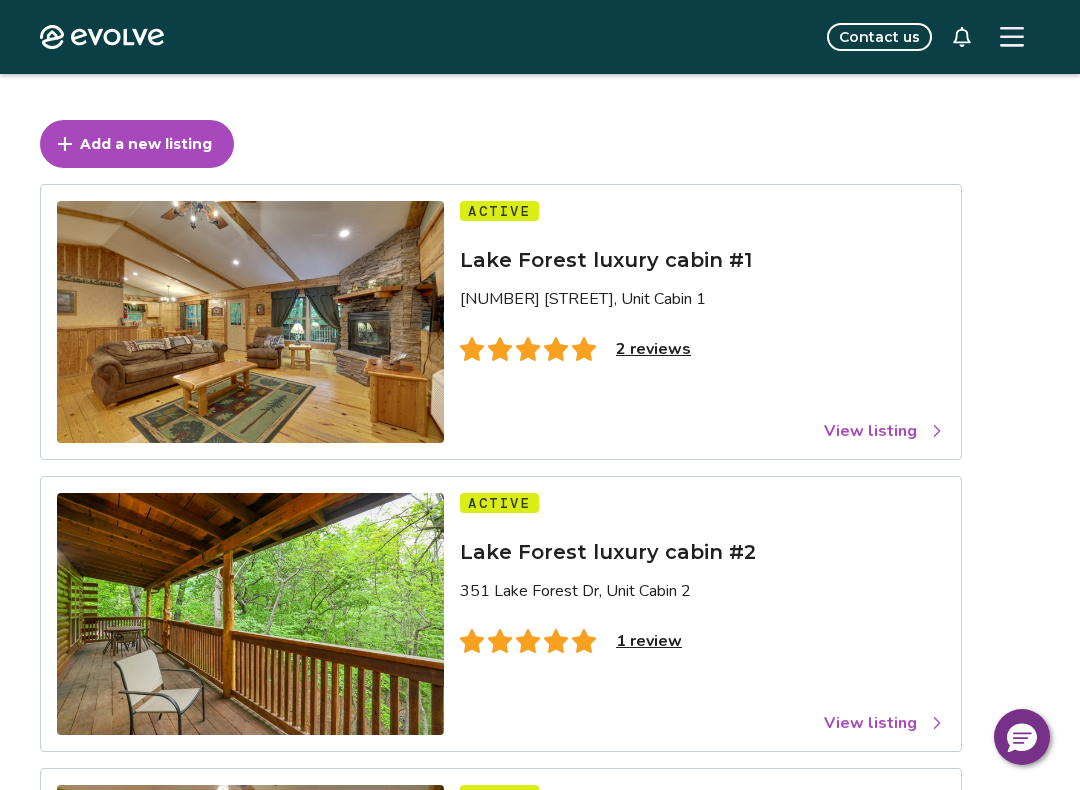 scroll, scrollTop: 71, scrollLeft: 0, axis: vertical 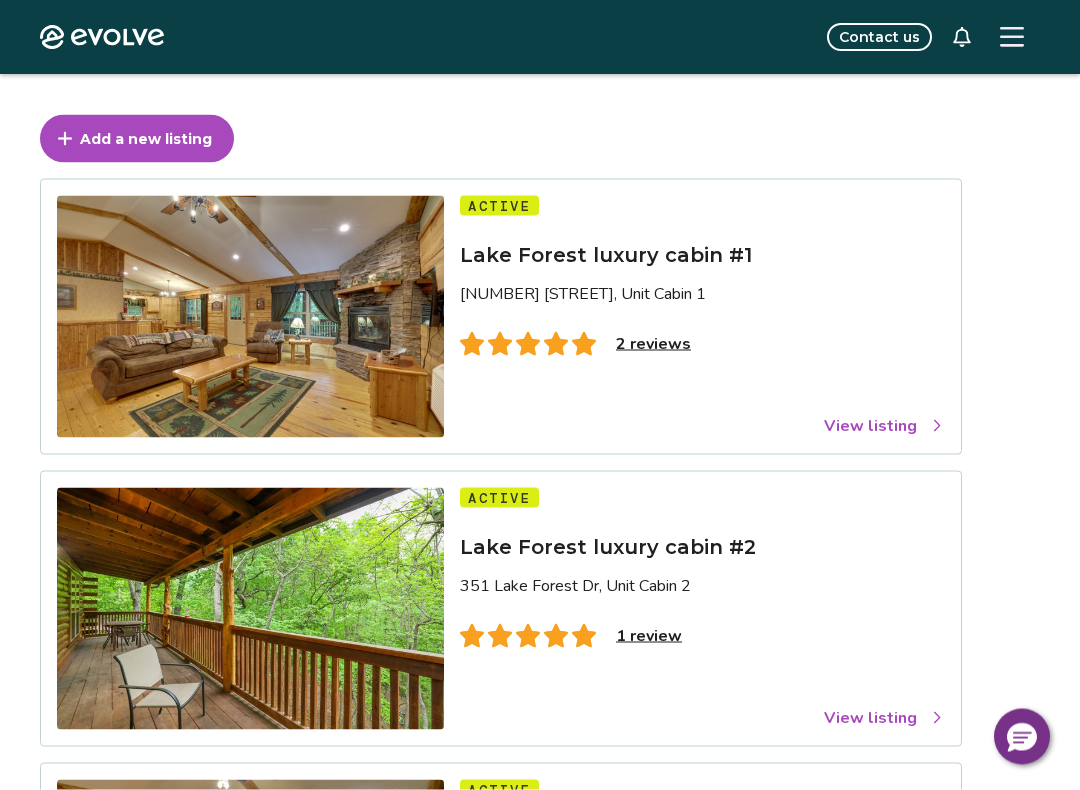 click on "2 reviews" at bounding box center (653, 344) 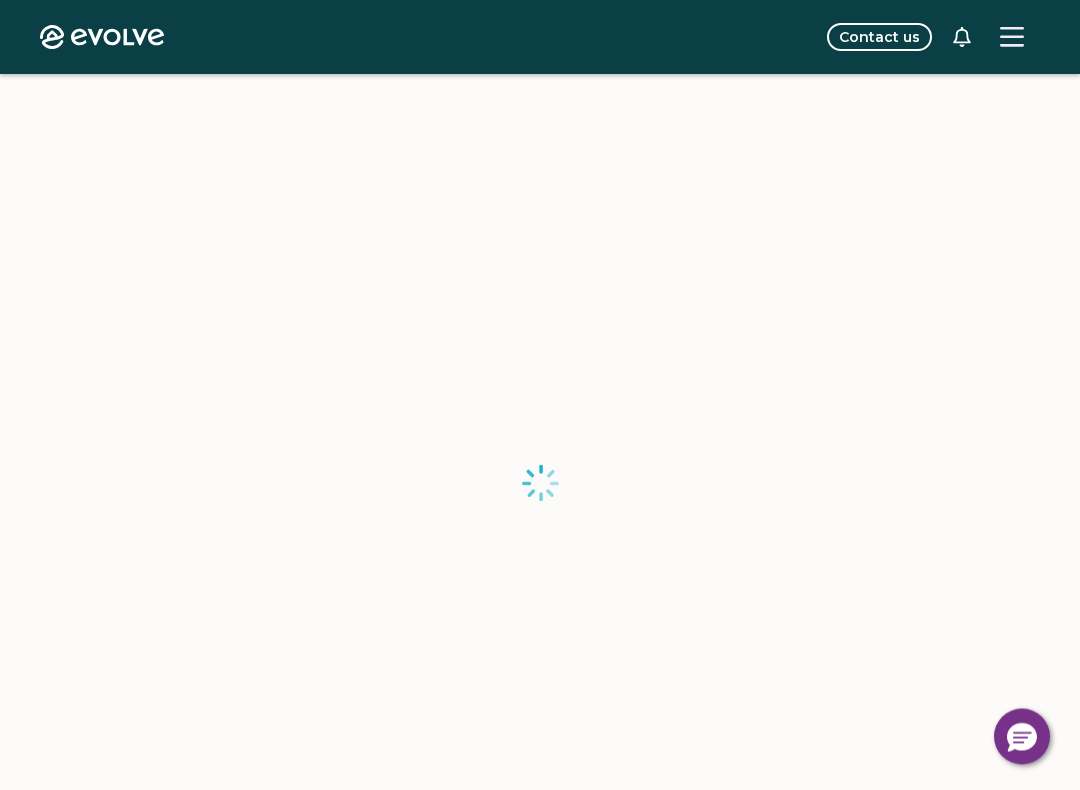 scroll, scrollTop: 72, scrollLeft: 0, axis: vertical 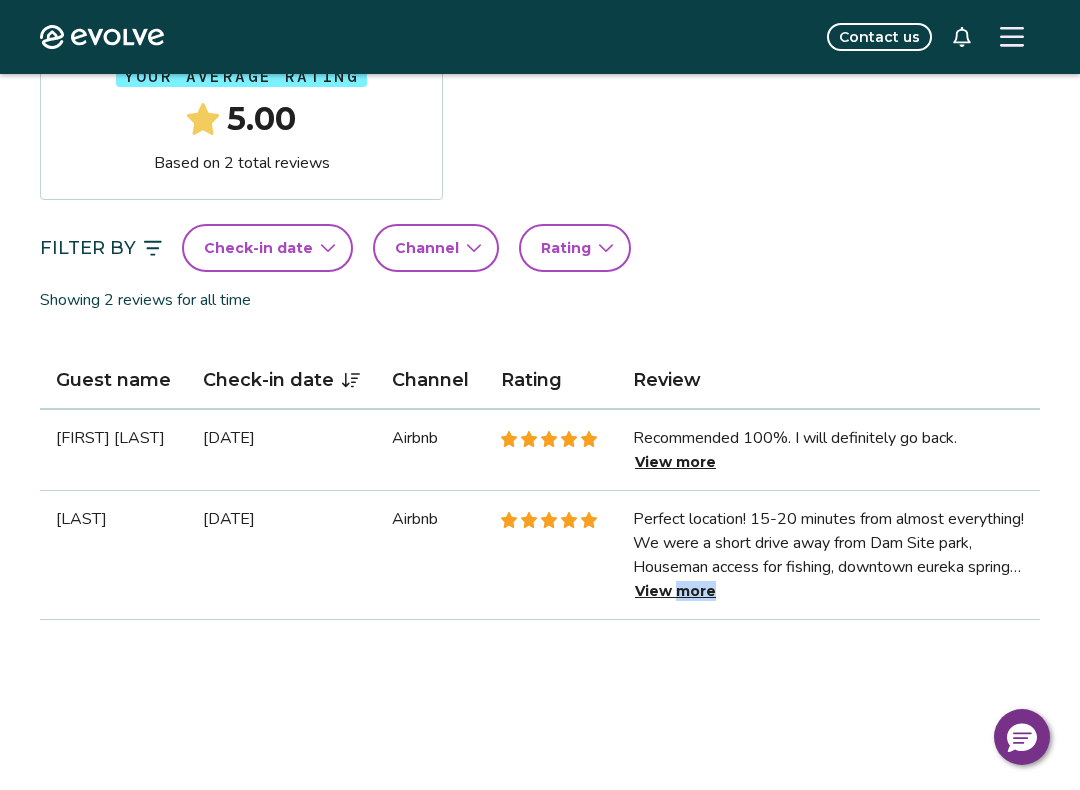 click on "Your average rating 5.00 Based on 2 total reviews Filter By  Check-in date Channel Rating Showing 2 reviews for all time Guest name Check-in date Channel Rating Review Elmer Melendez Jun 26, 2025 Airbnb Recommended 100%. I will definitely go back. View more Sarvesh Lad Jun 20, 2025 Airbnb Perfect location! 15-20 minutes from almost everything!
We were a short drive away from Dam Site park, Houseman access for fishing, downtown eureka springs, nearby restaurants, gas station!
The near by neighbors are nice and let you get you and your dog into the water as long as you as permissions and pickup afterwards.
I loved the abundant towels provided by the host! View more" at bounding box center [540, 400] 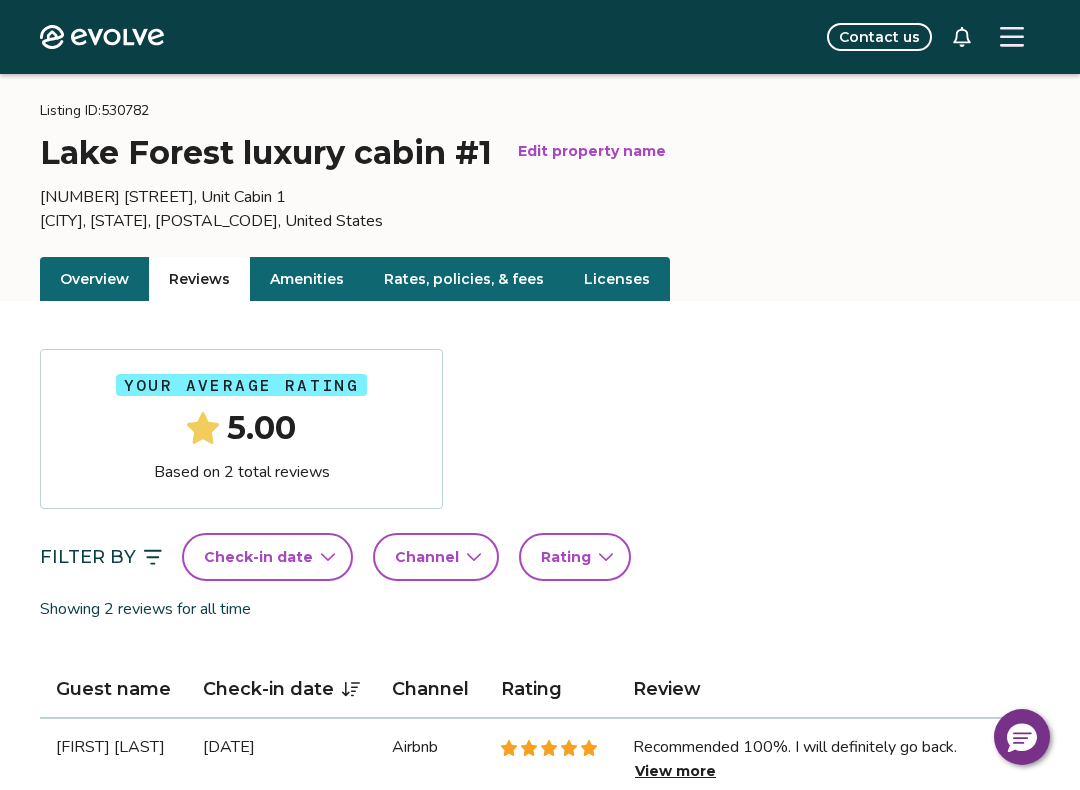 scroll, scrollTop: 0, scrollLeft: 0, axis: both 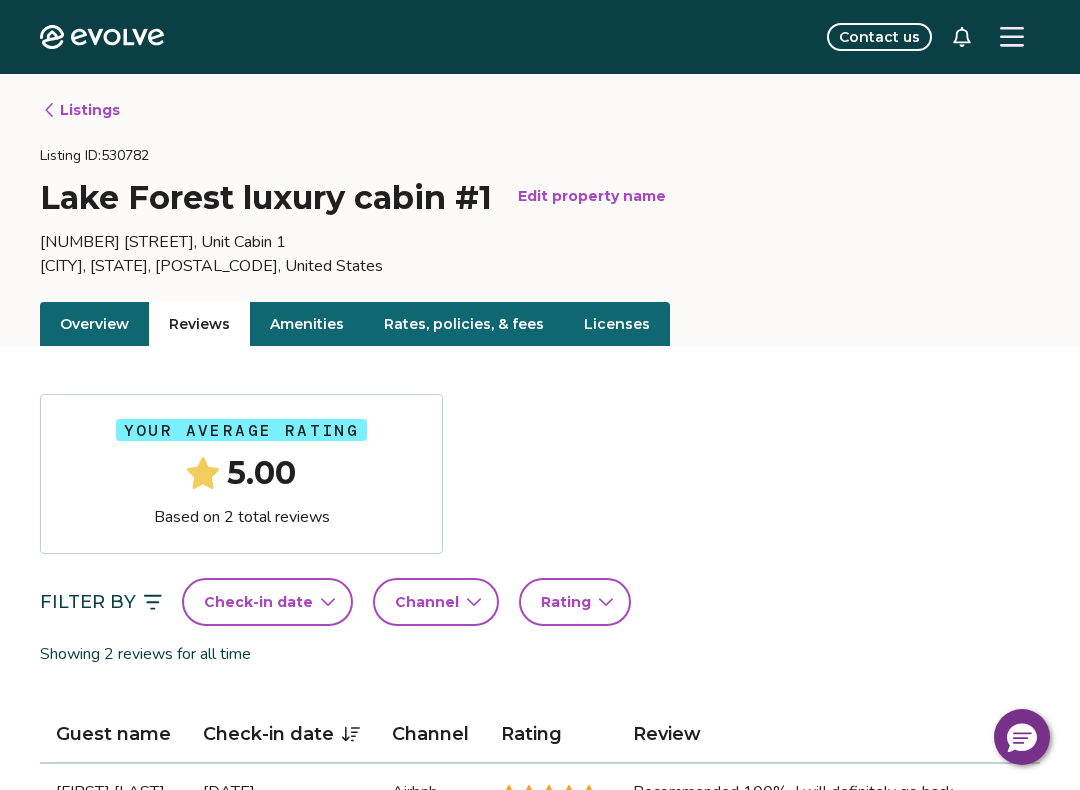 click on "Listings" at bounding box center [81, 110] 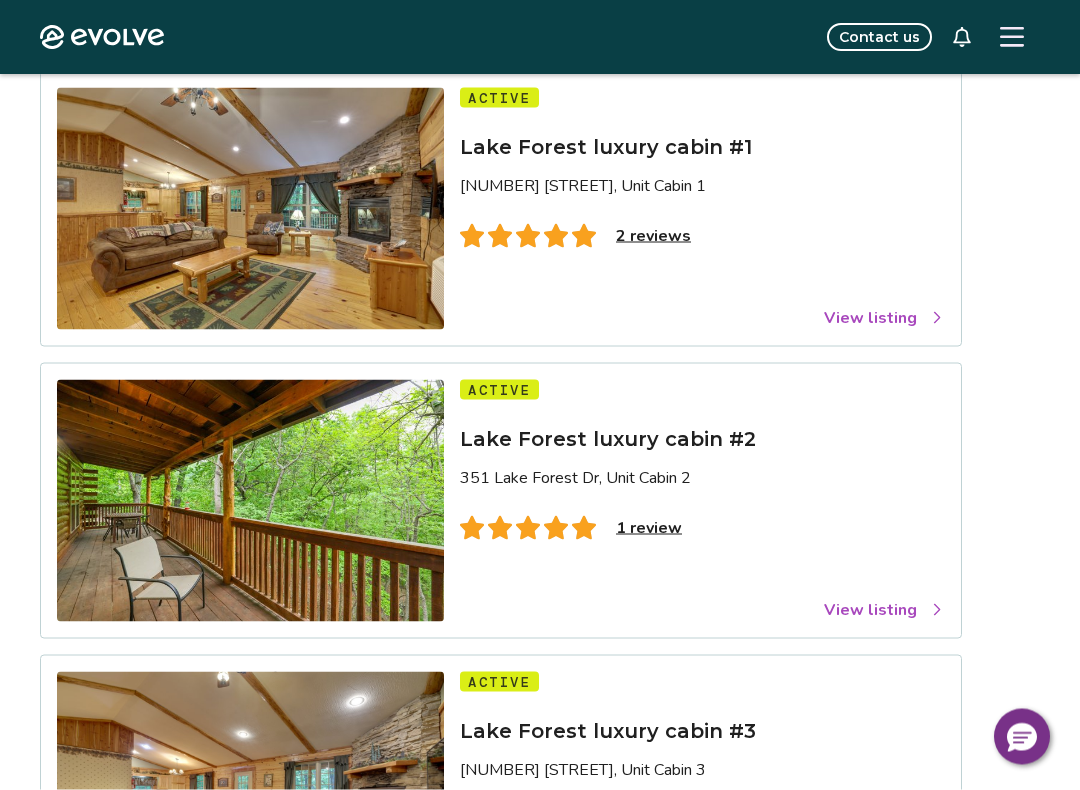 scroll, scrollTop: 180, scrollLeft: 0, axis: vertical 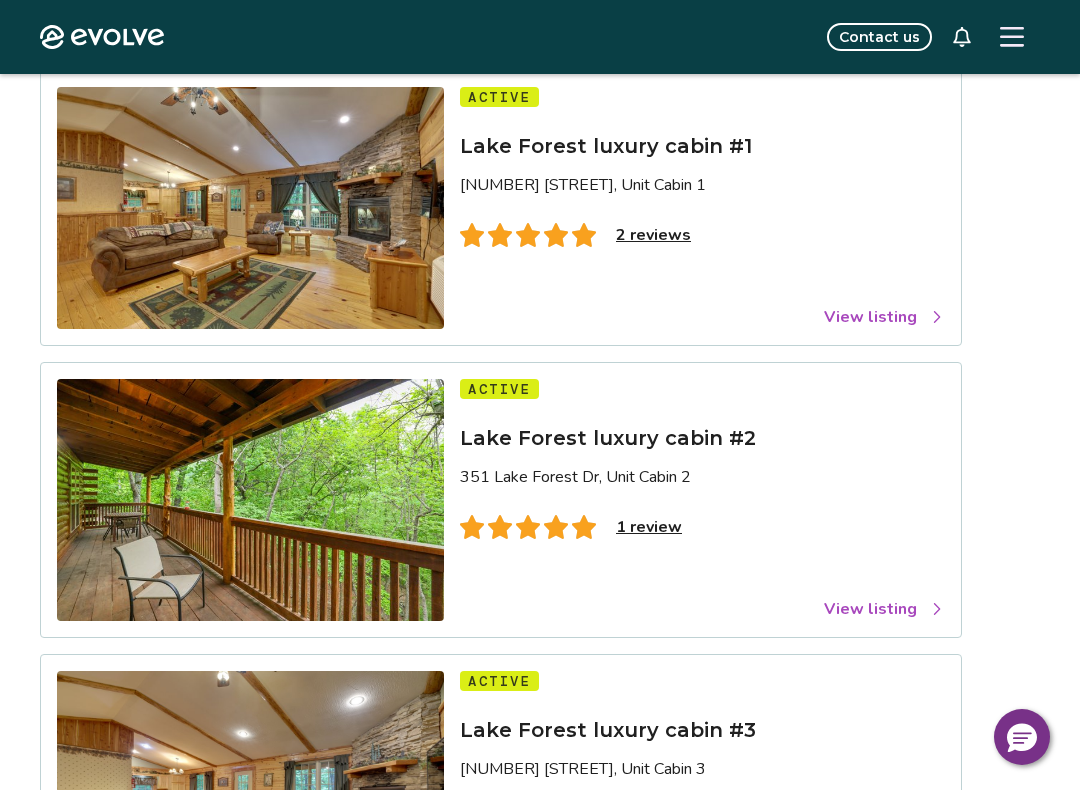 click on "1 review" at bounding box center [649, 527] 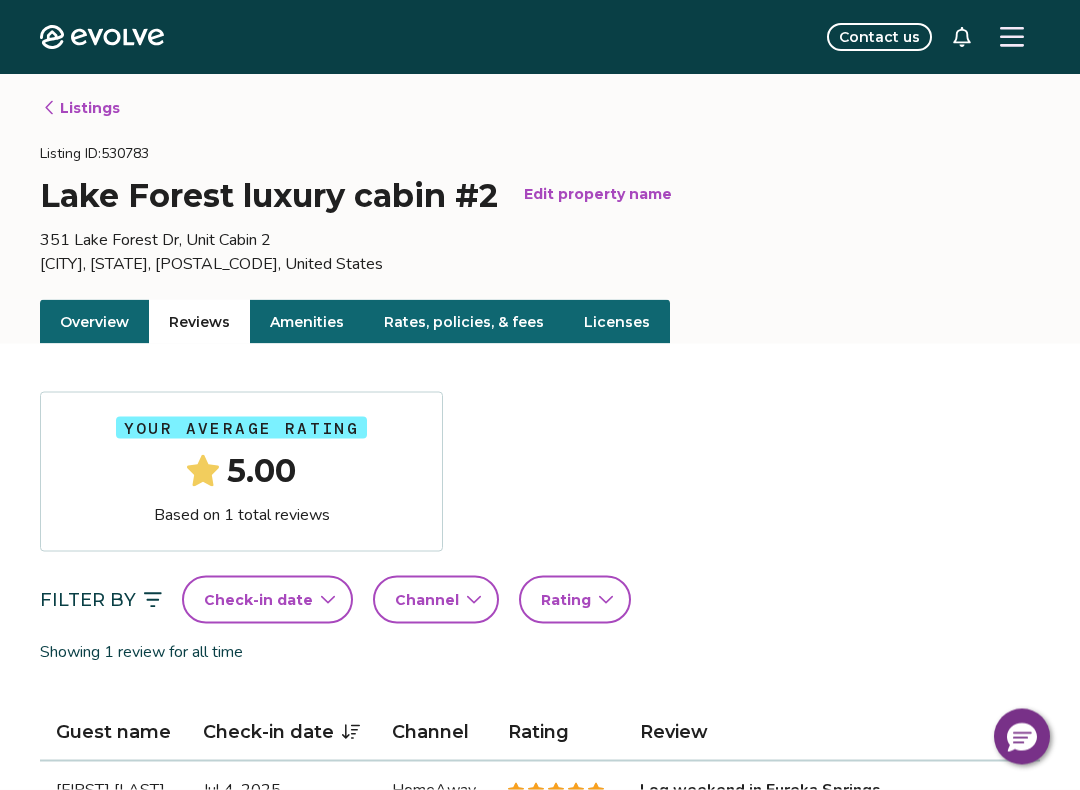 scroll, scrollTop: 0, scrollLeft: 0, axis: both 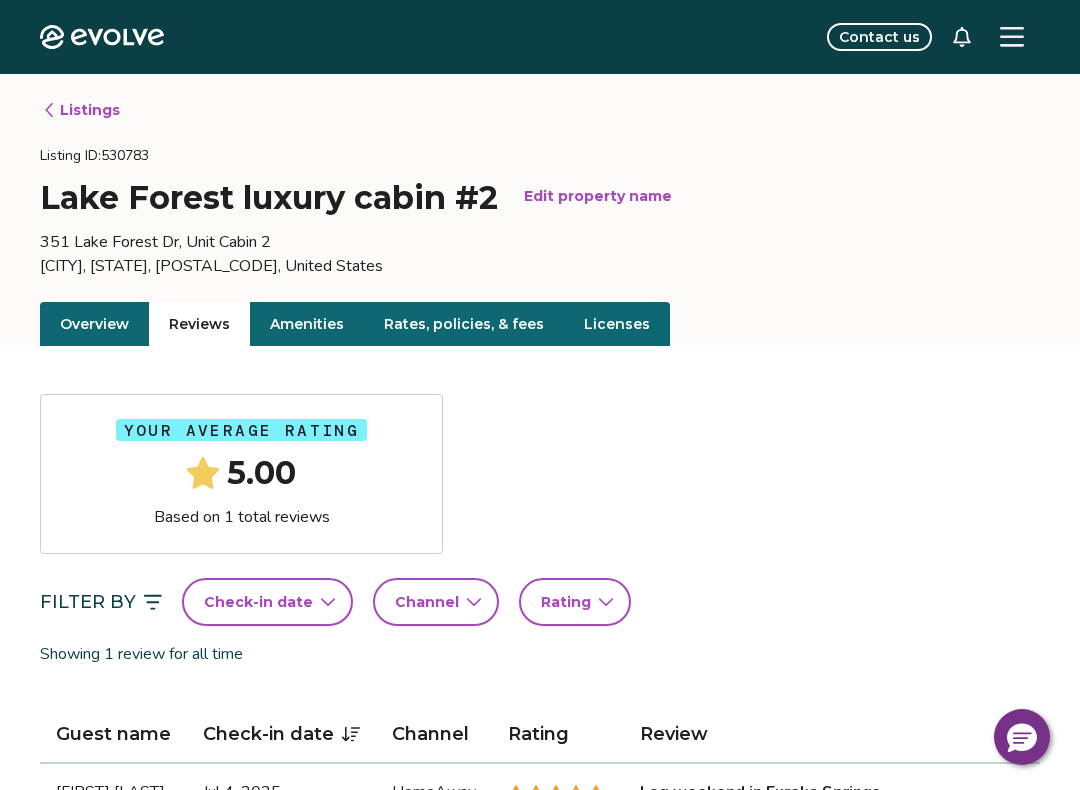 click on "Listings" at bounding box center (81, 110) 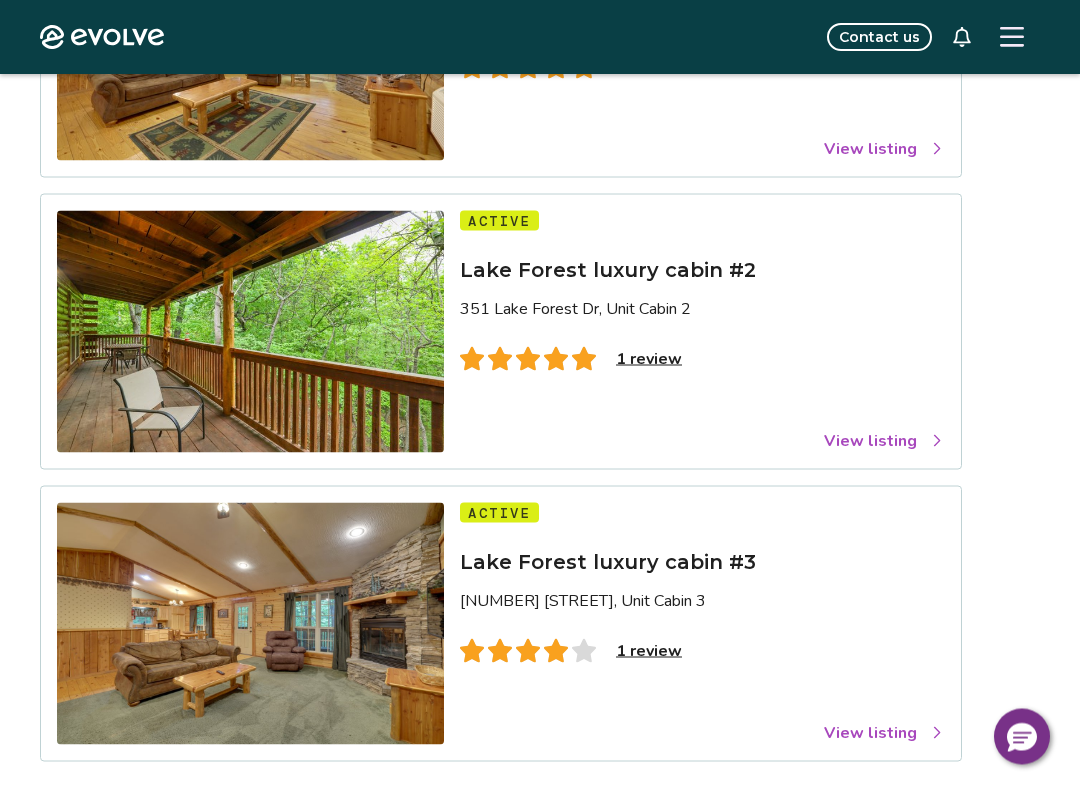 scroll, scrollTop: 349, scrollLeft: 0, axis: vertical 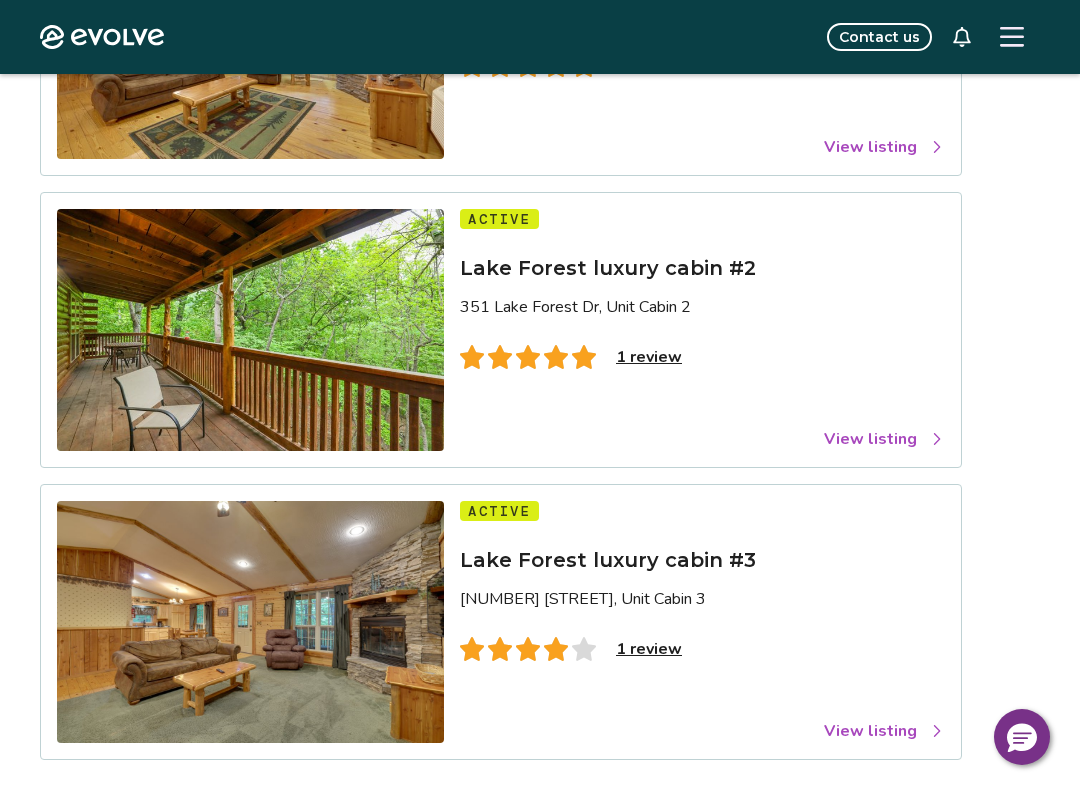 click on "1 review" at bounding box center [649, 649] 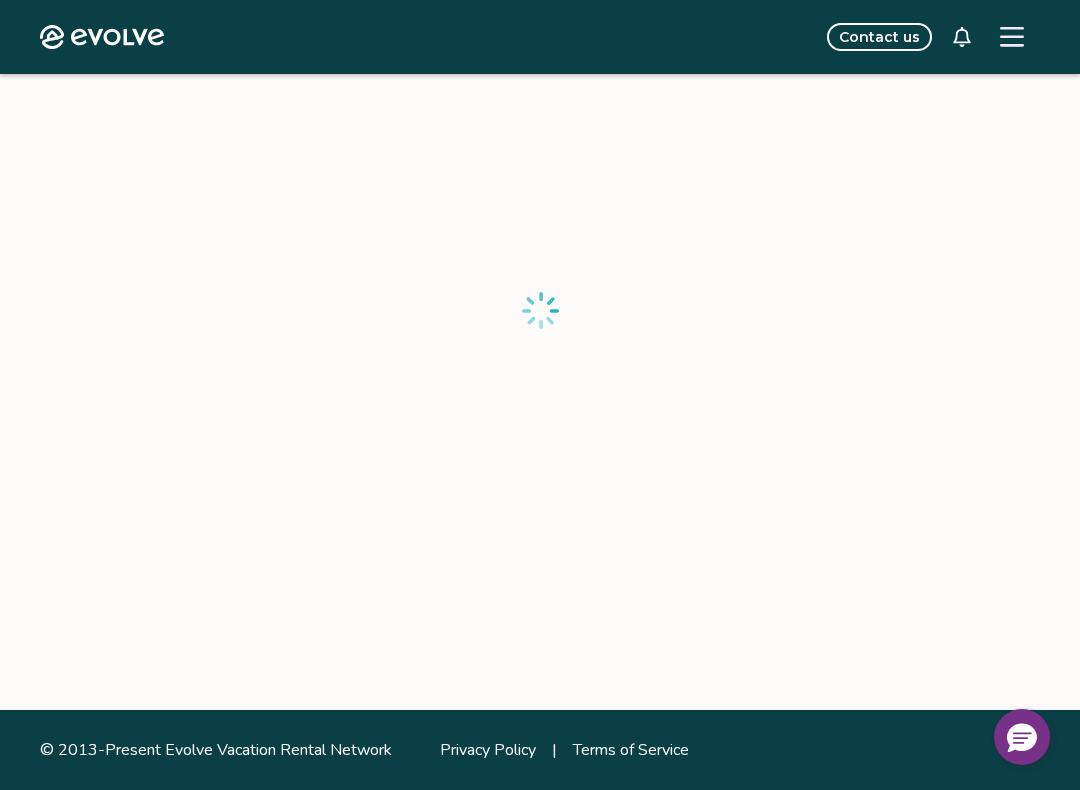 scroll, scrollTop: 244, scrollLeft: 0, axis: vertical 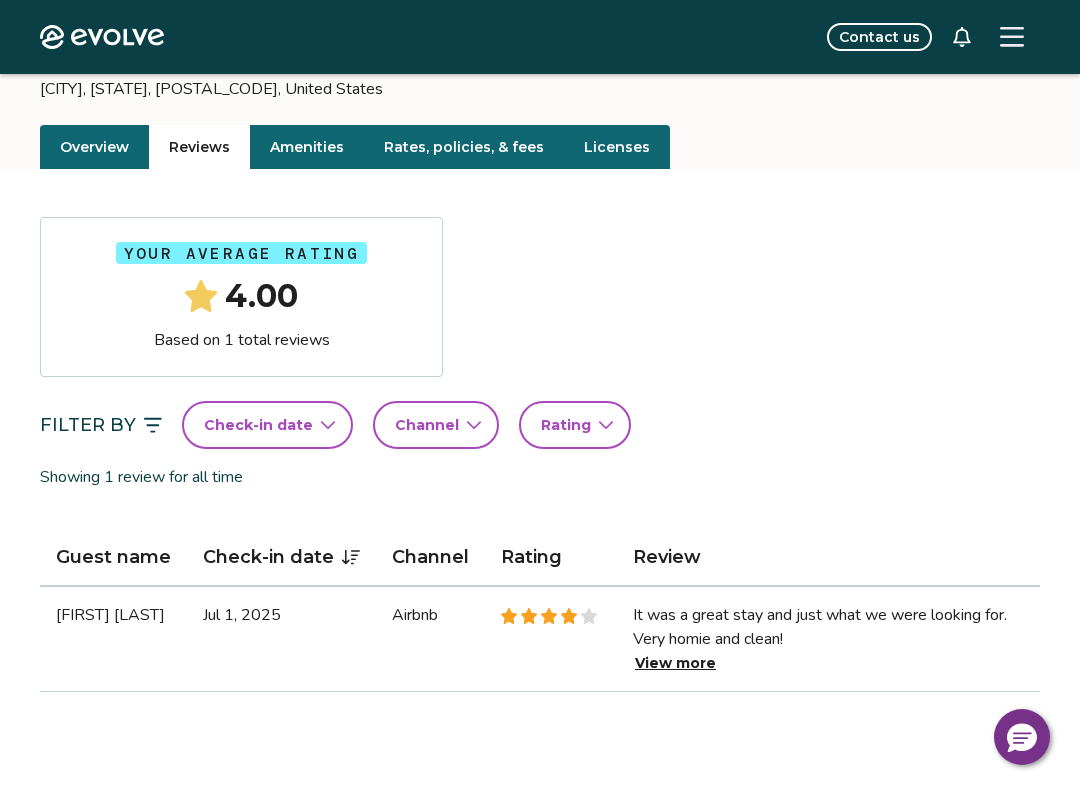click on "View more" at bounding box center (675, 663) 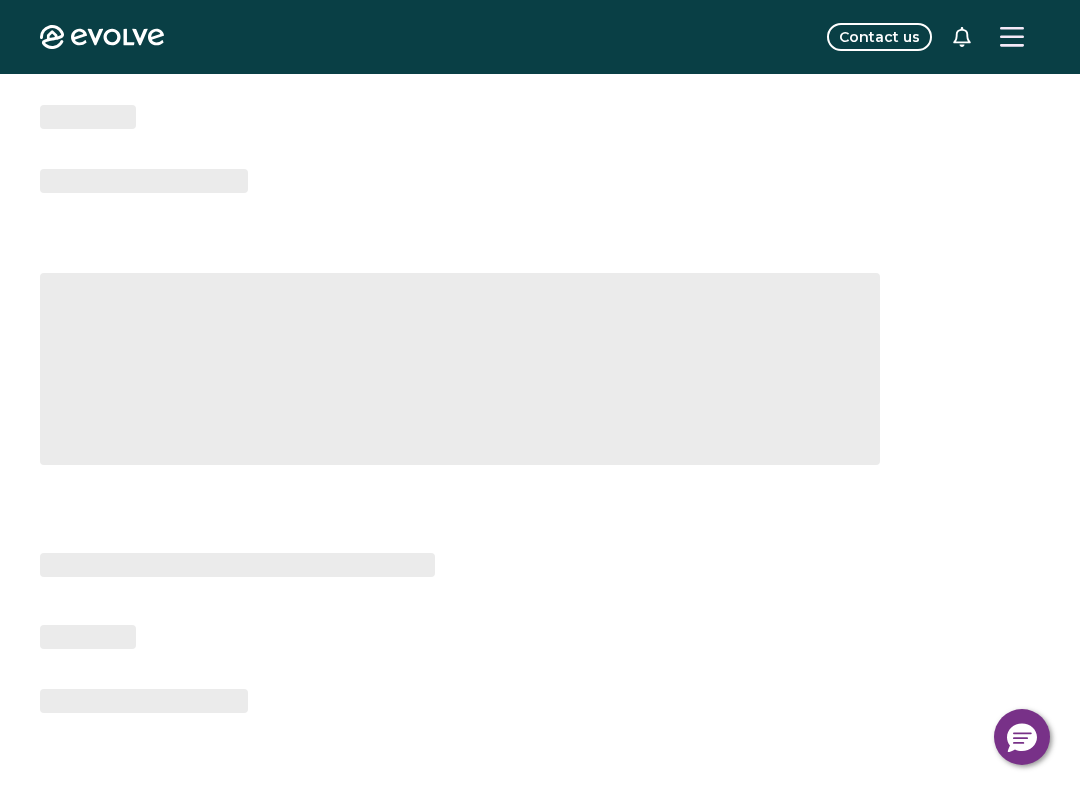 scroll, scrollTop: 0, scrollLeft: 0, axis: both 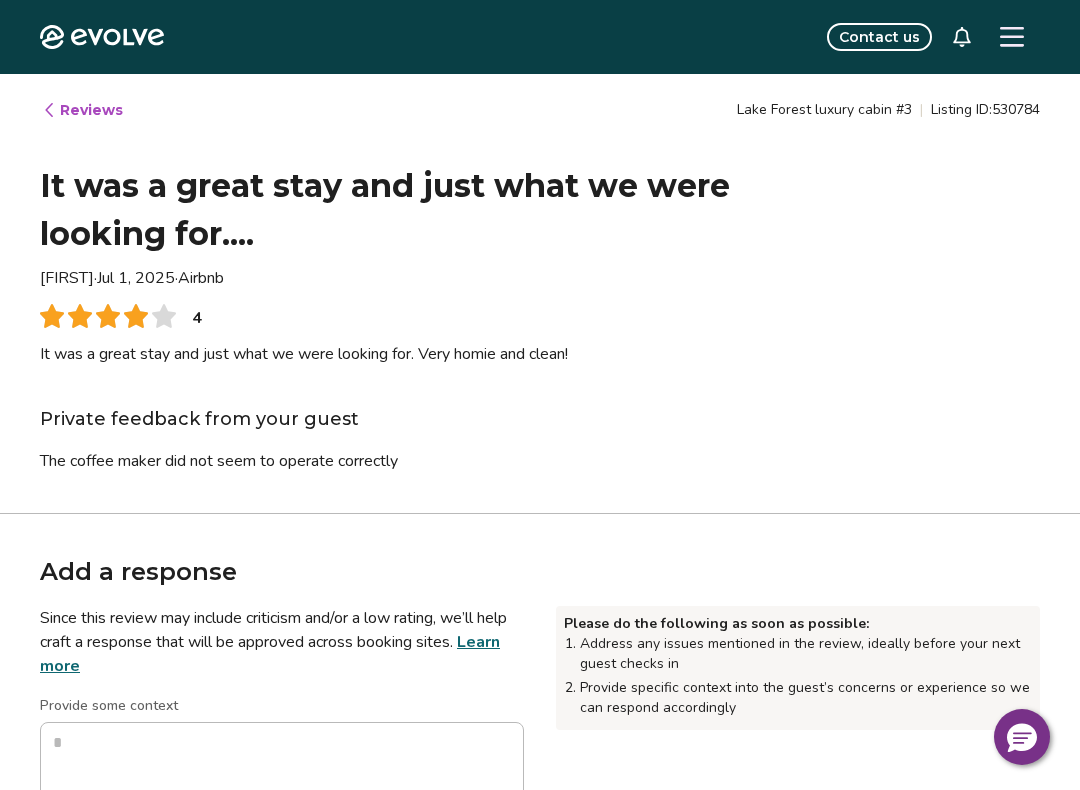 type on "*" 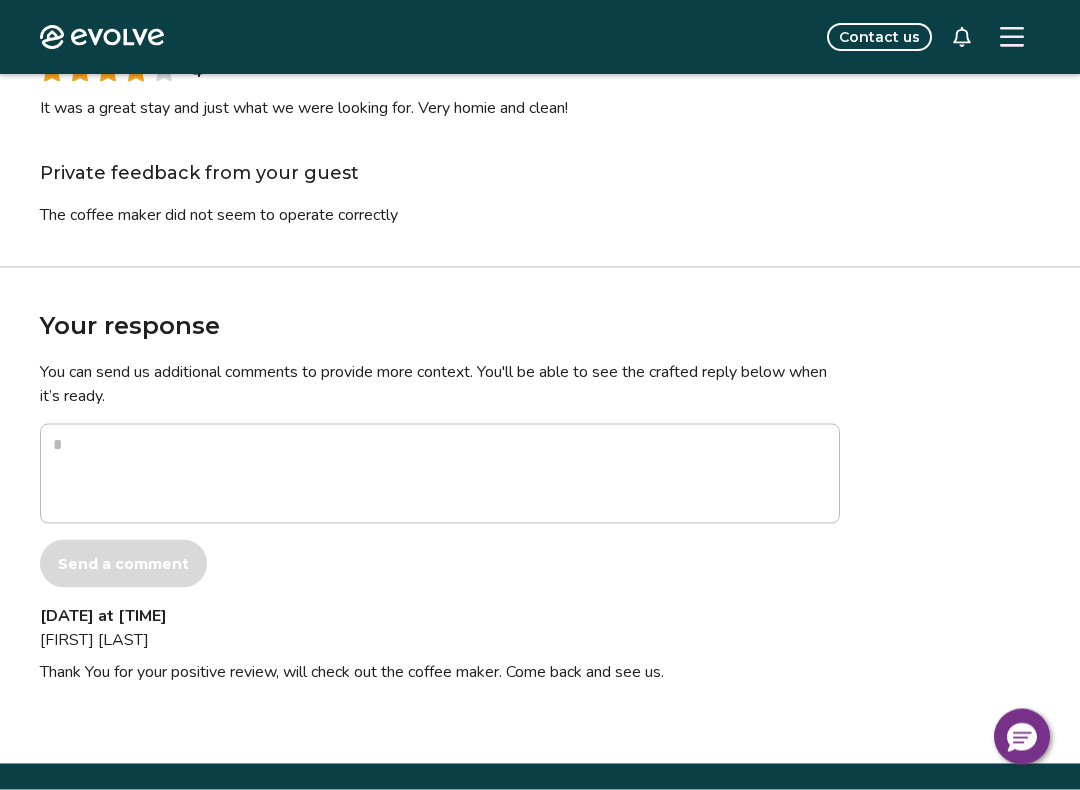 scroll, scrollTop: 300, scrollLeft: 0, axis: vertical 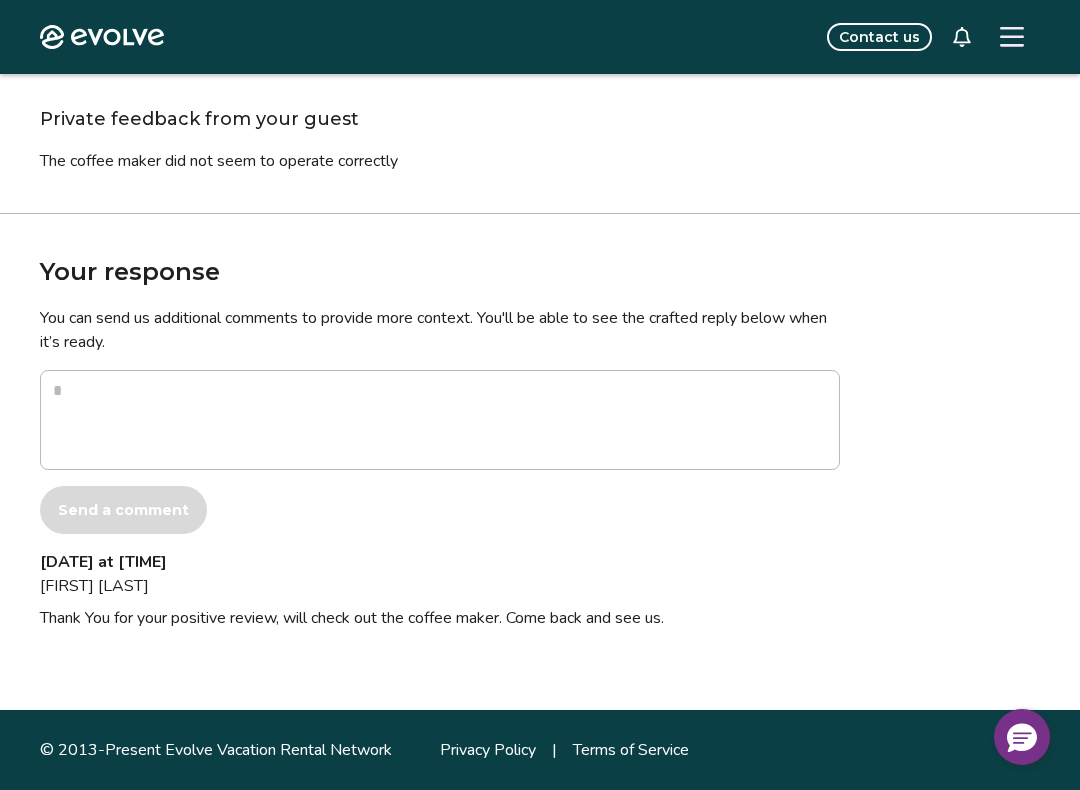 click on "Jul 13, 2025 at 6:16 PM Barry H Thank You for your positive review, will check out the coffee maker. Come back and see us." at bounding box center (540, 622) 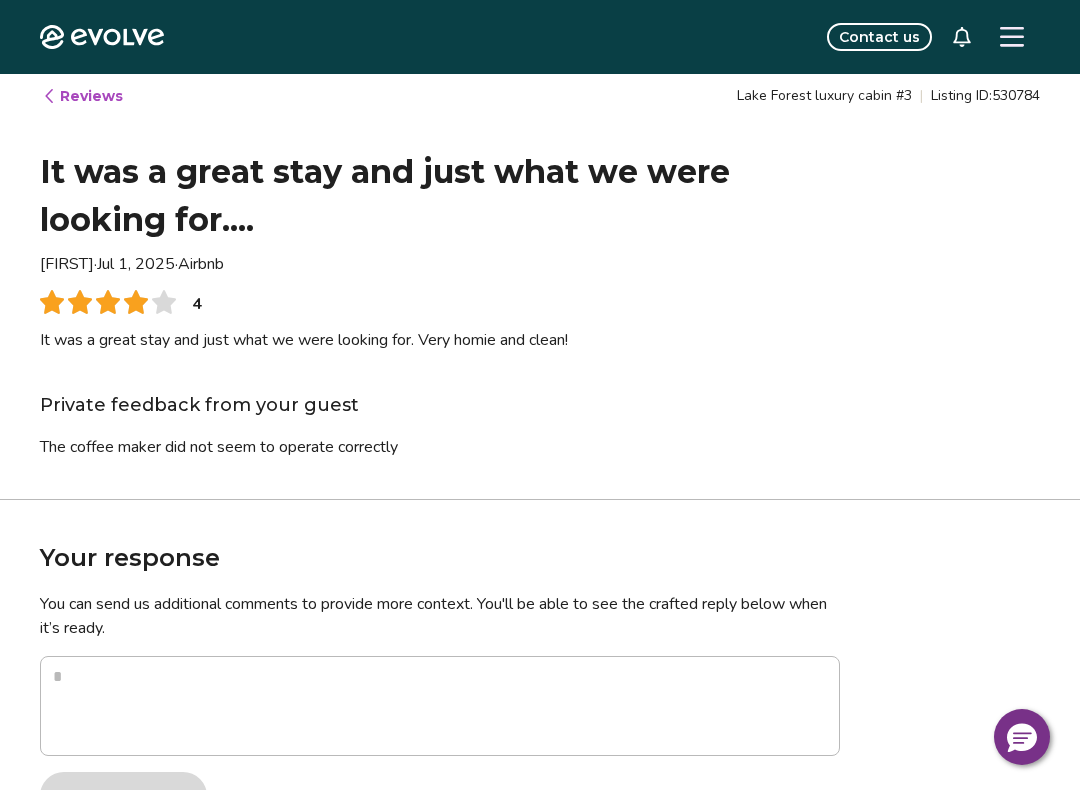 scroll, scrollTop: 0, scrollLeft: 0, axis: both 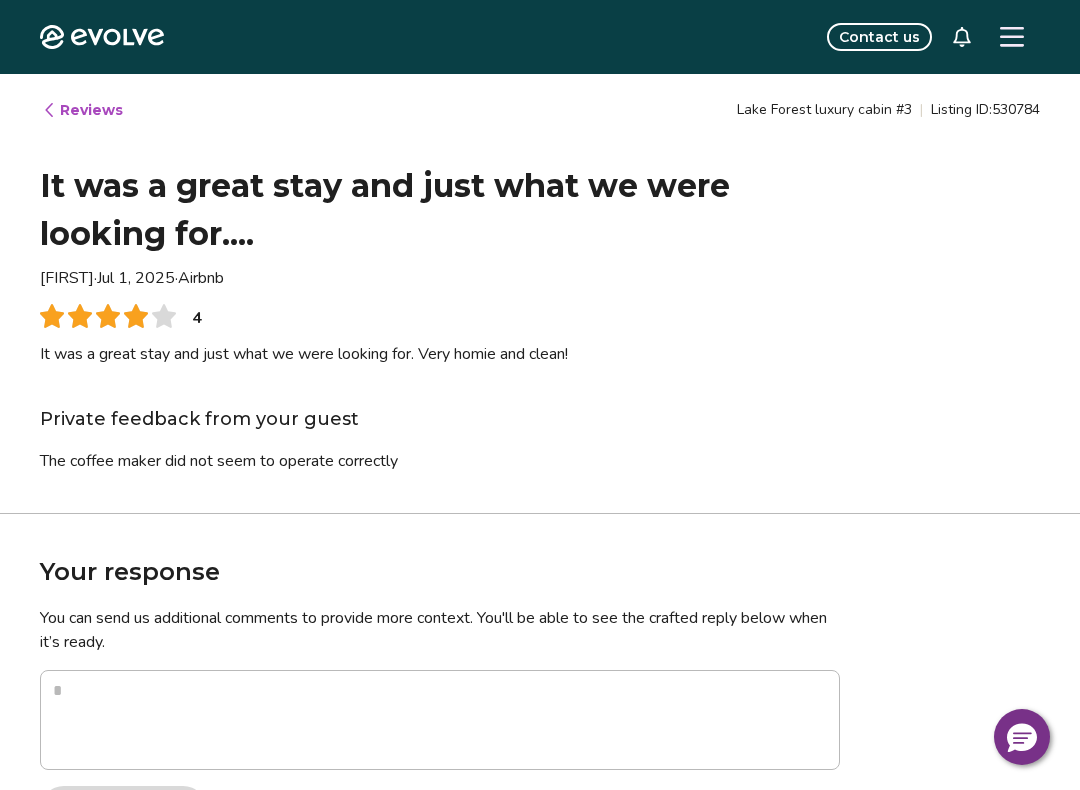 click on "Your response You can send us additional comments to provide more context. You'll be able to see the crafted reply below when it’s ready. Send a comment" at bounding box center [440, 694] 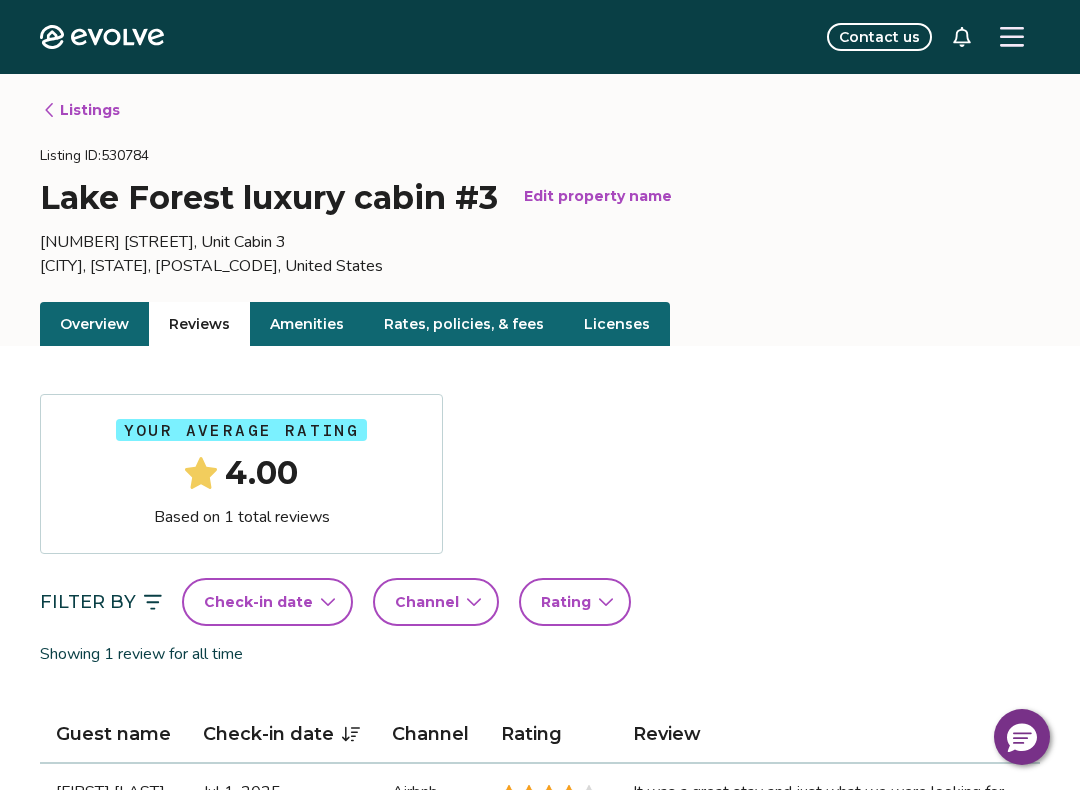click on "Listings" at bounding box center [81, 110] 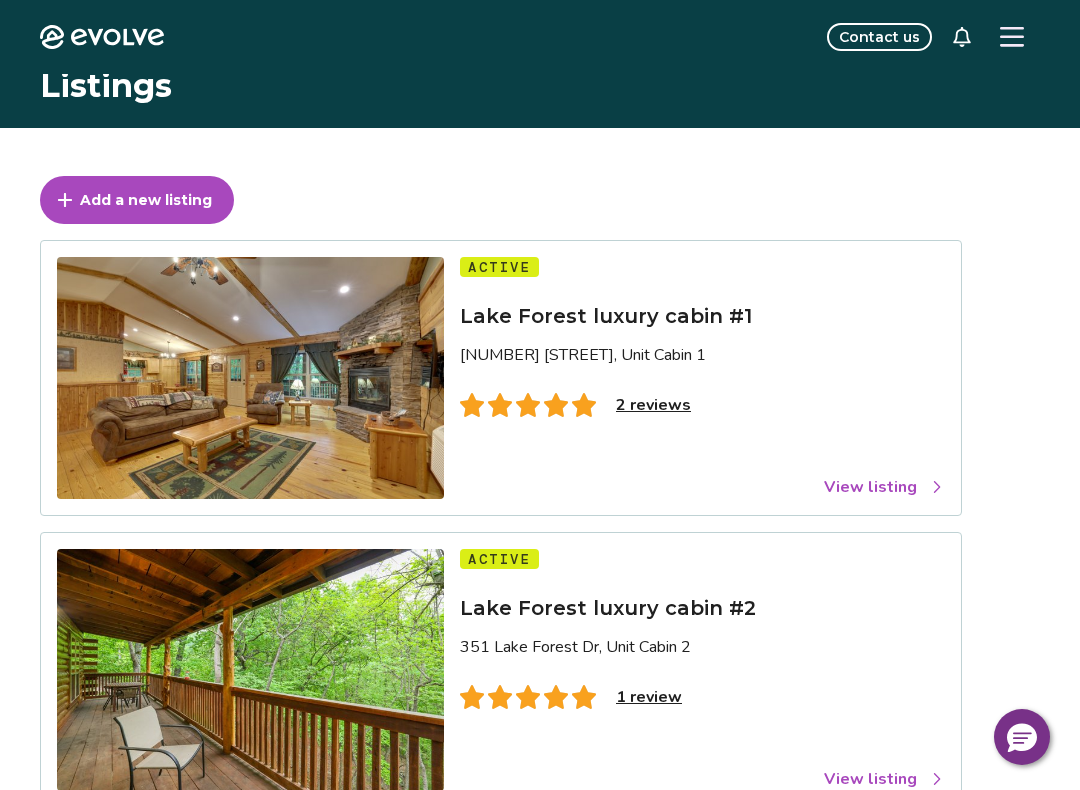 scroll, scrollTop: 0, scrollLeft: 0, axis: both 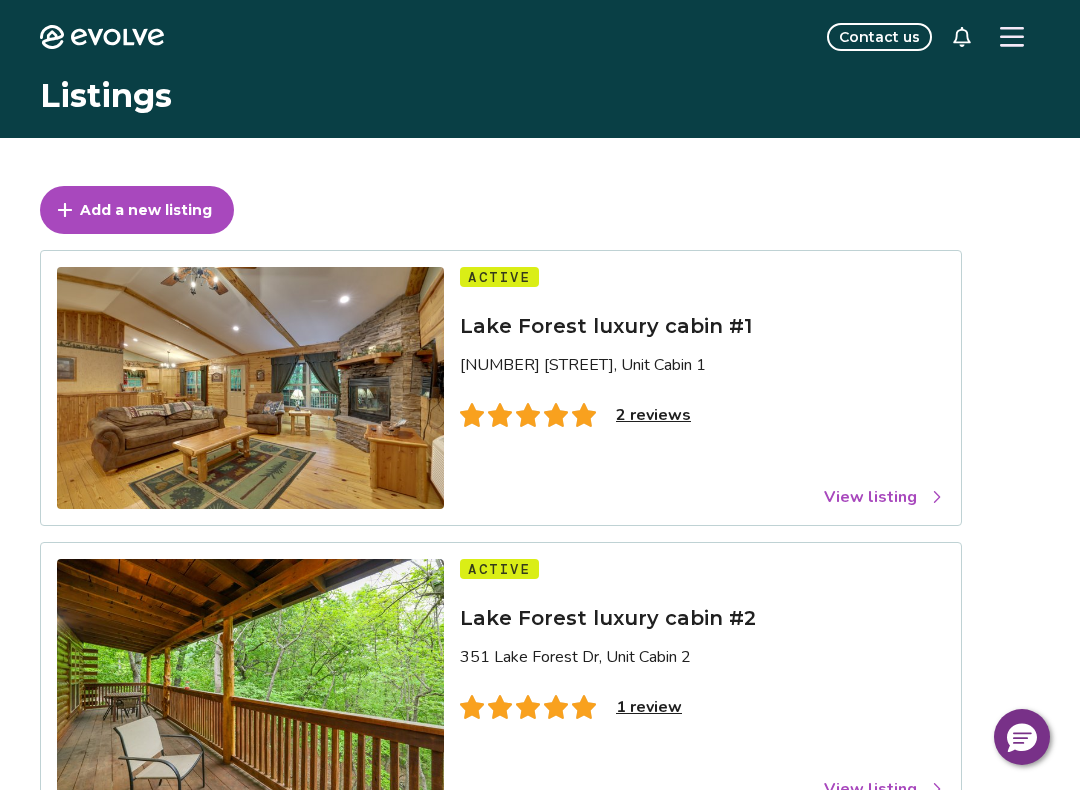 click 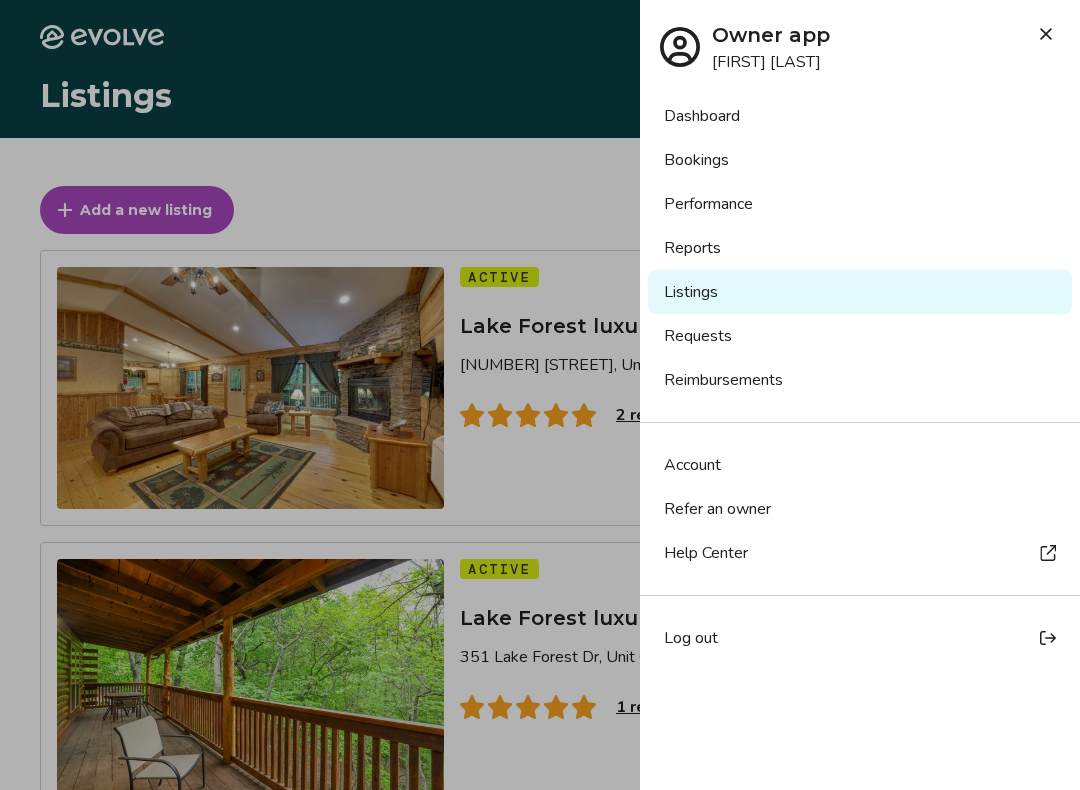 click on "Log out" at bounding box center (691, 638) 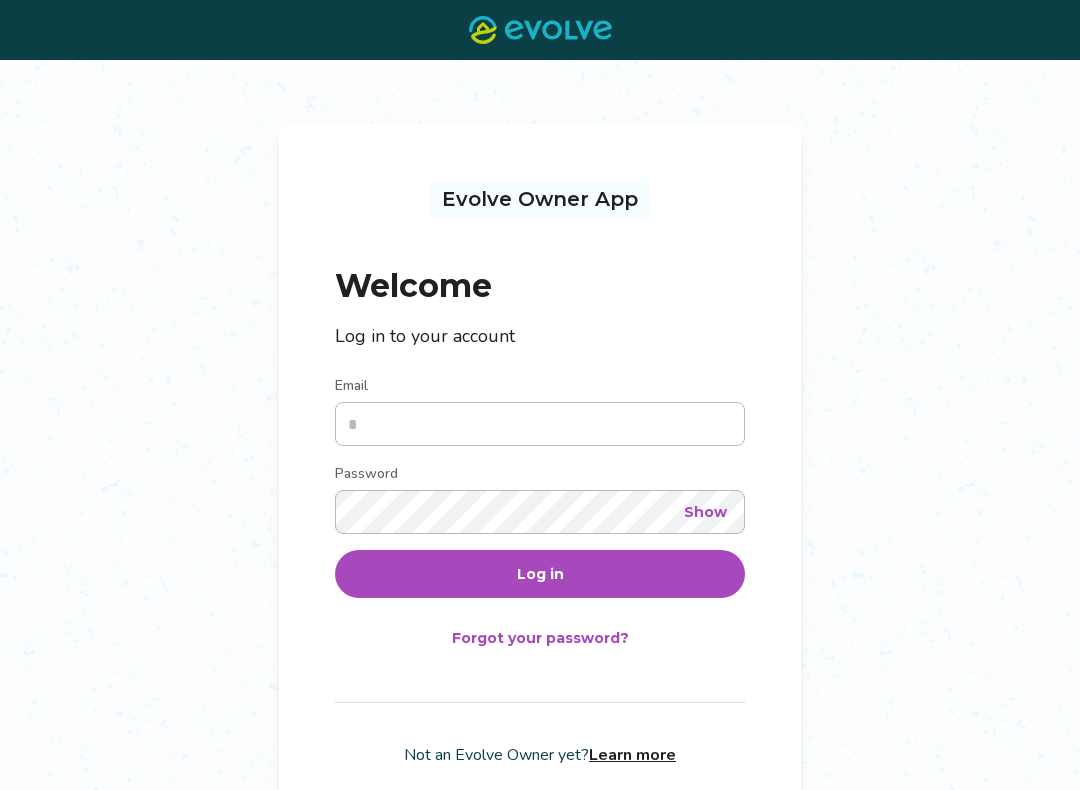 scroll, scrollTop: 0, scrollLeft: 0, axis: both 